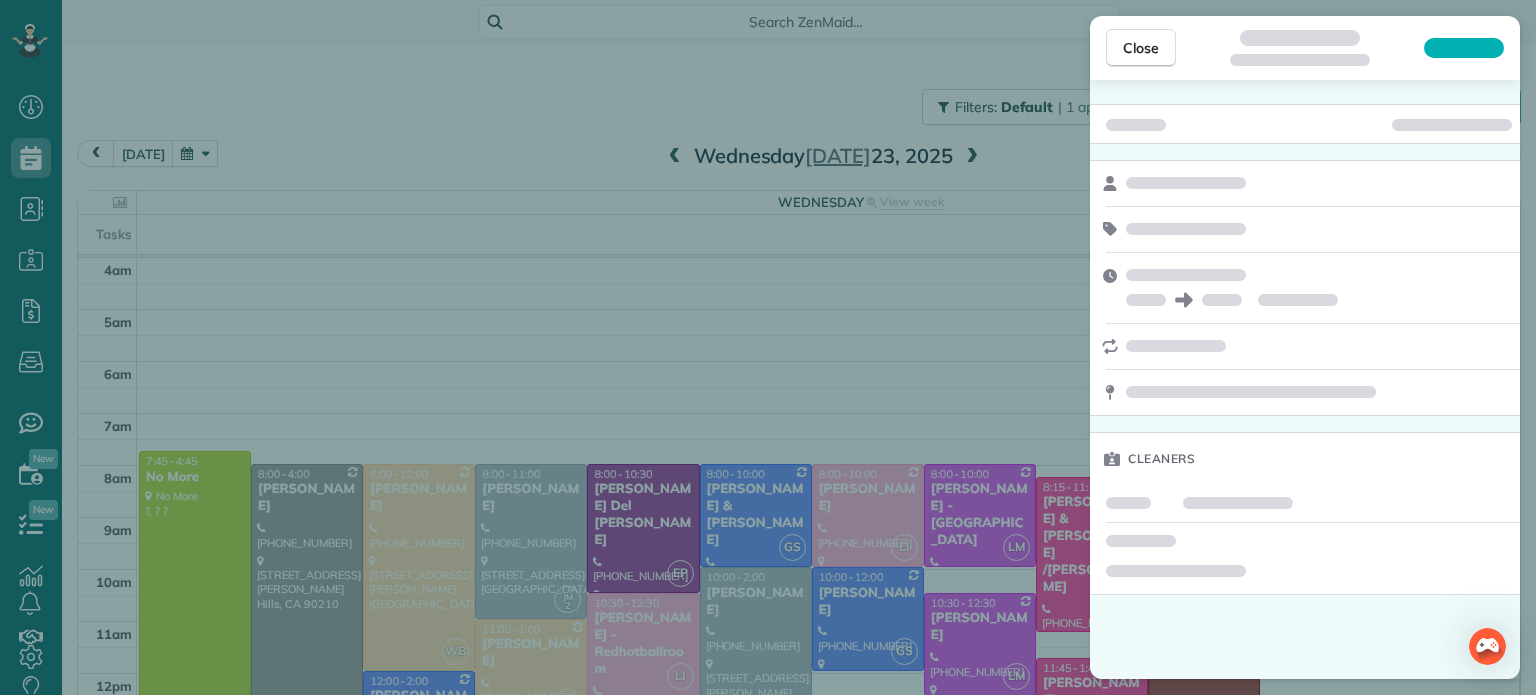 scroll, scrollTop: 0, scrollLeft: 0, axis: both 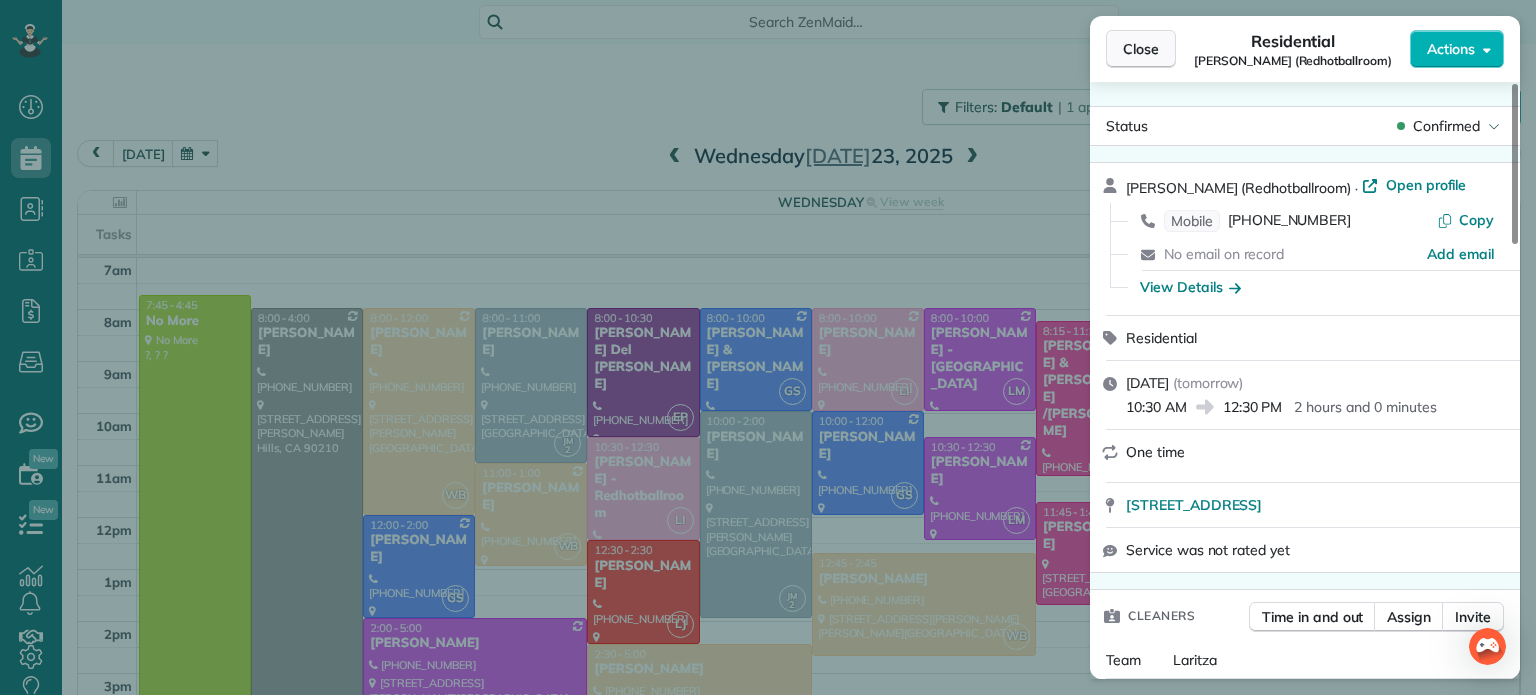 click on "Close" at bounding box center [1141, 49] 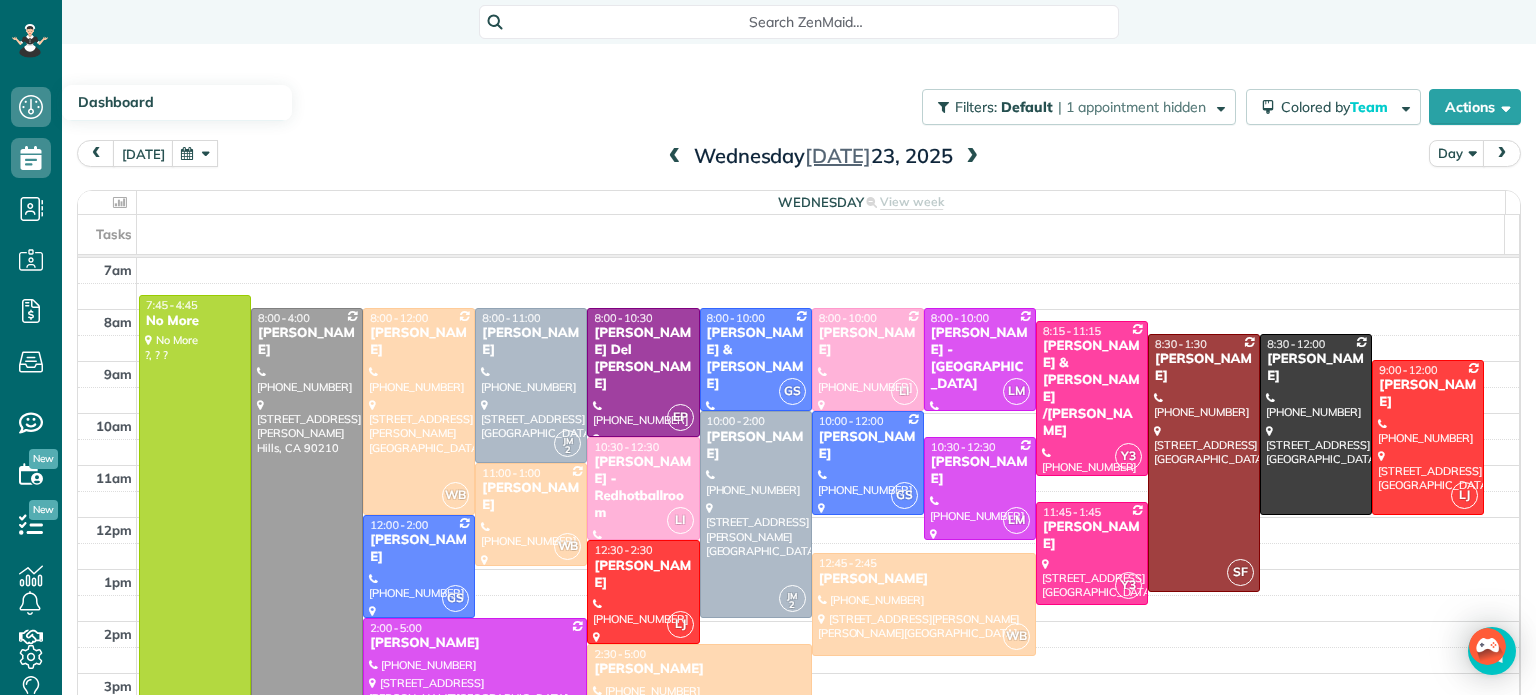 click on "[PERSON_NAME] - Redhotballroom" at bounding box center [643, 488] 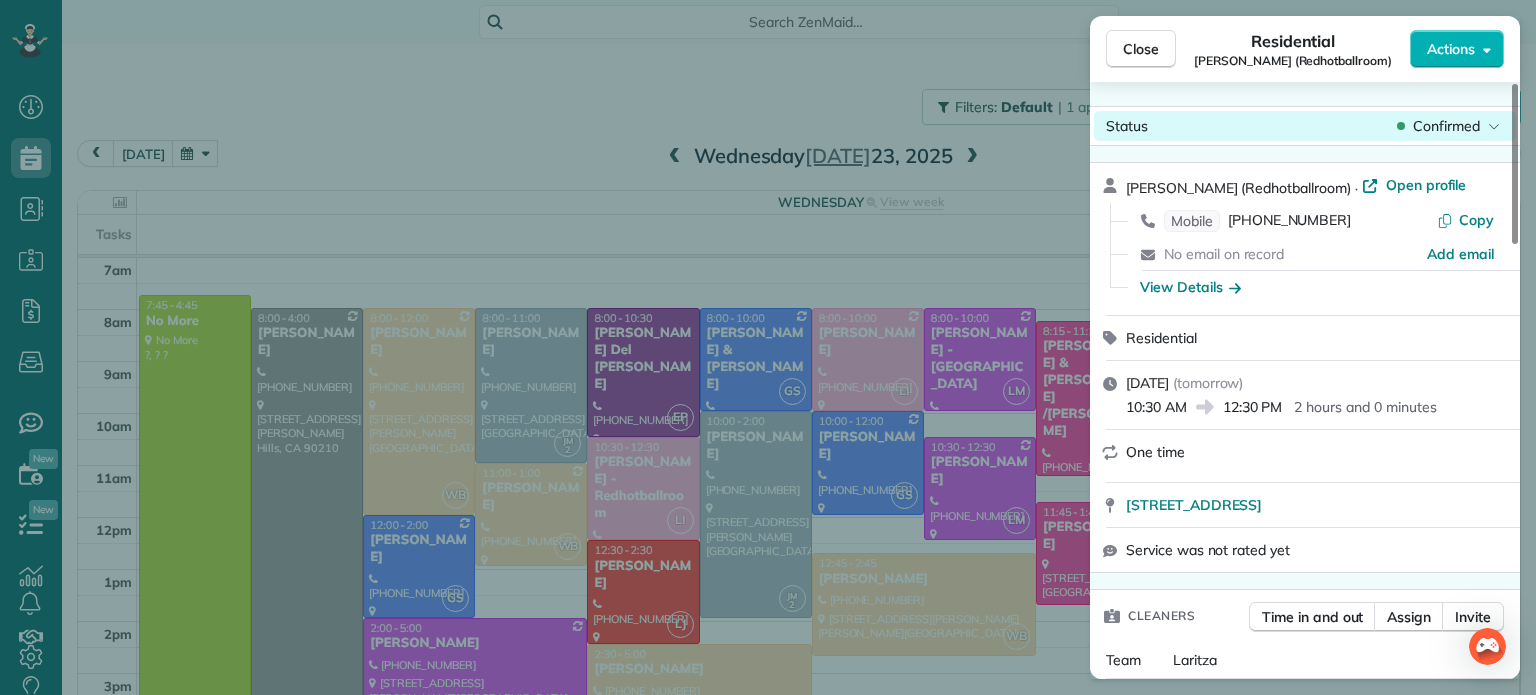click on "Confirmed" at bounding box center (1446, 126) 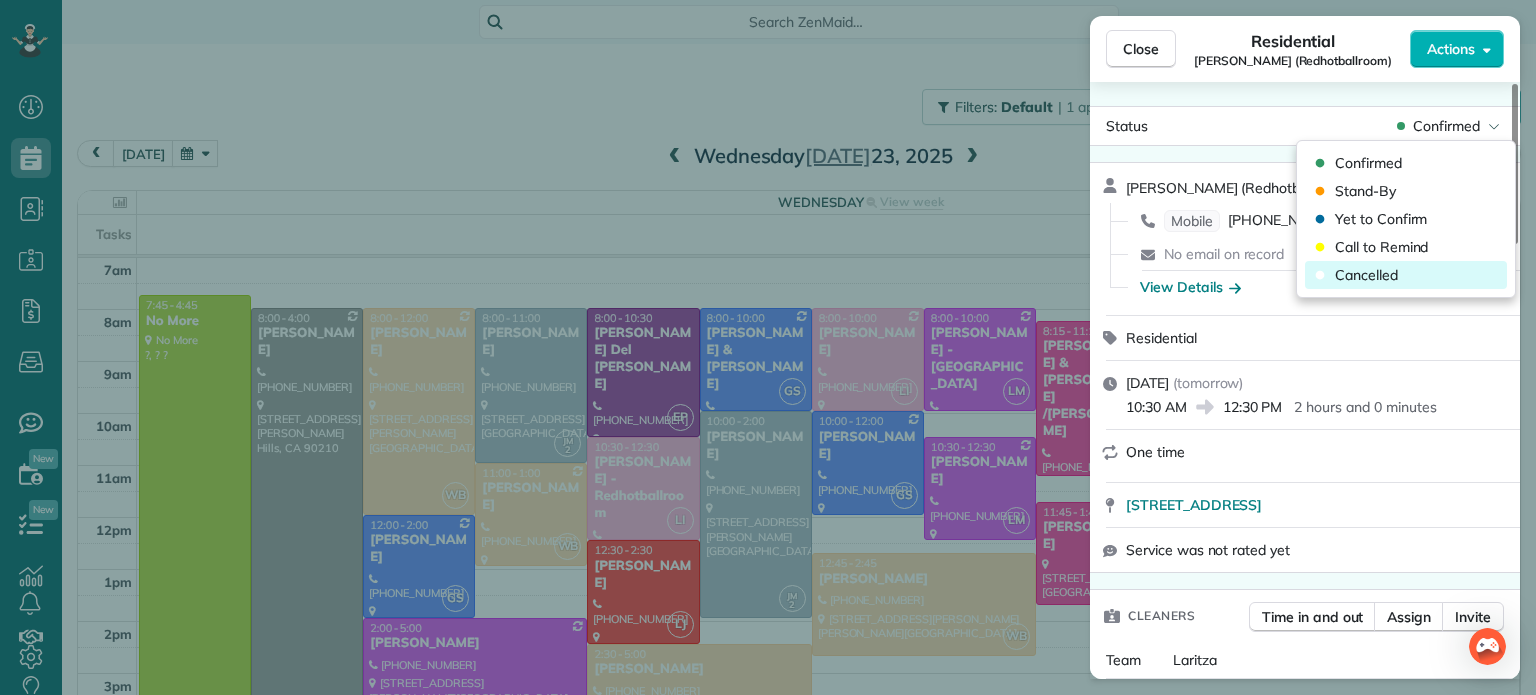 click on "Cancelled" at bounding box center (1366, 275) 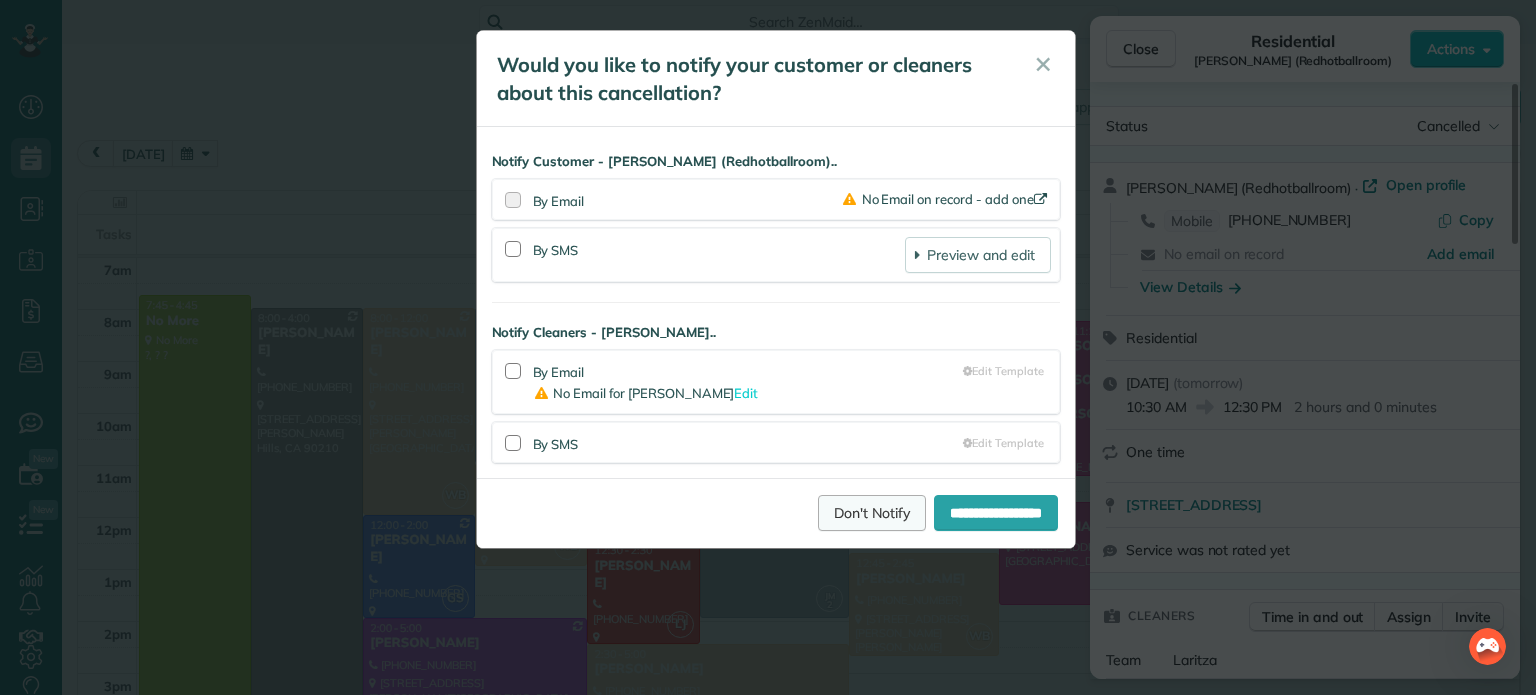 click on "Don't Notify" at bounding box center [872, 513] 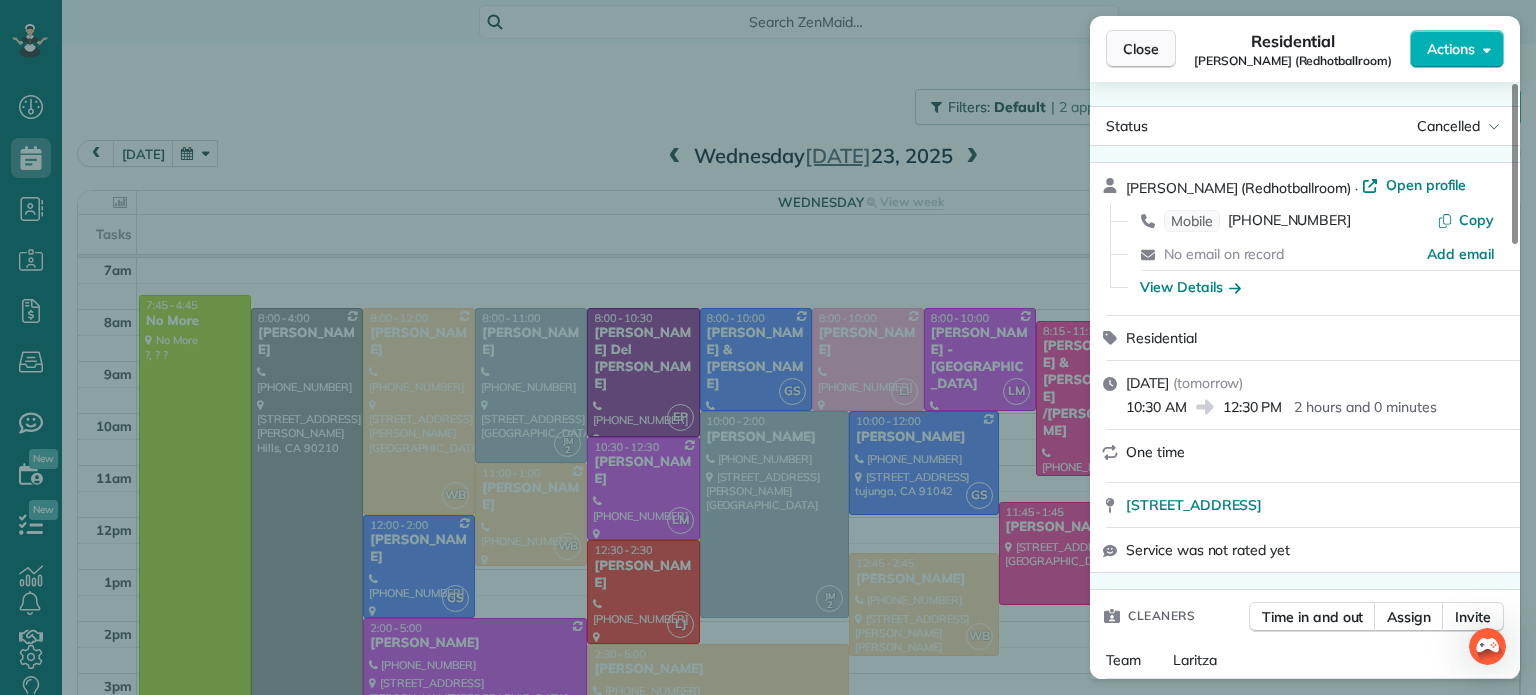 click on "Close" at bounding box center (1141, 49) 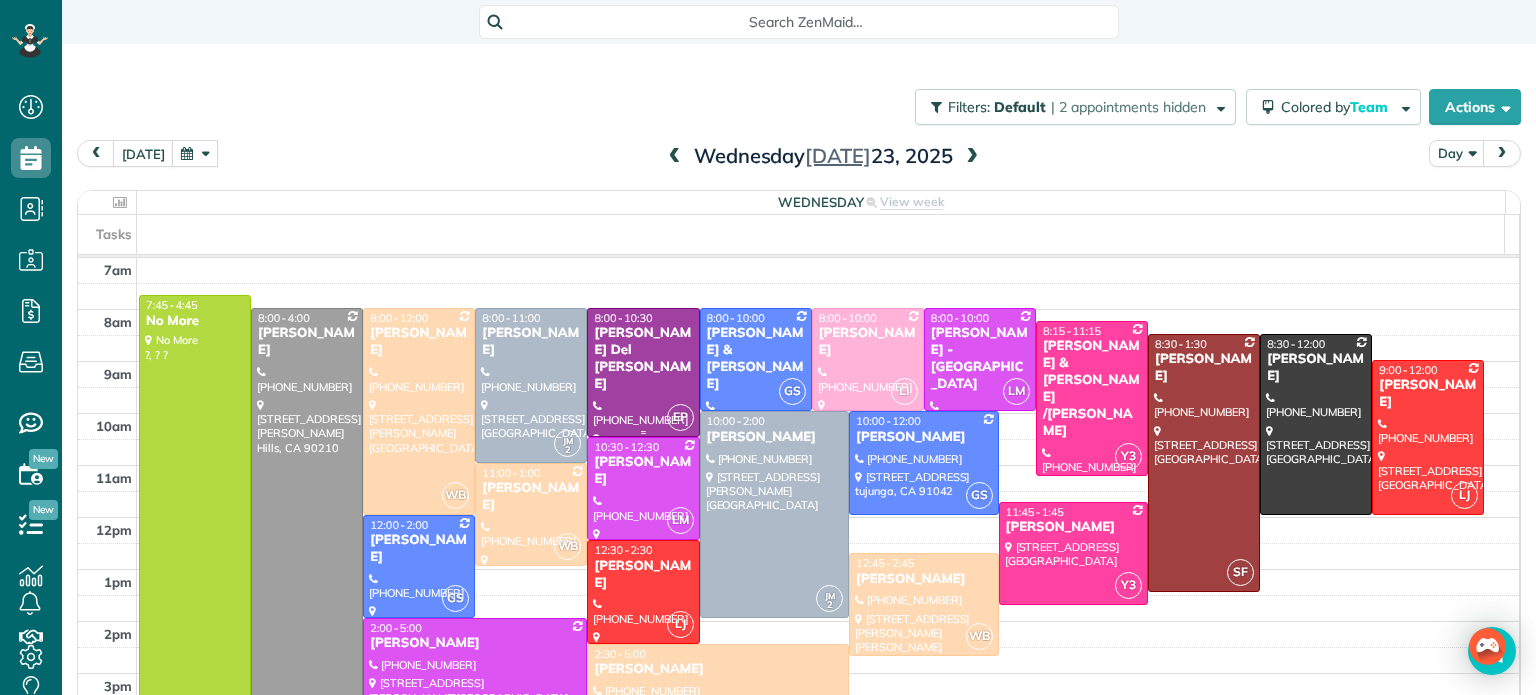 scroll, scrollTop: 56, scrollLeft: 0, axis: vertical 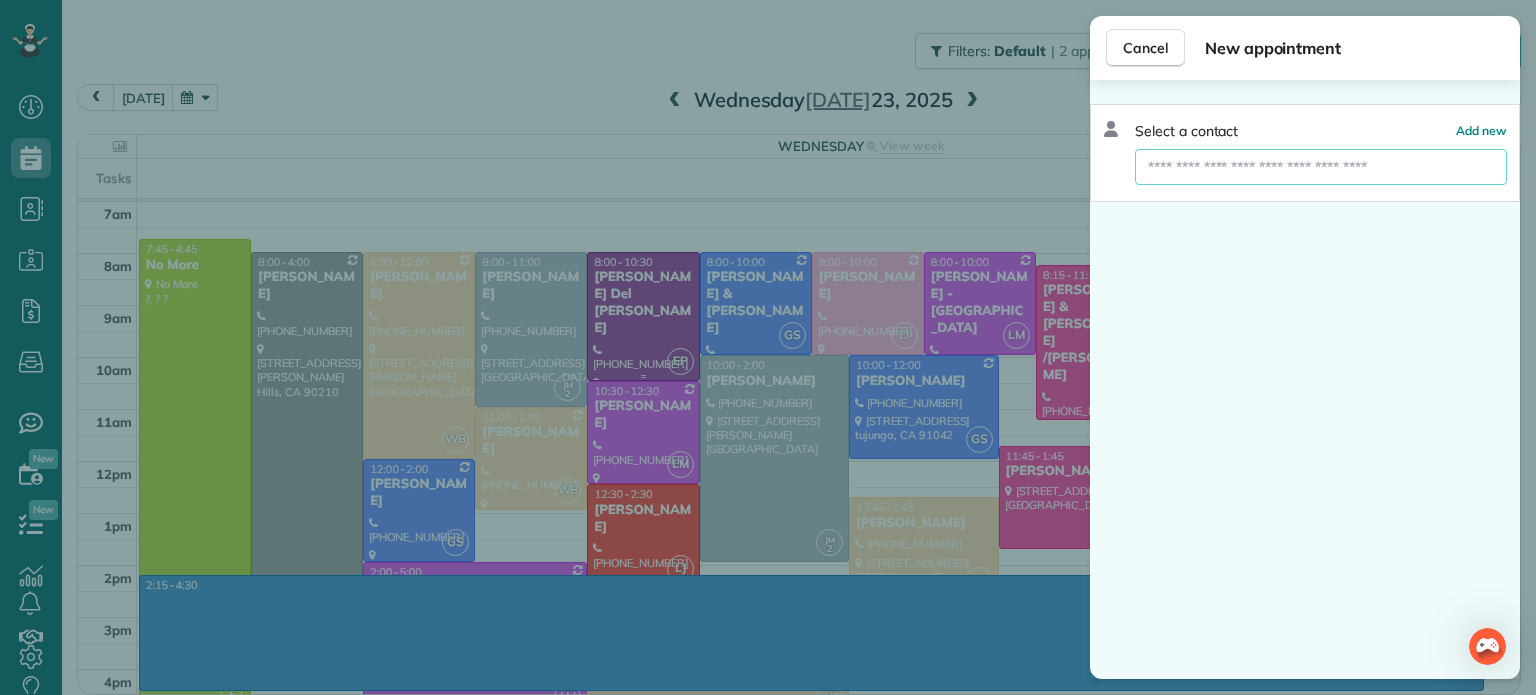 click at bounding box center [1321, 167] 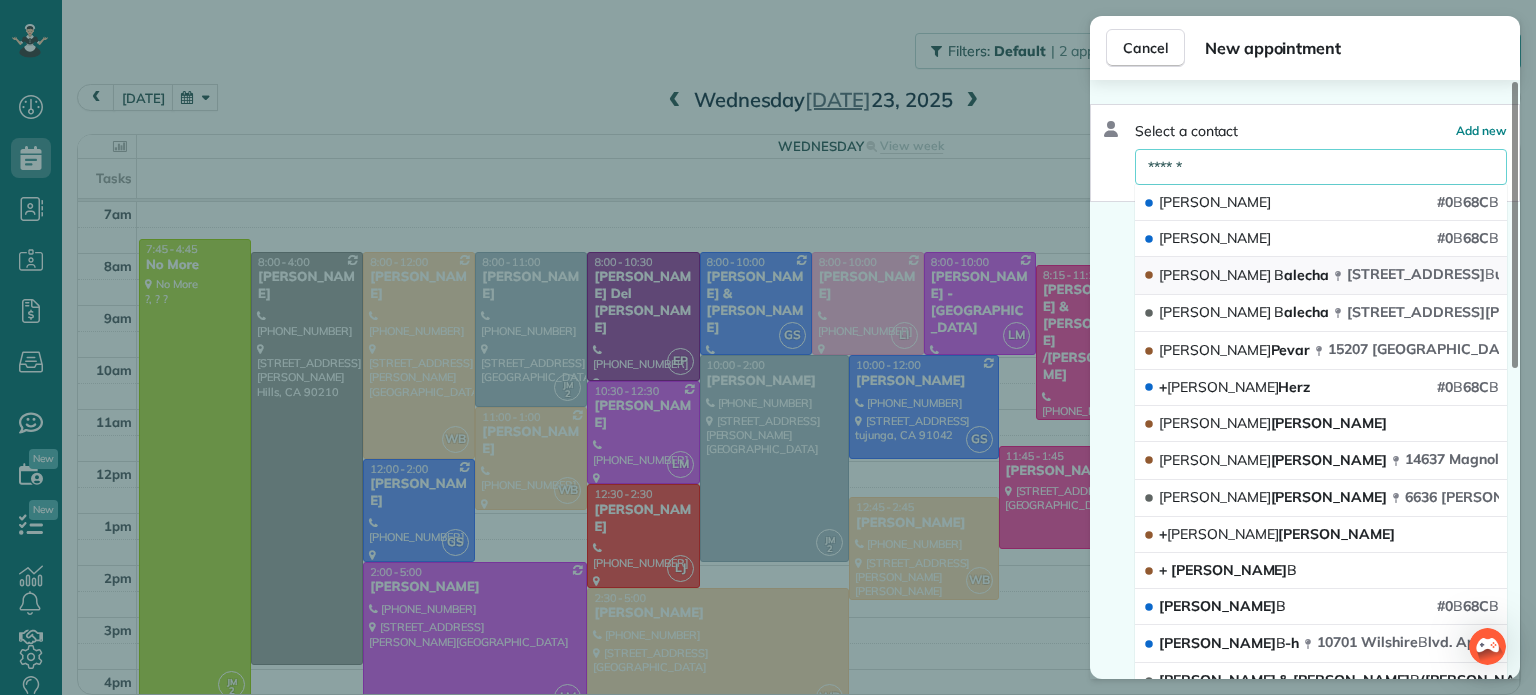 type on "******" 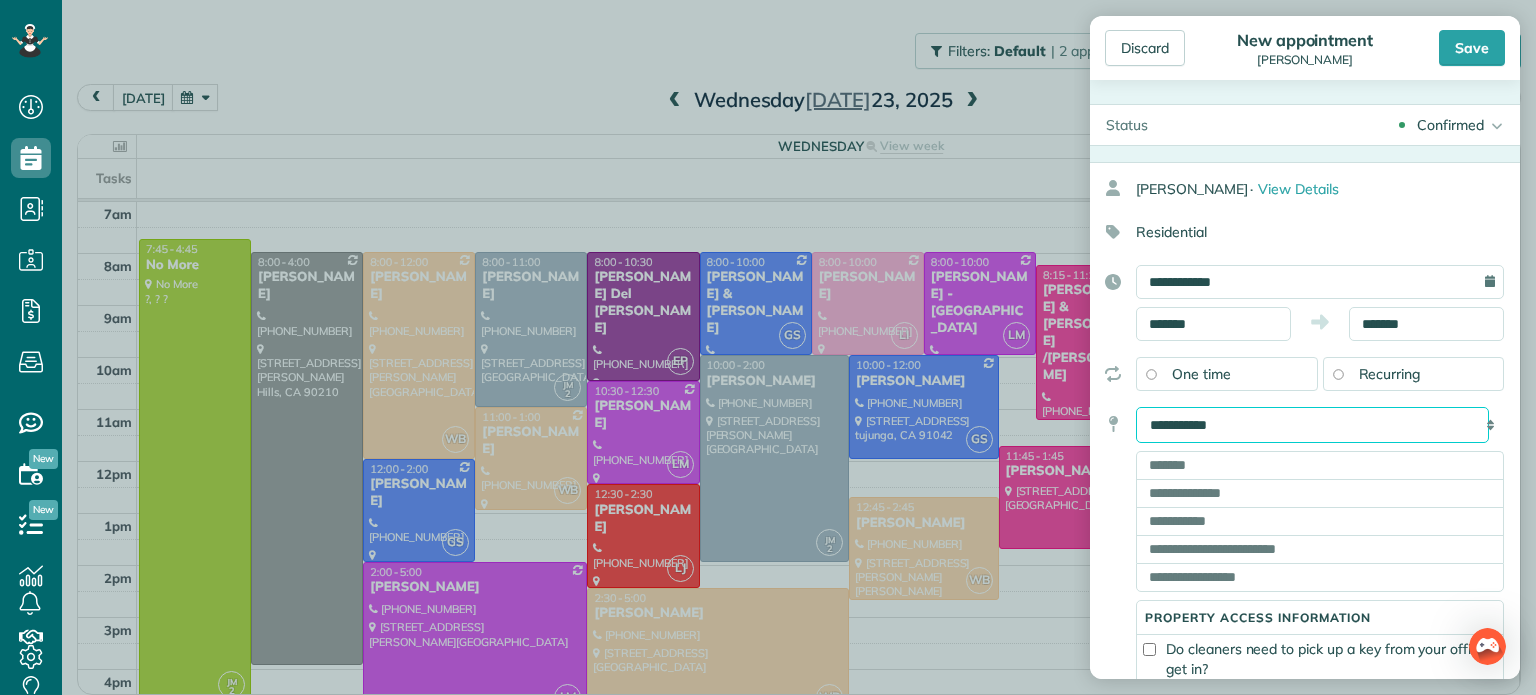click on "**********" at bounding box center (1312, 425) 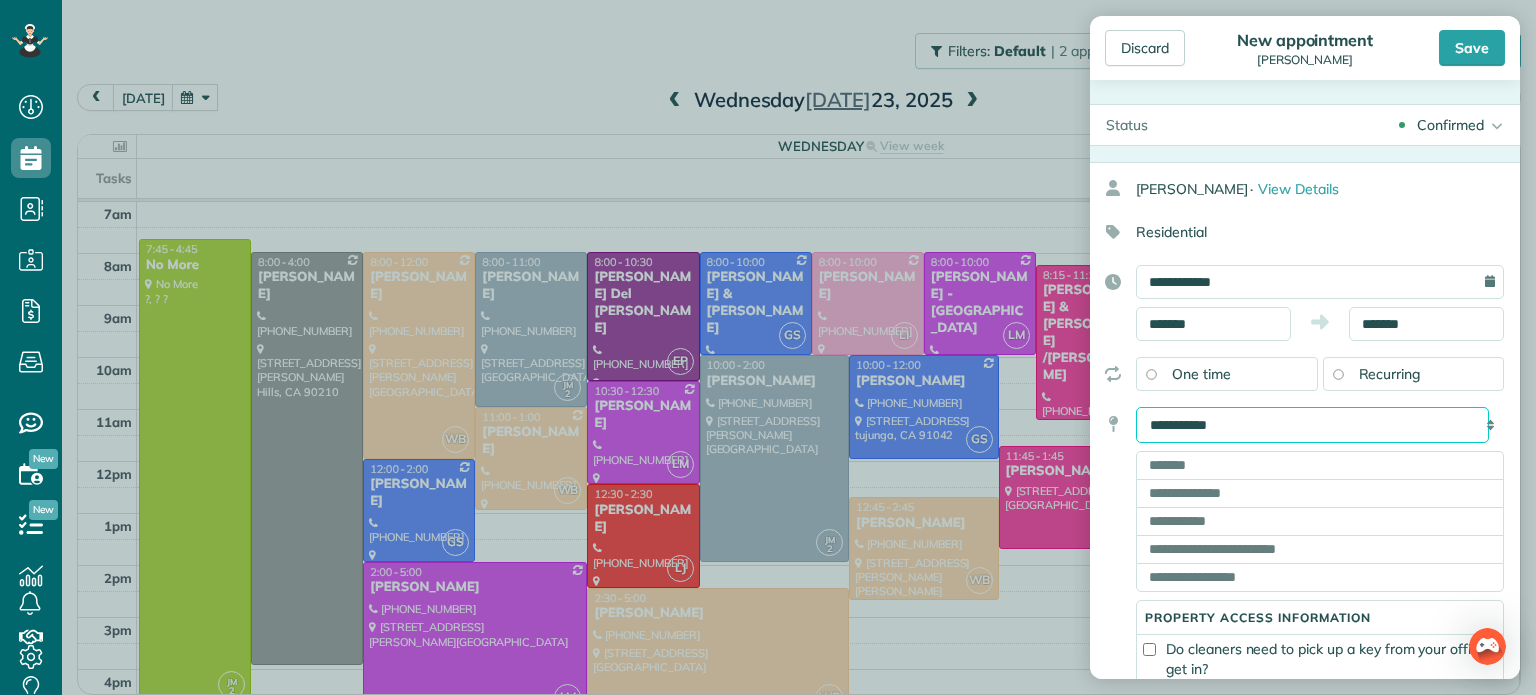 select on "*******" 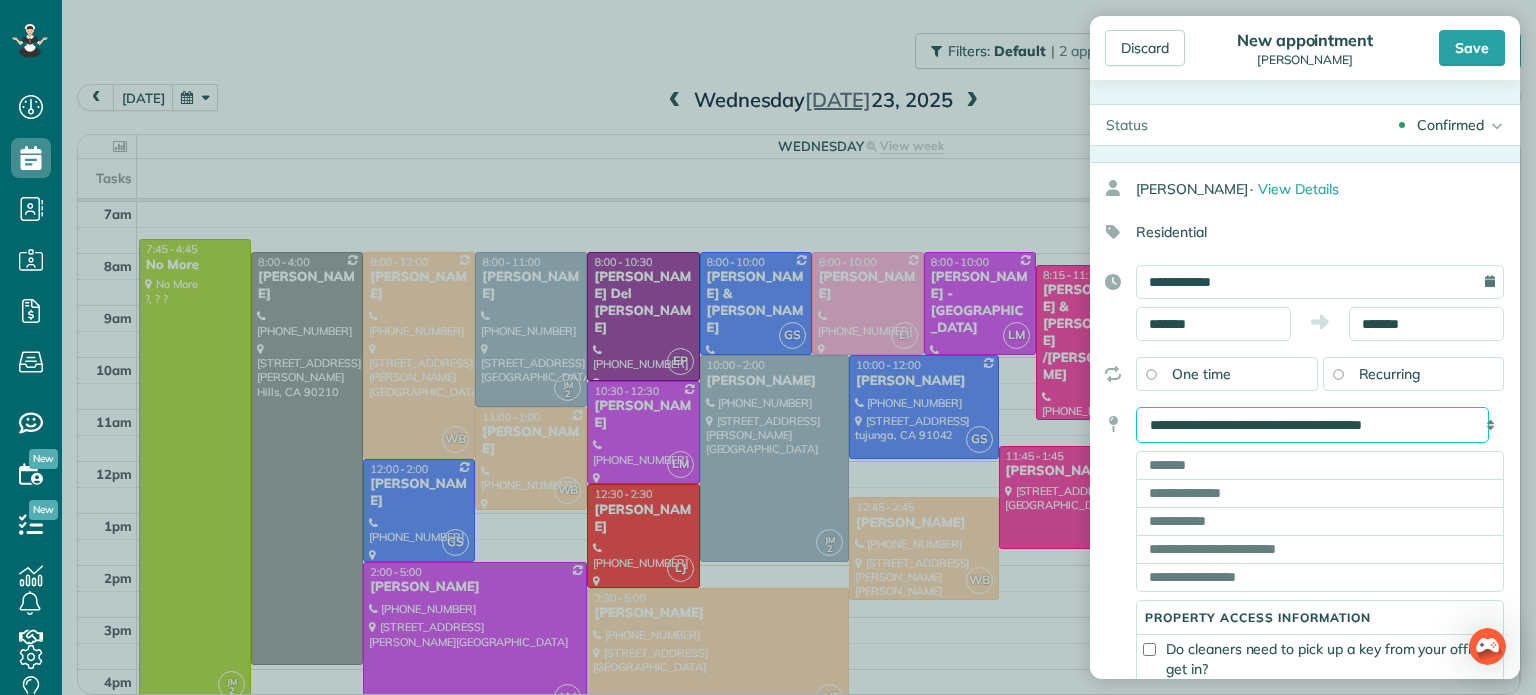 click on "**********" at bounding box center (1312, 425) 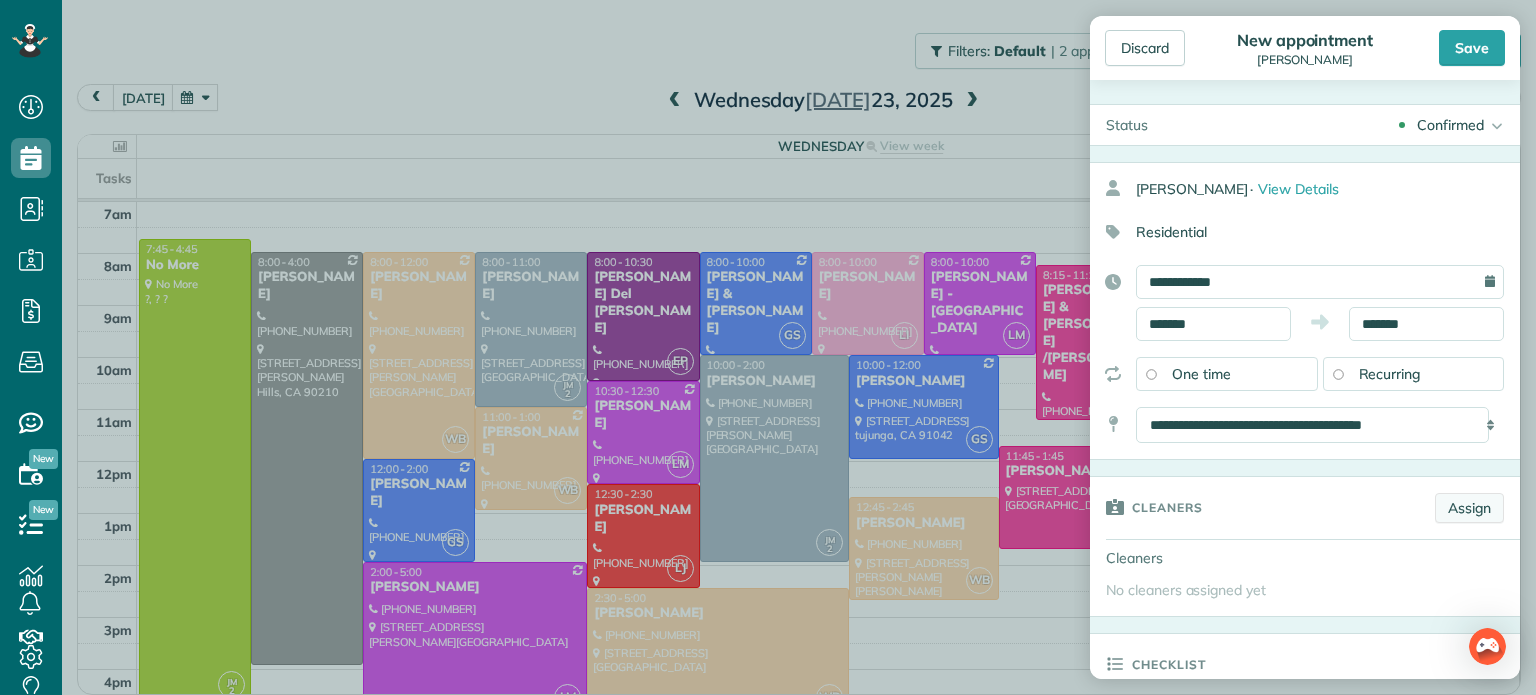click on "Assign" at bounding box center [1469, 508] 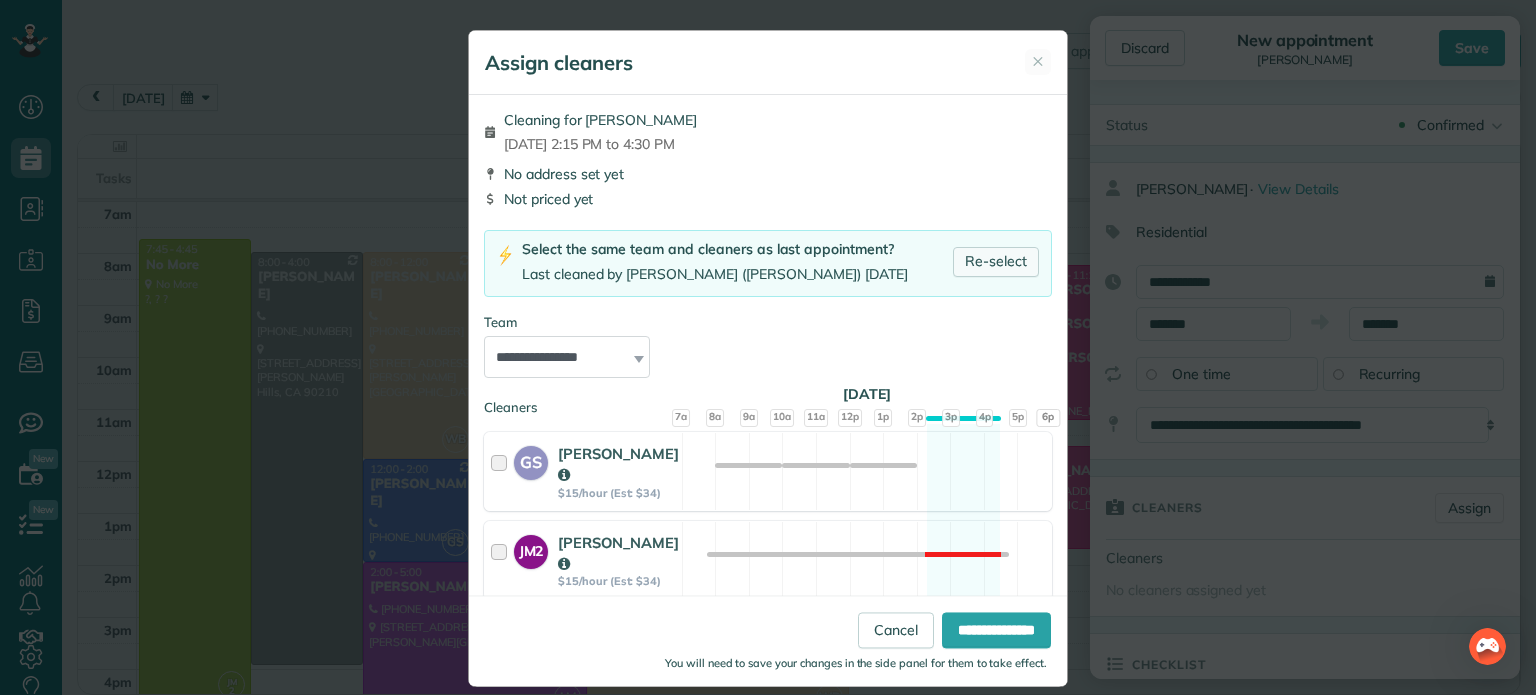 click on "Re-select" at bounding box center (996, 262) 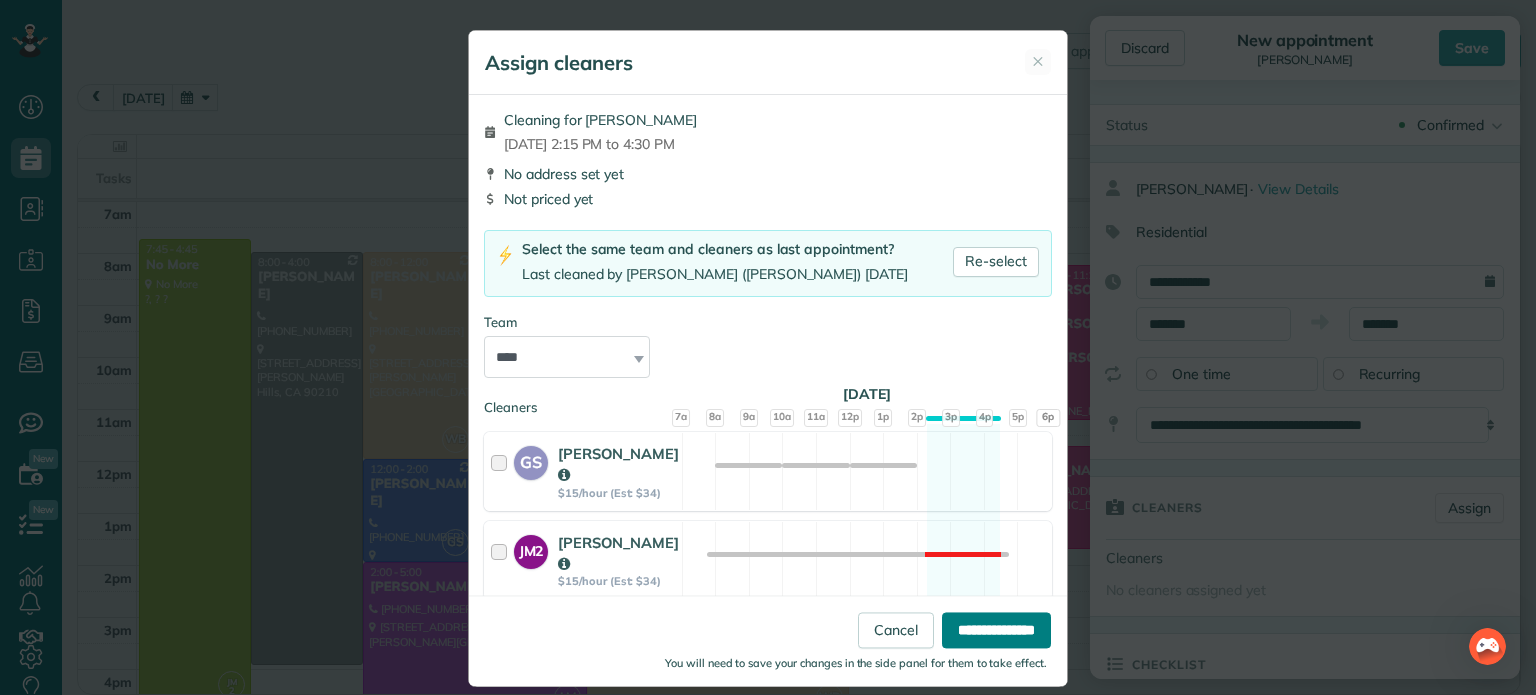 click on "**********" at bounding box center [996, 631] 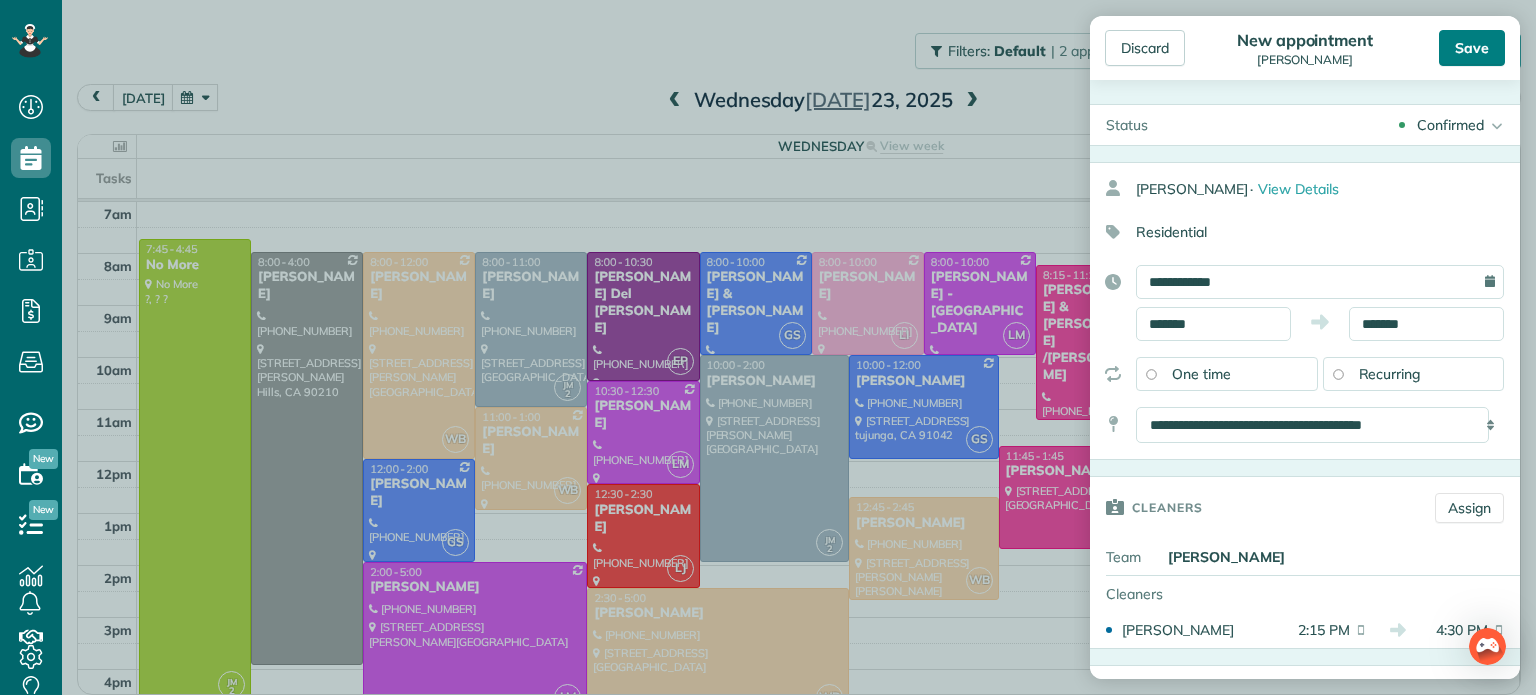 click on "Save" at bounding box center [1472, 48] 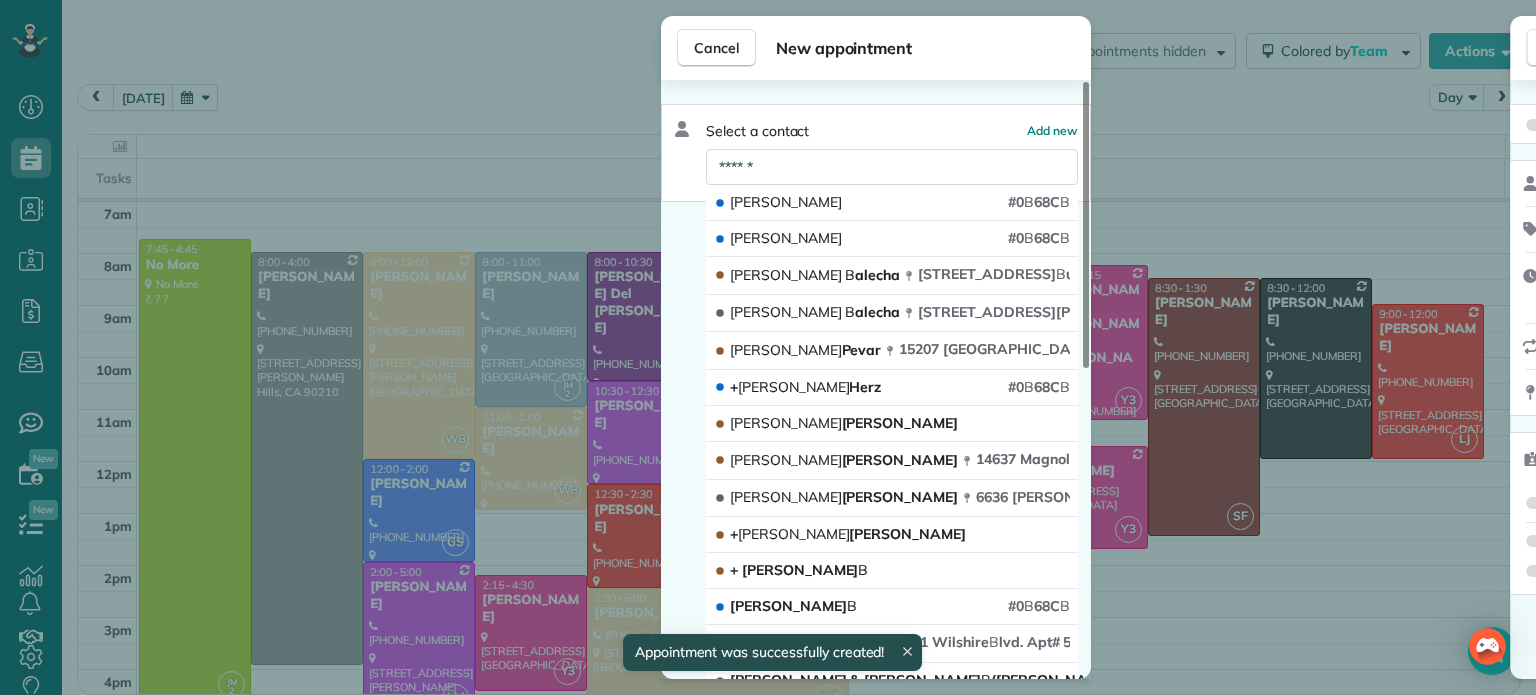 scroll, scrollTop: 55, scrollLeft: 0, axis: vertical 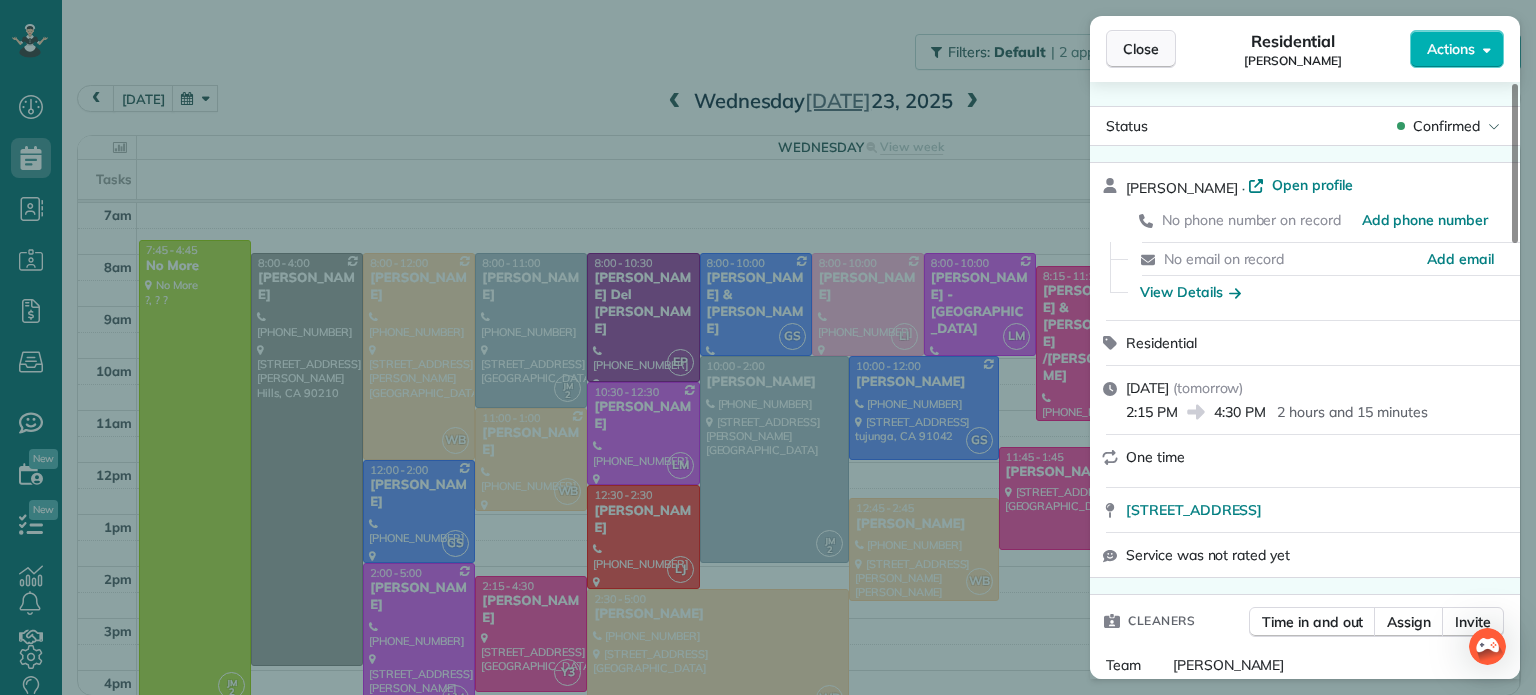 click on "Close" at bounding box center (1141, 49) 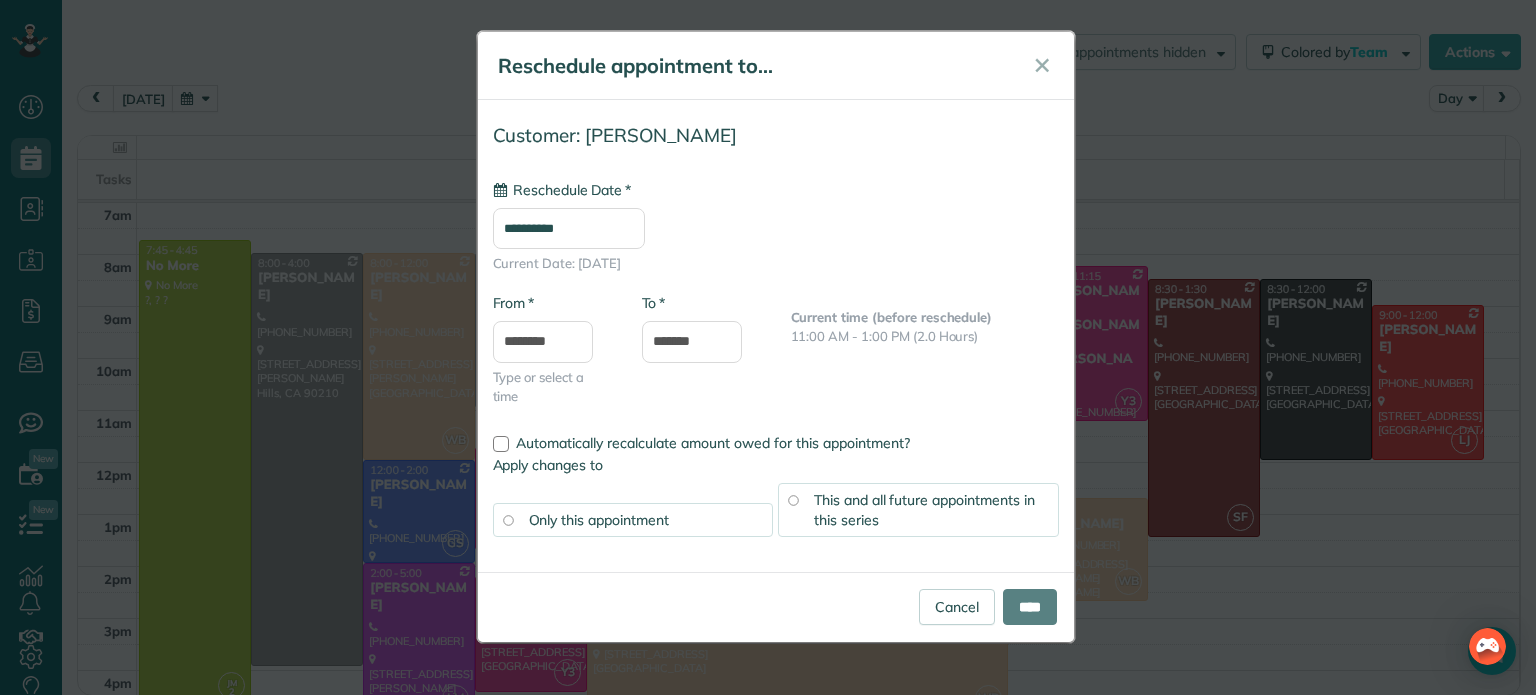 type on "**********" 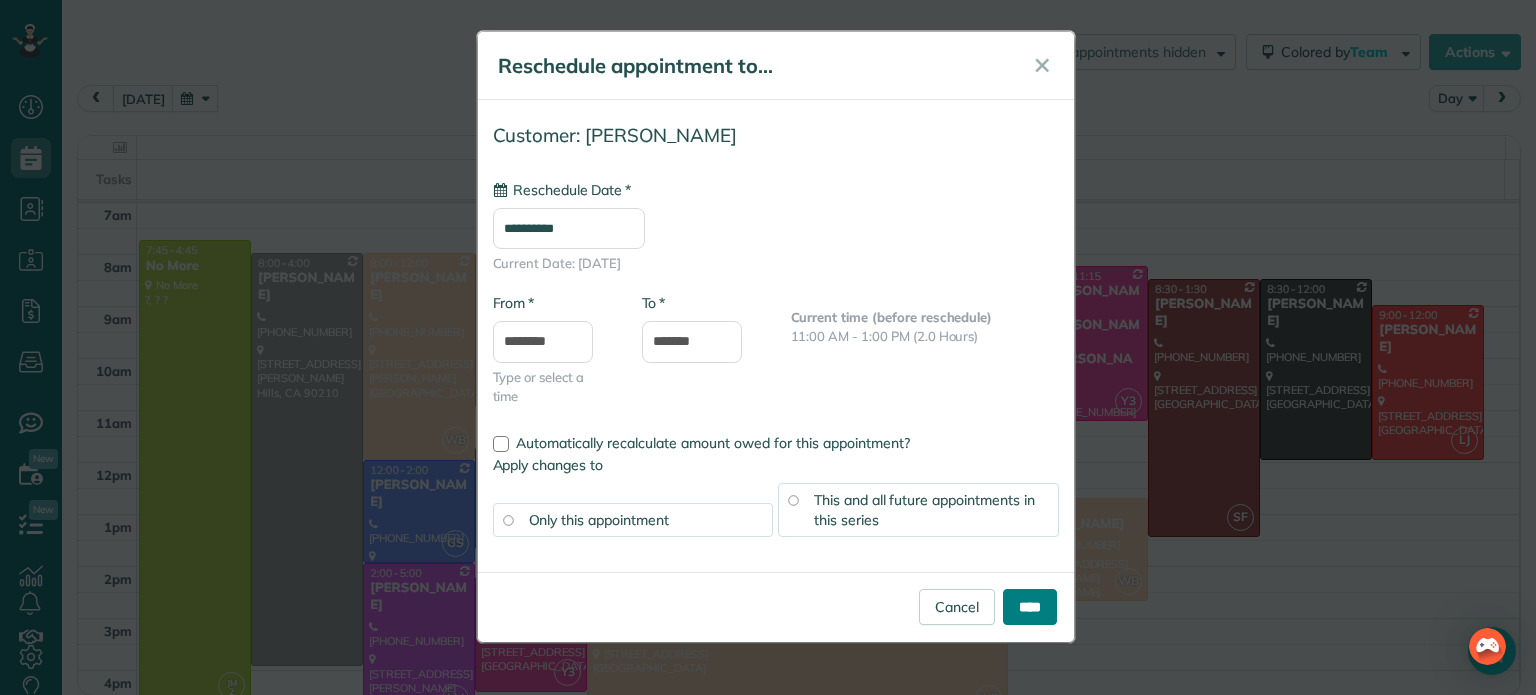 click on "****" at bounding box center (1030, 607) 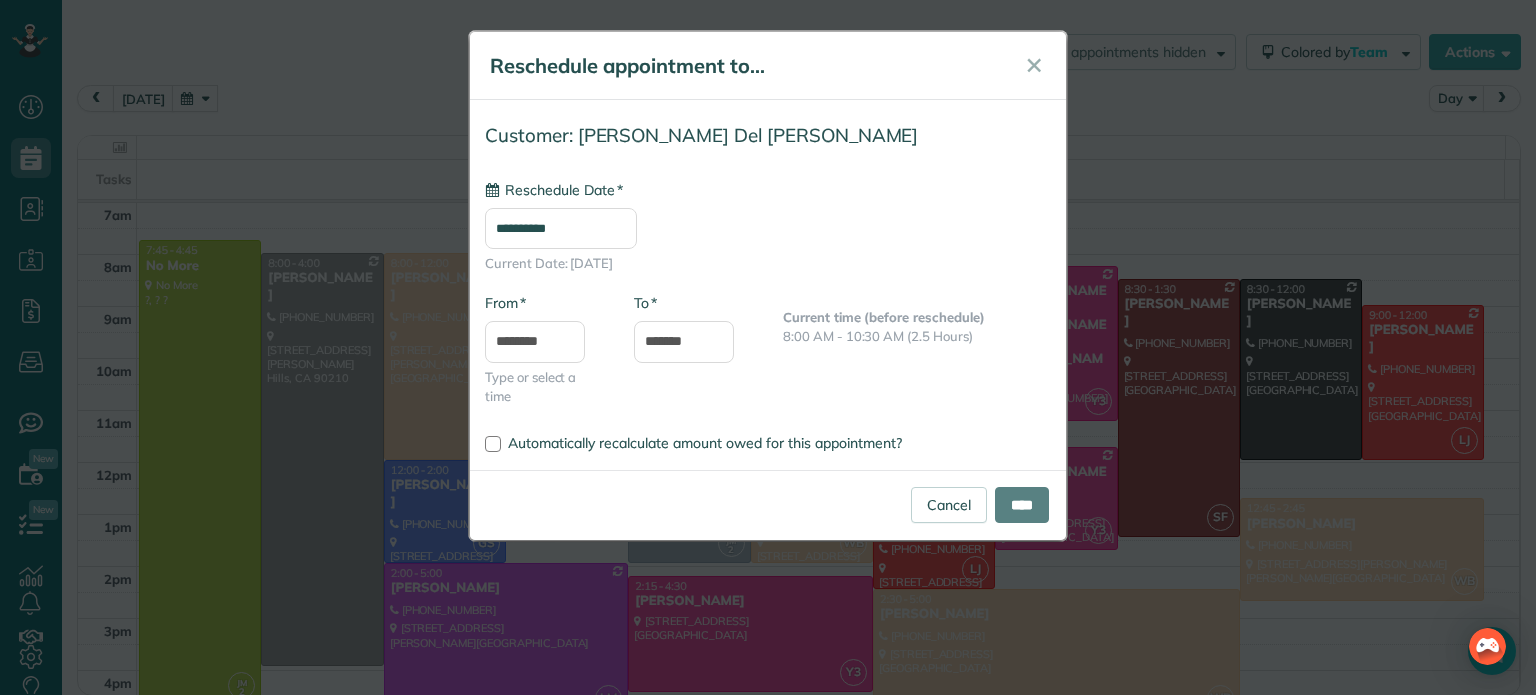 type on "**********" 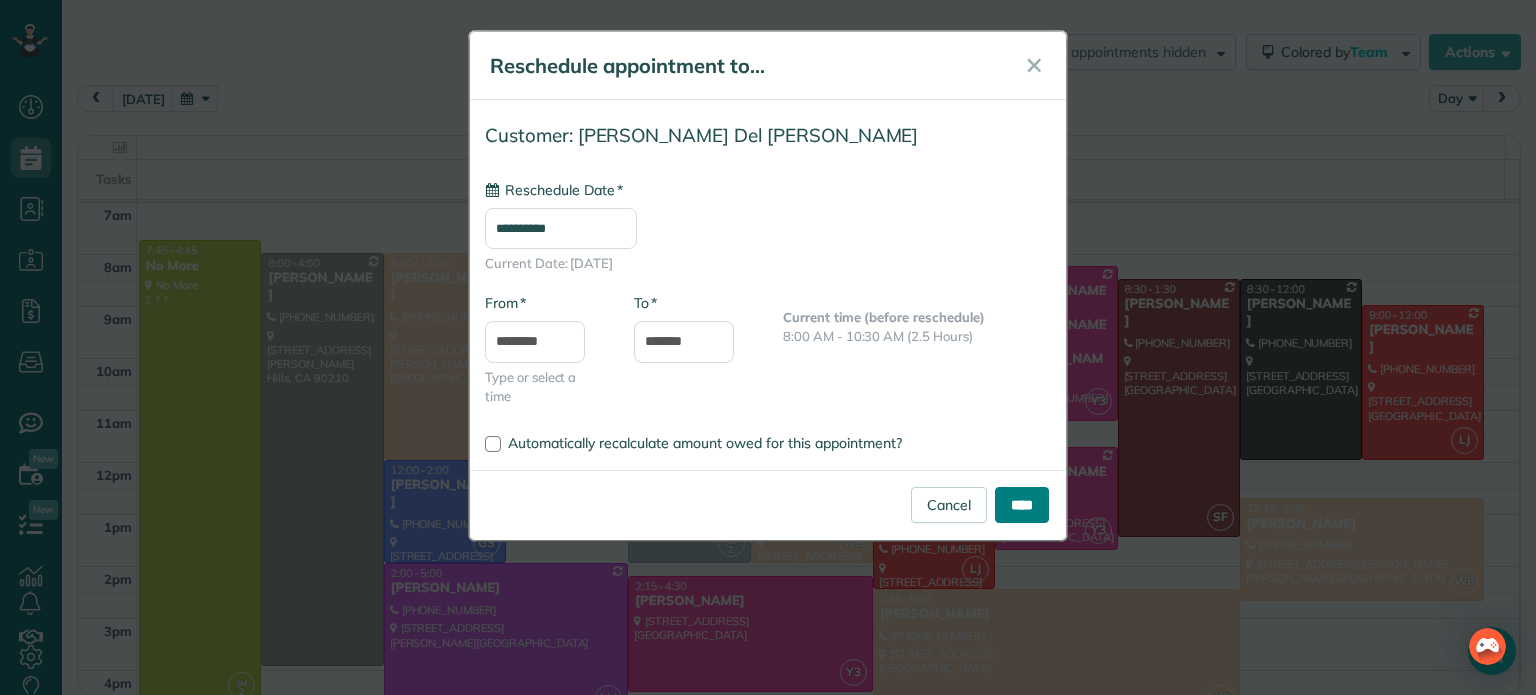 click on "****" at bounding box center [1022, 505] 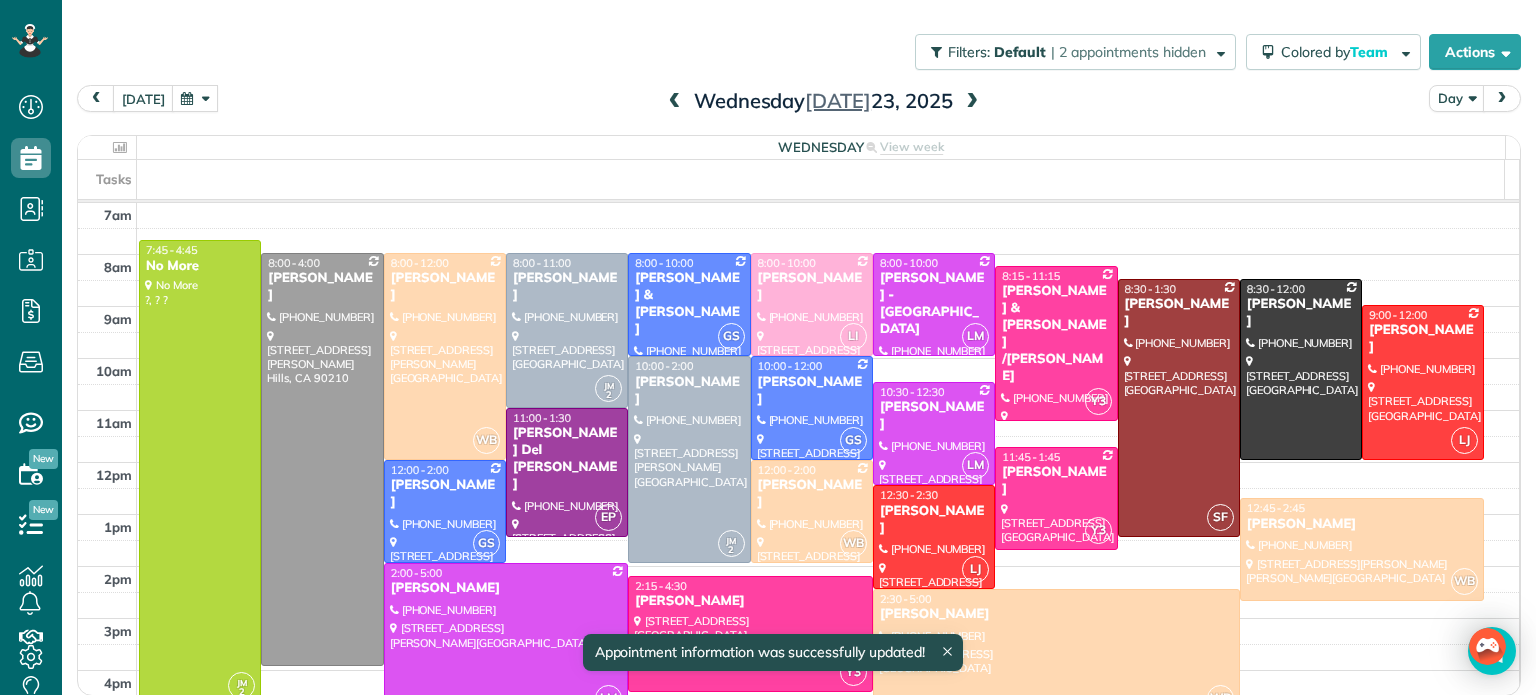 click at bounding box center [567, 472] 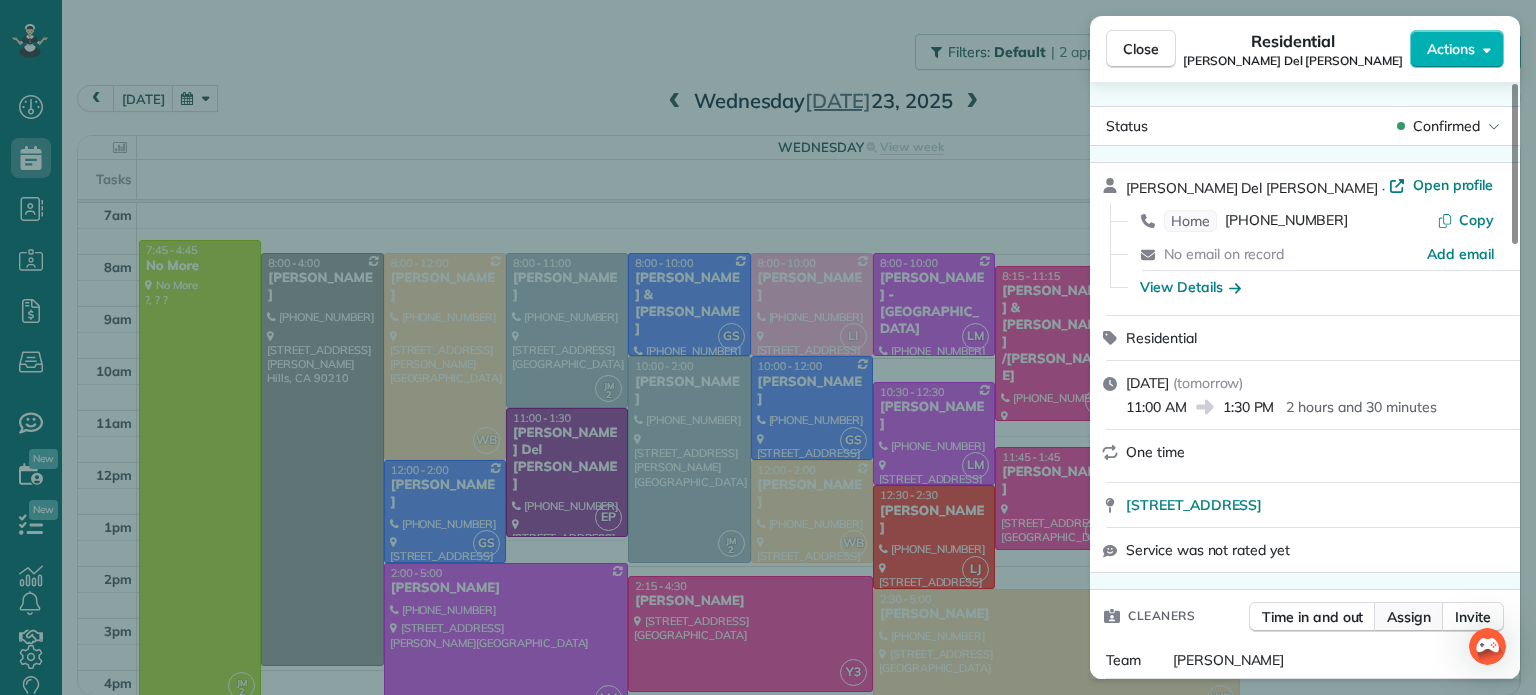 click on "Assign" at bounding box center (1409, 617) 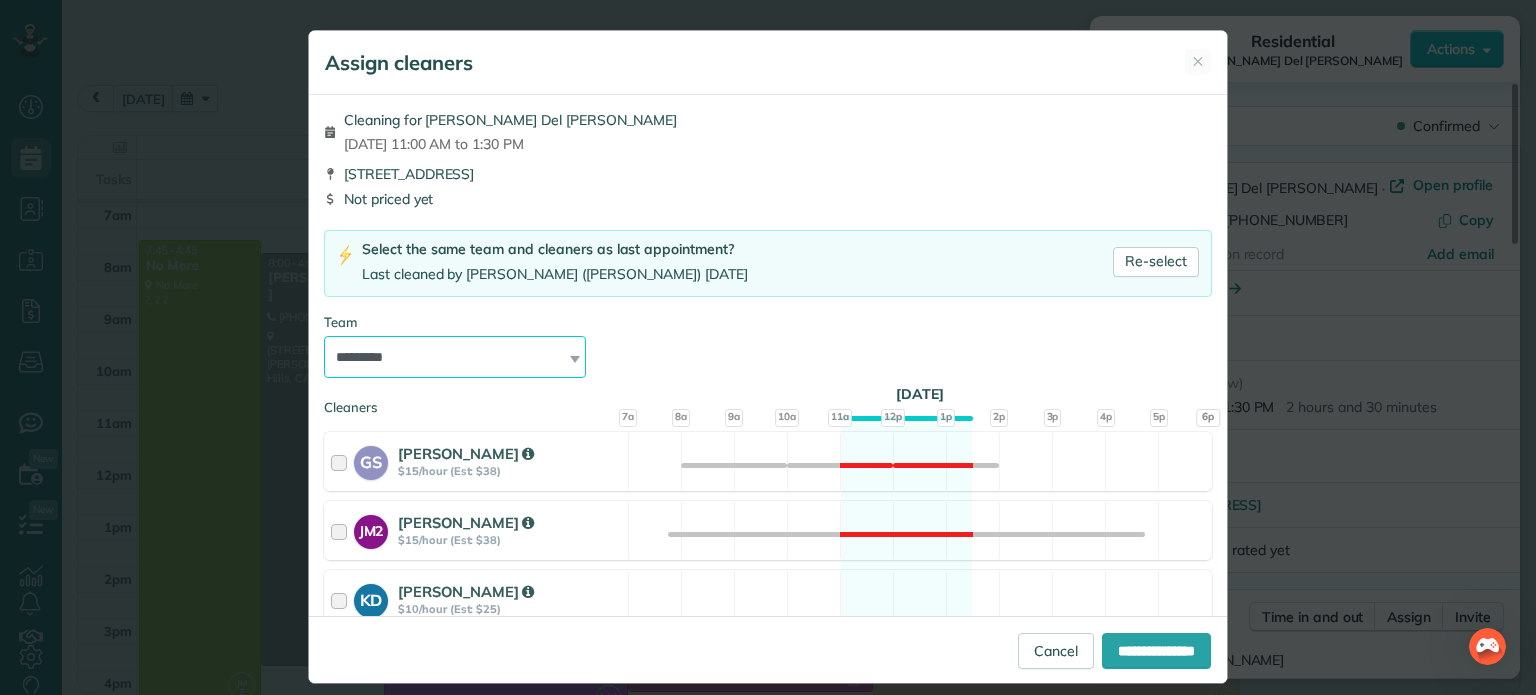 click on "**********" at bounding box center [455, 357] 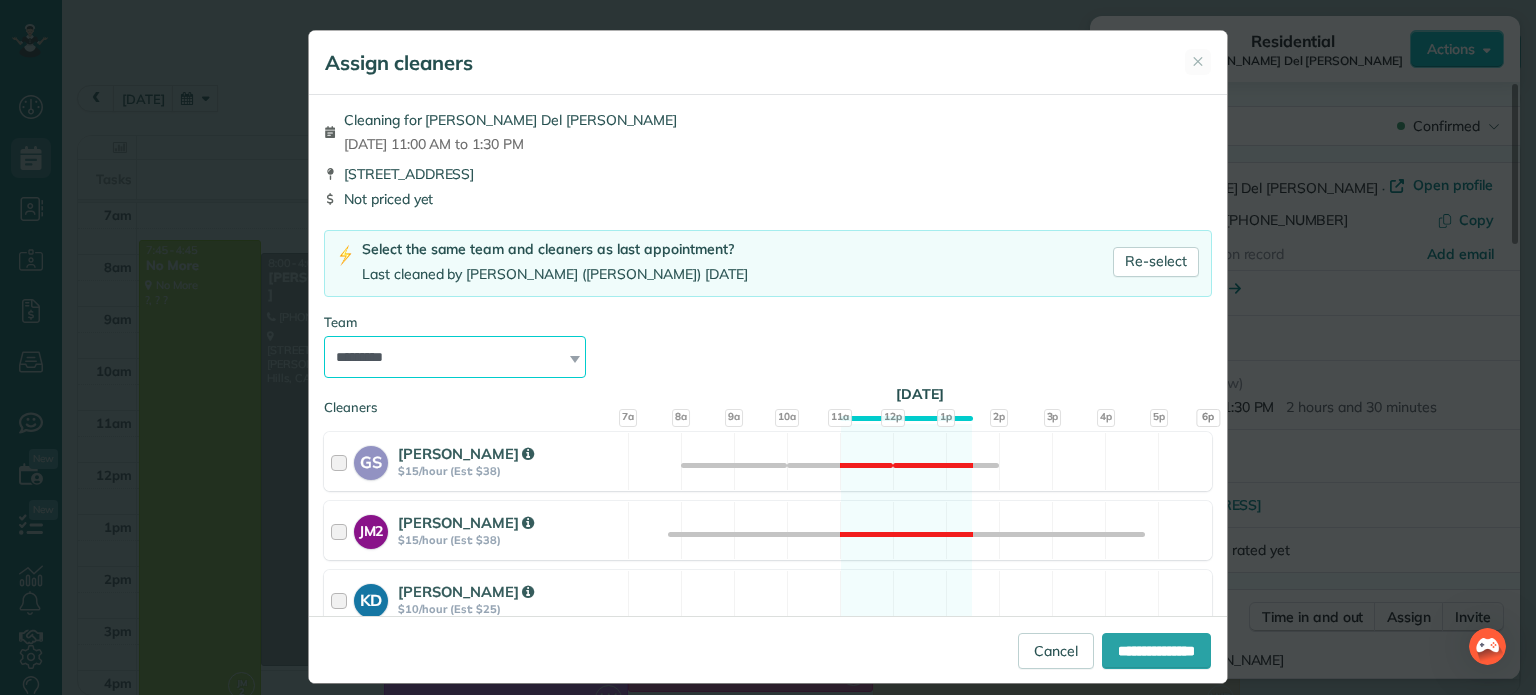 select on "*****" 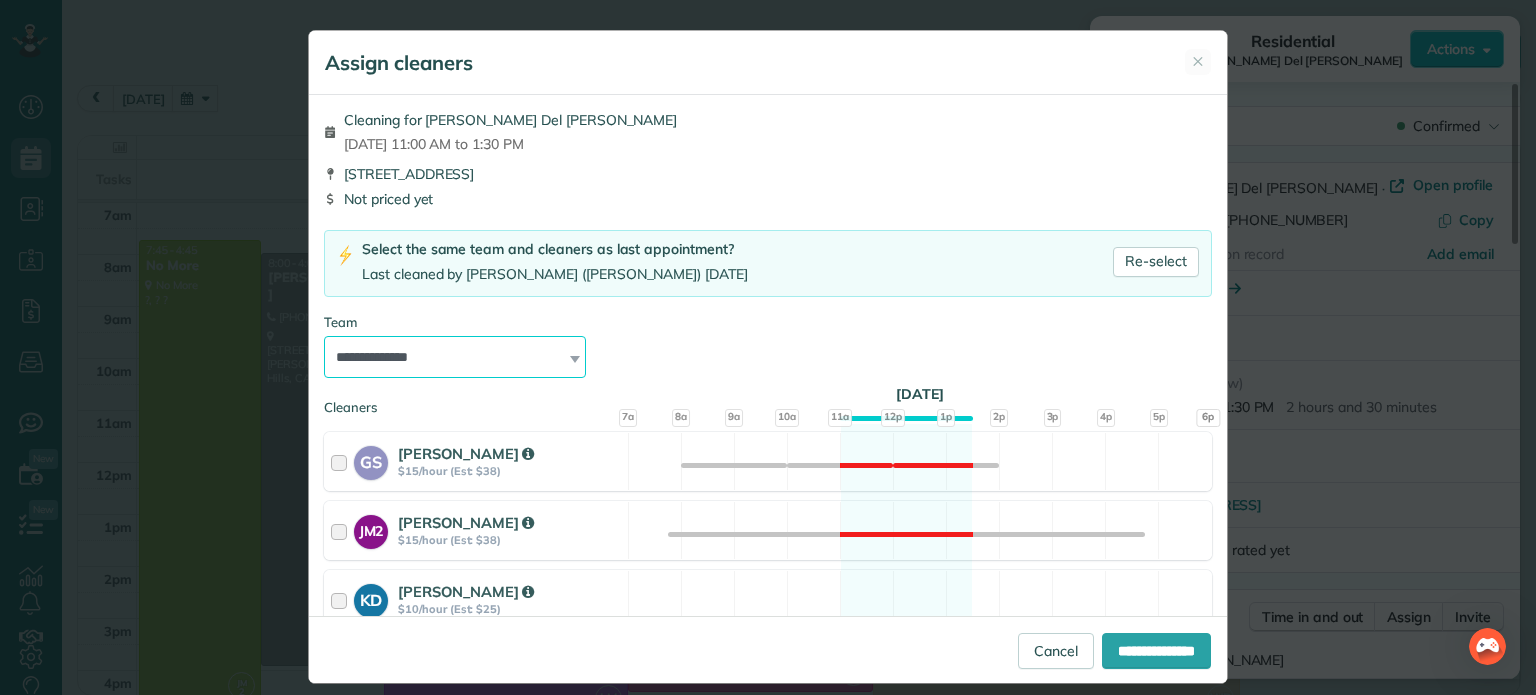 click on "**********" at bounding box center (455, 357) 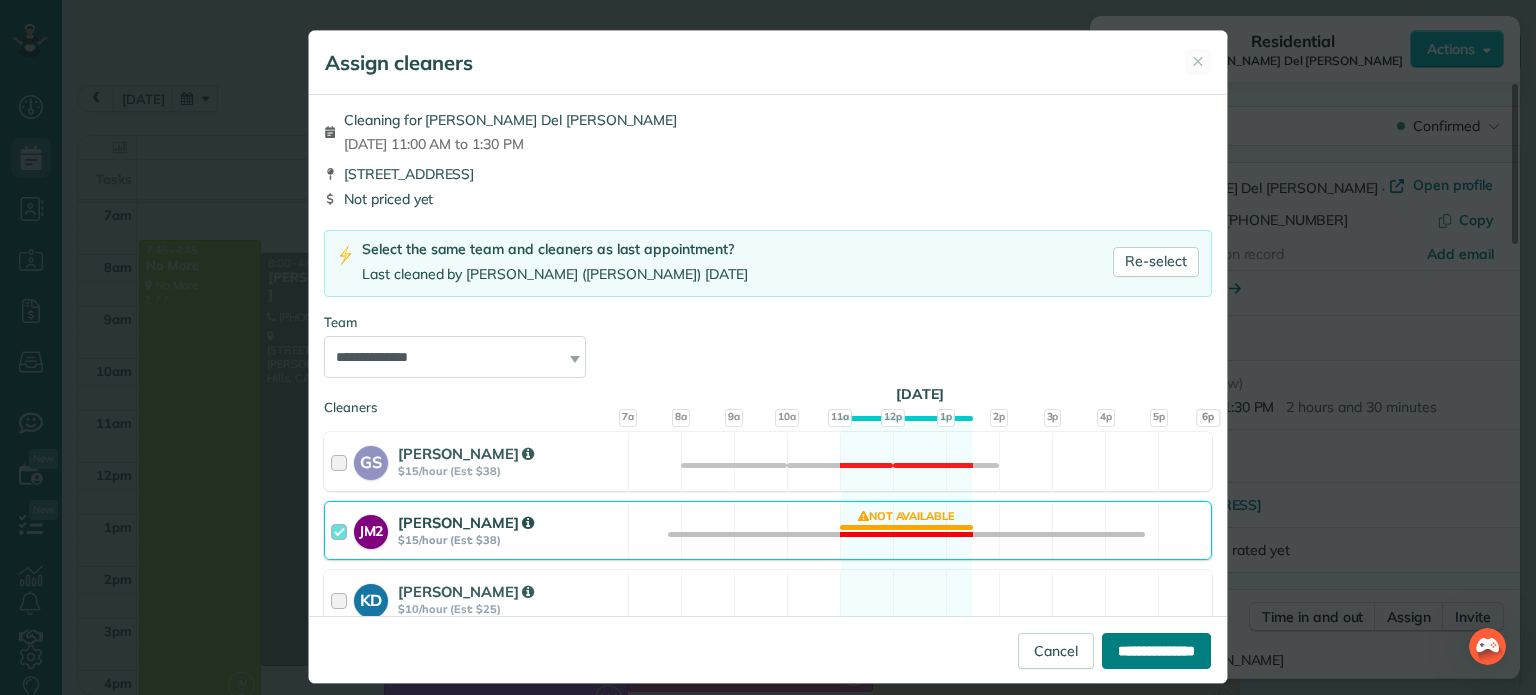 click on "**********" at bounding box center [1156, 651] 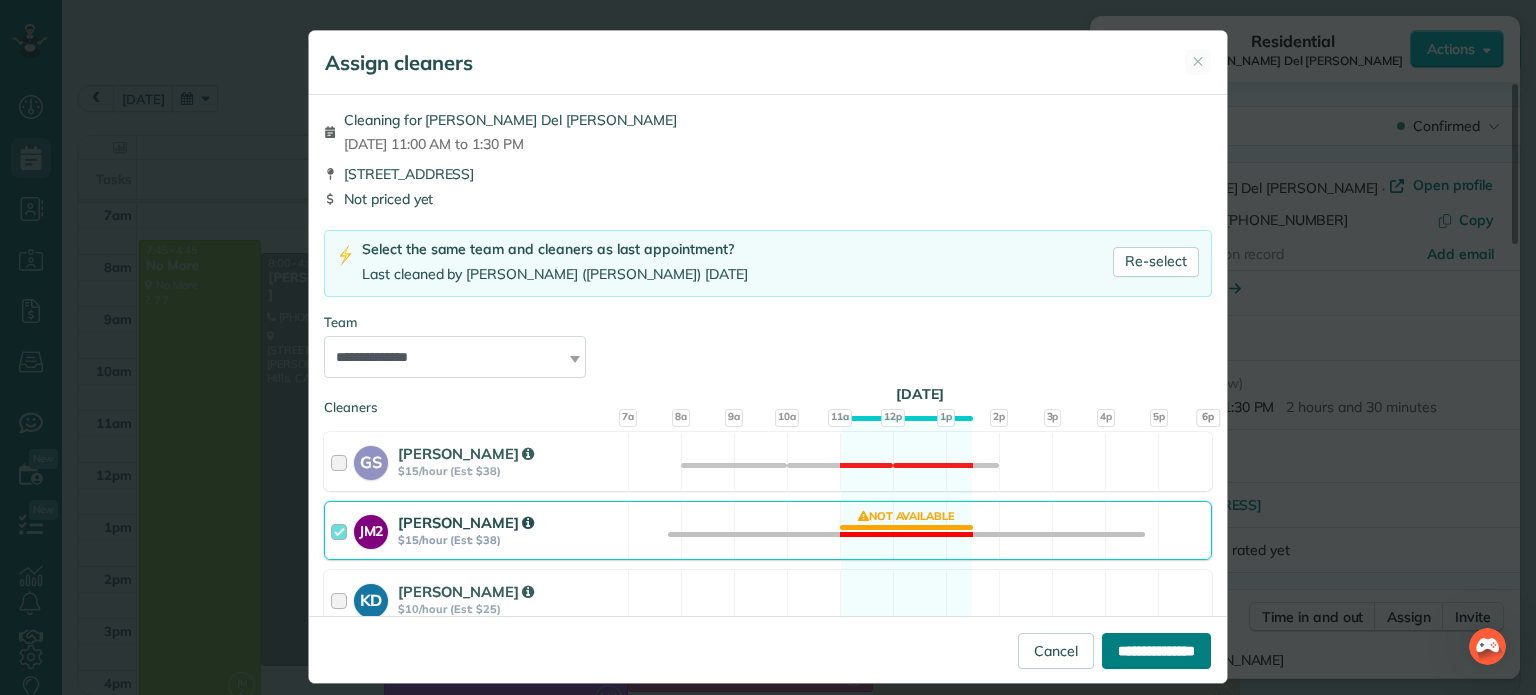 type on "**********" 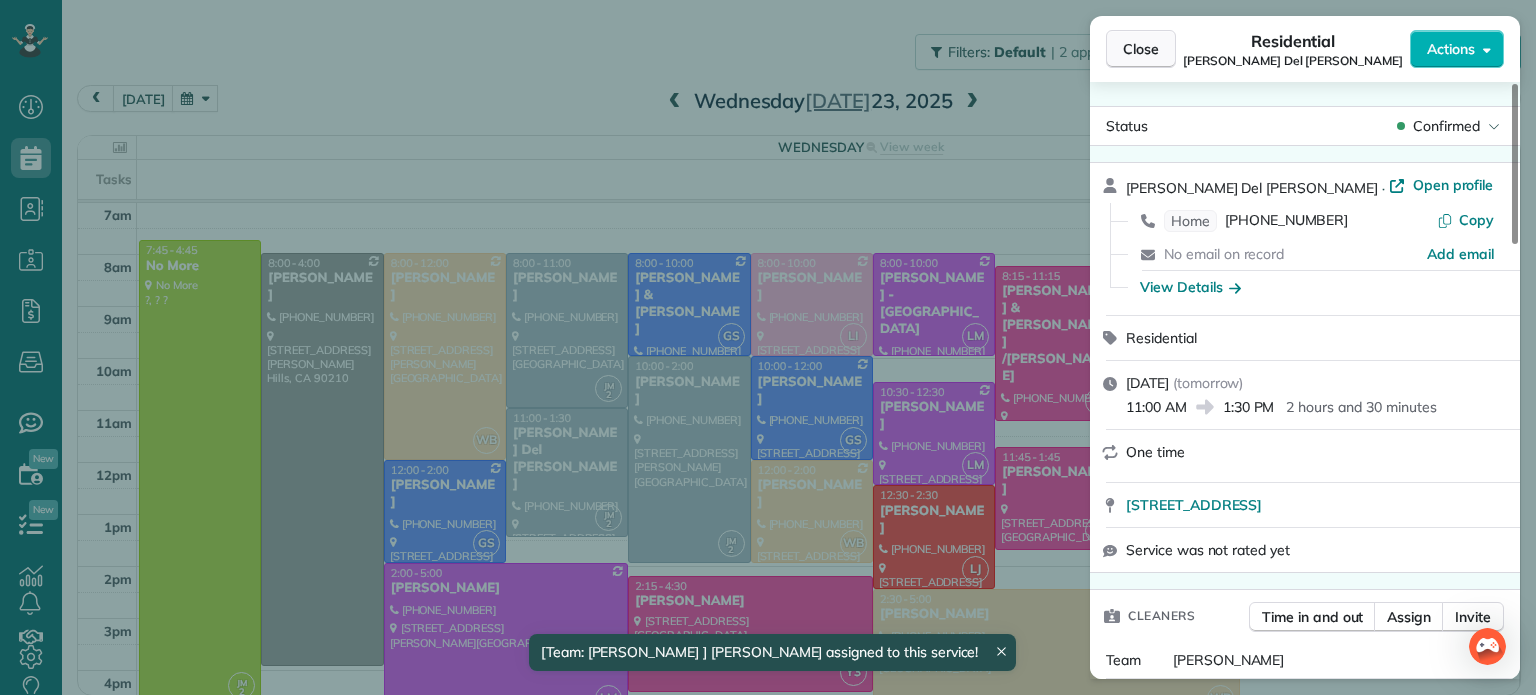 click on "Close" at bounding box center (1141, 49) 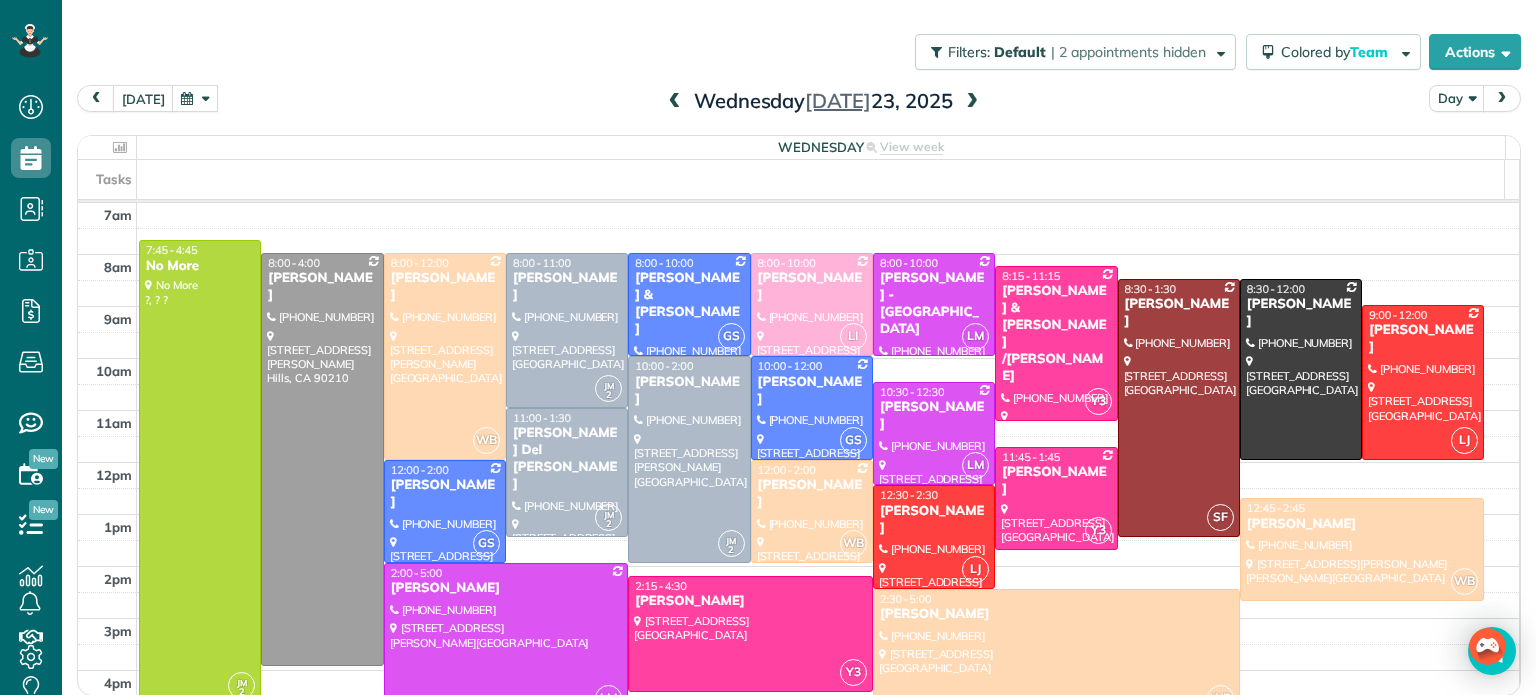 click at bounding box center [689, 459] 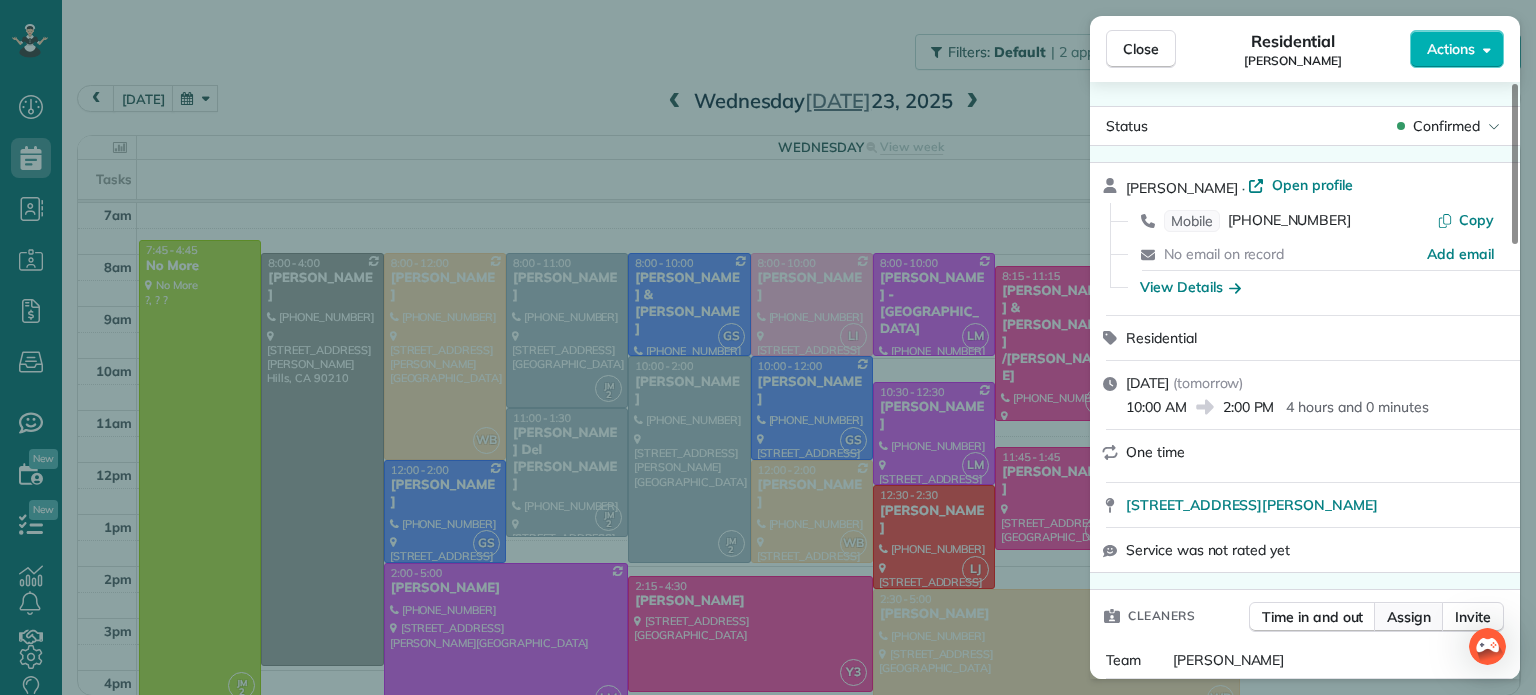 click on "Assign" at bounding box center (1409, 617) 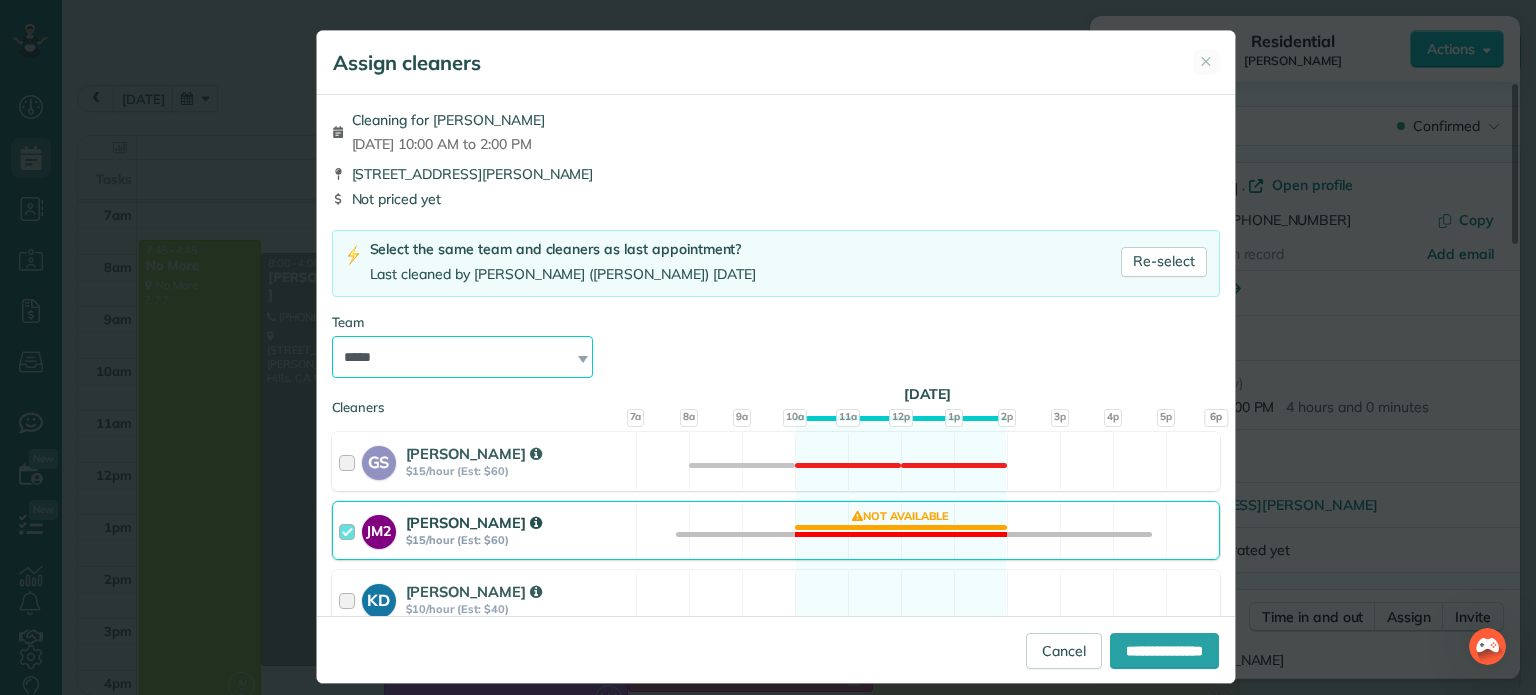 click on "**********" at bounding box center [463, 357] 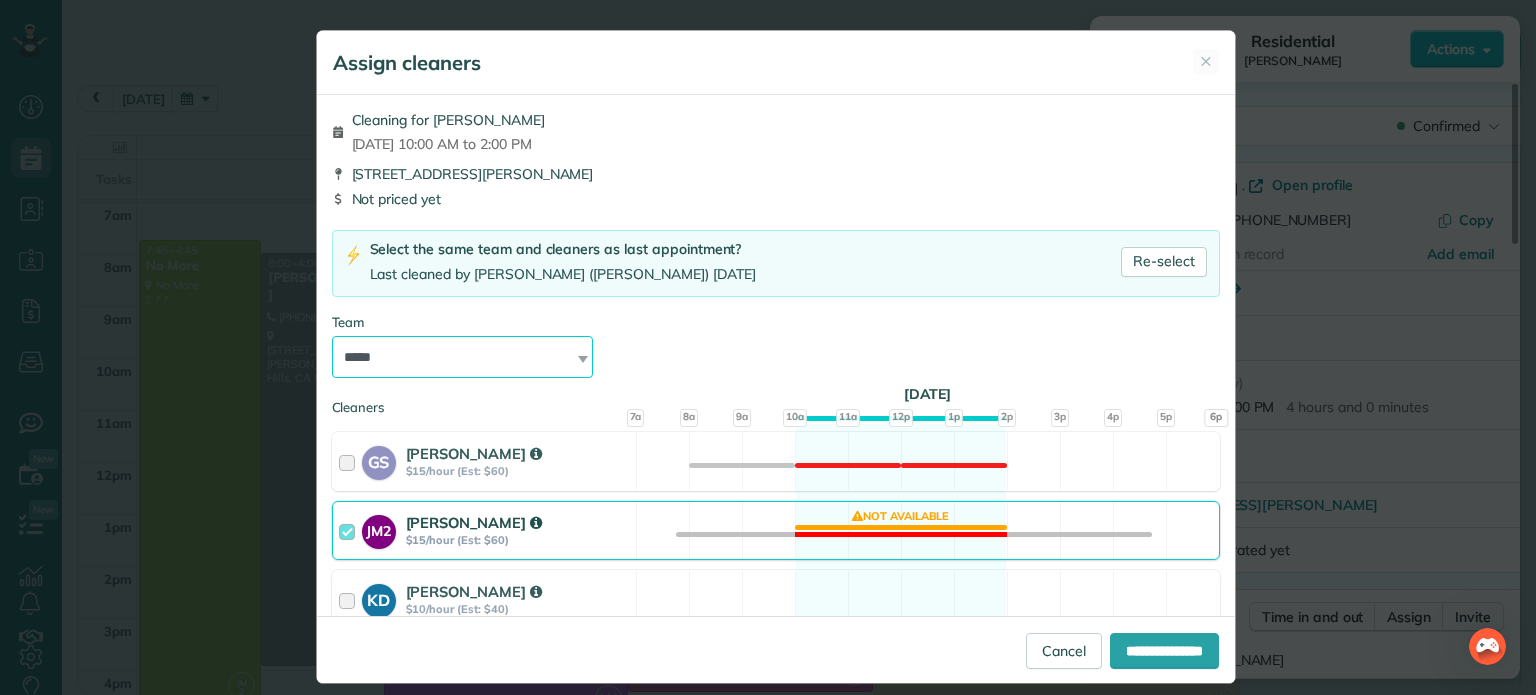 select on "**" 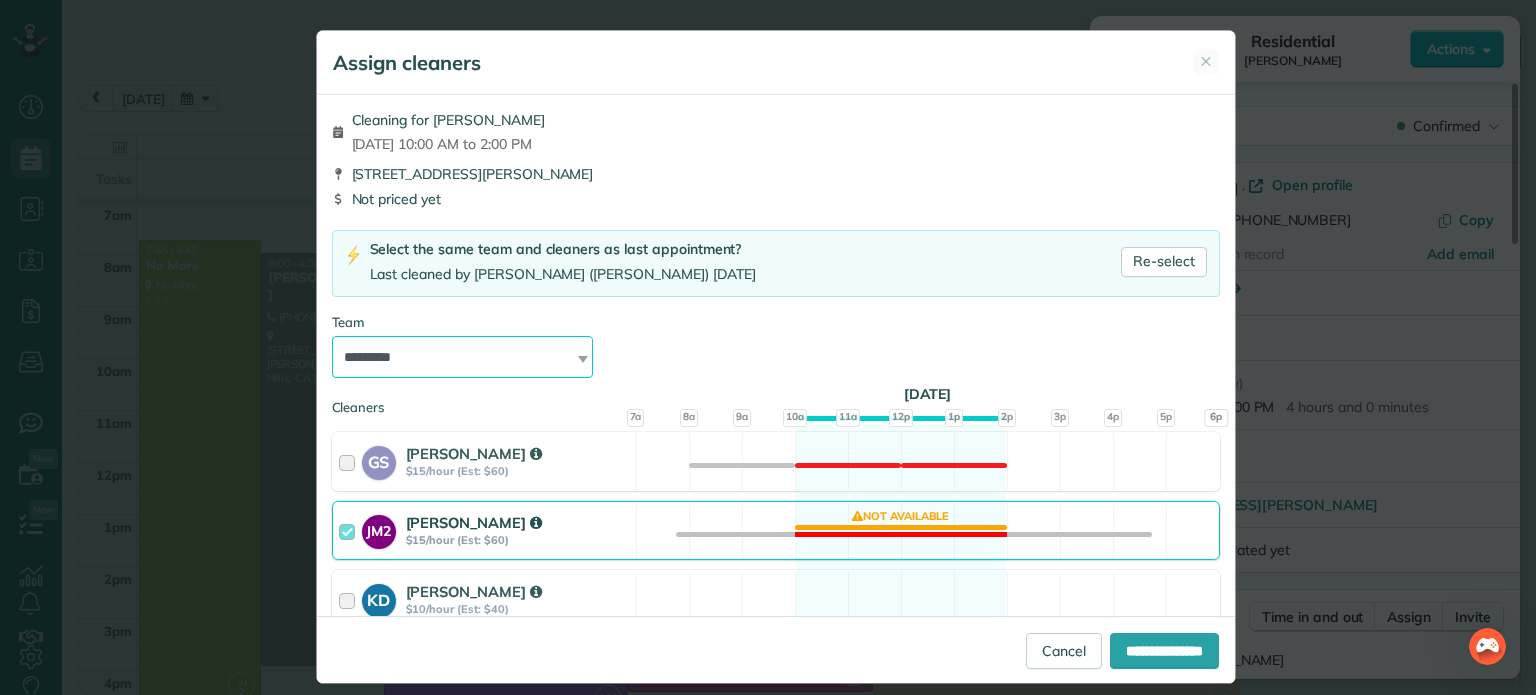 click on "**********" at bounding box center (463, 357) 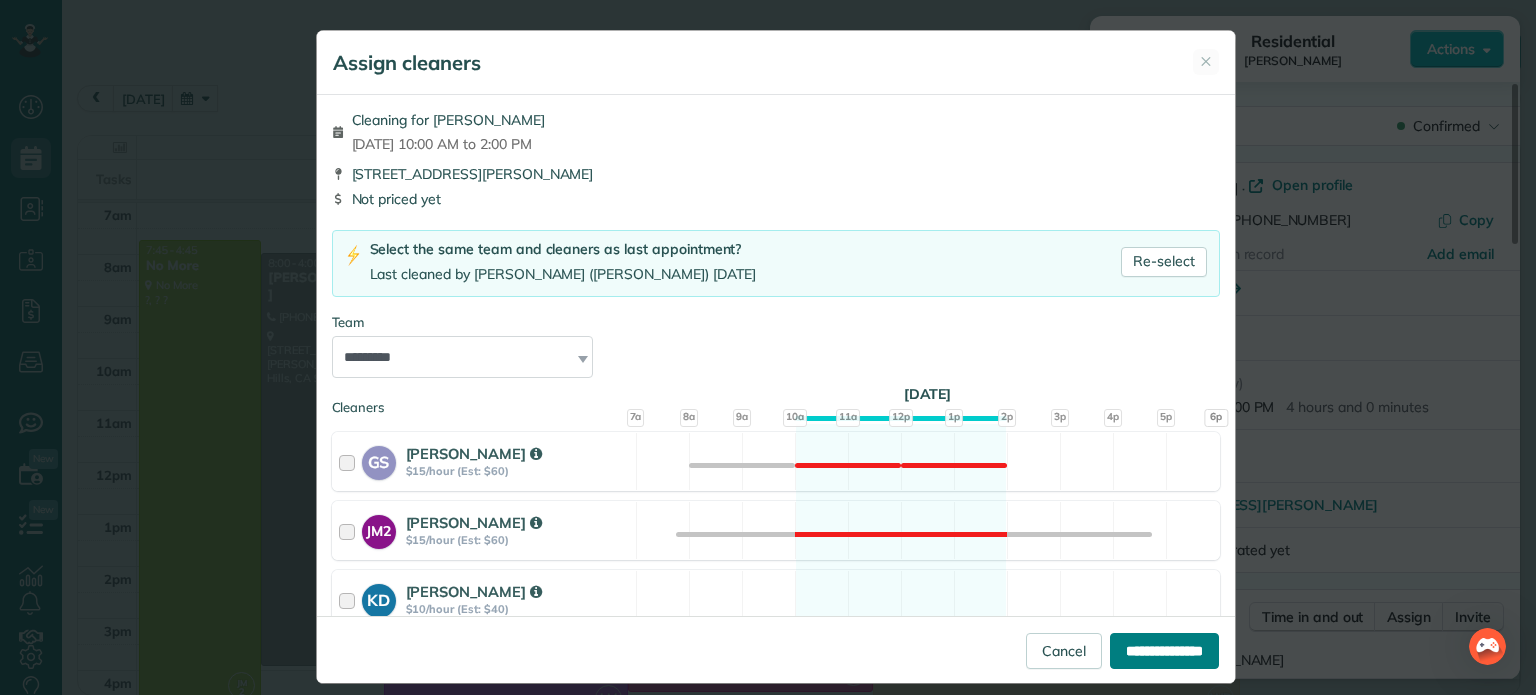 click on "**********" at bounding box center [1164, 651] 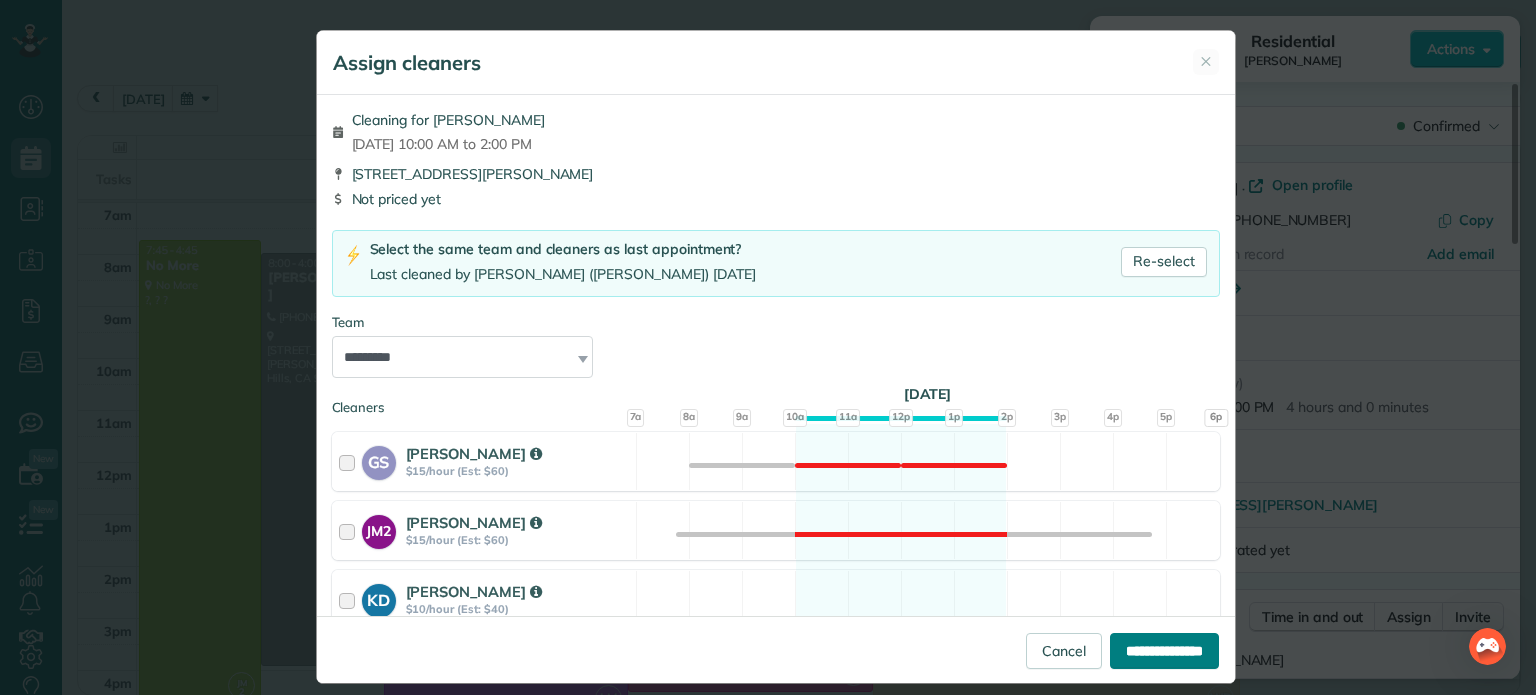 type on "**********" 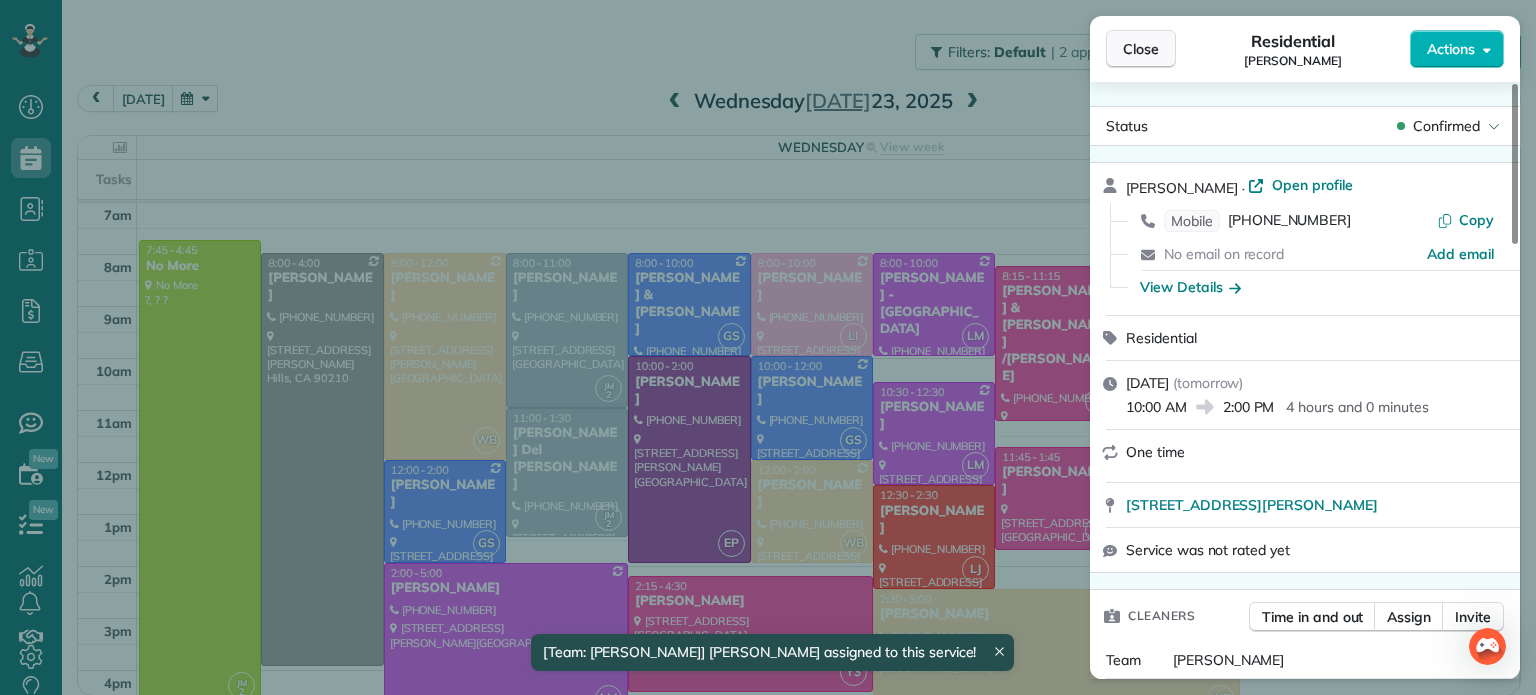 click on "Close" at bounding box center (1141, 49) 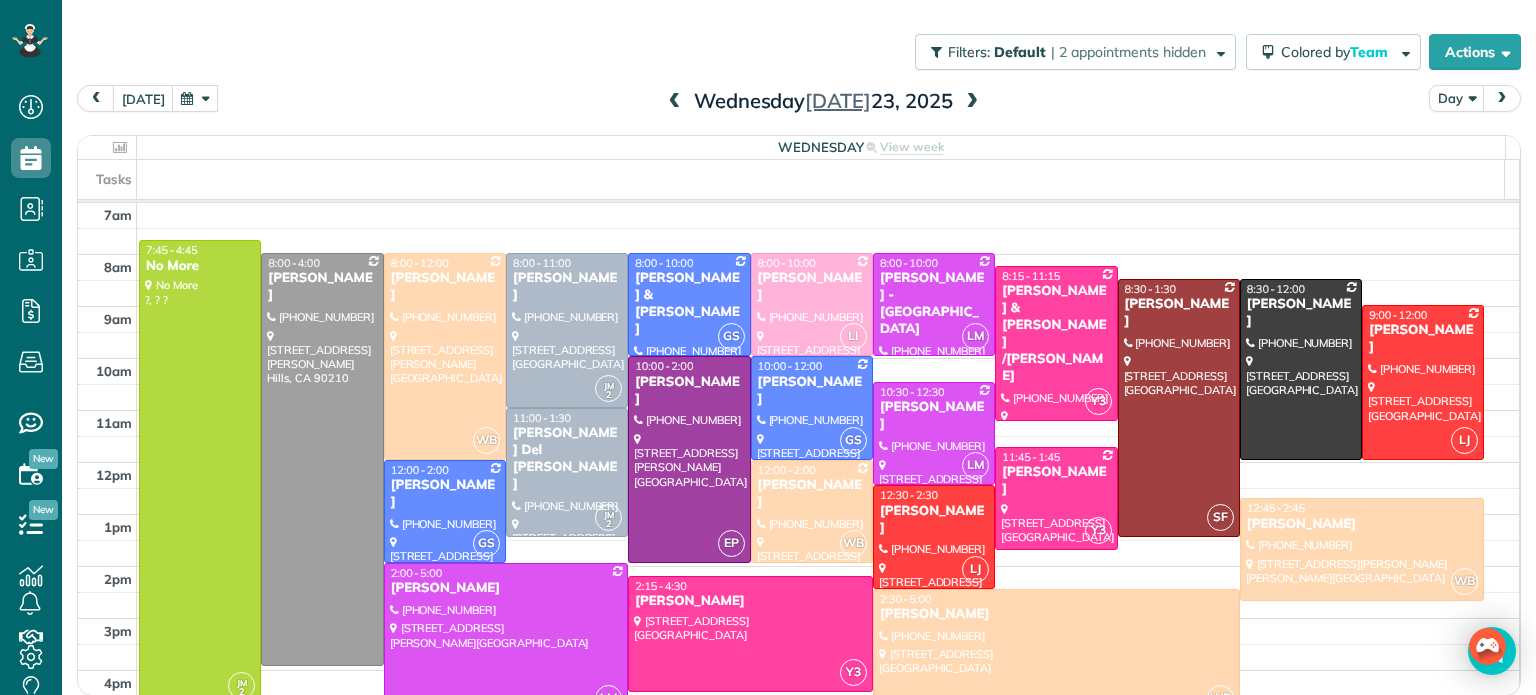 click at bounding box center [1362, 549] 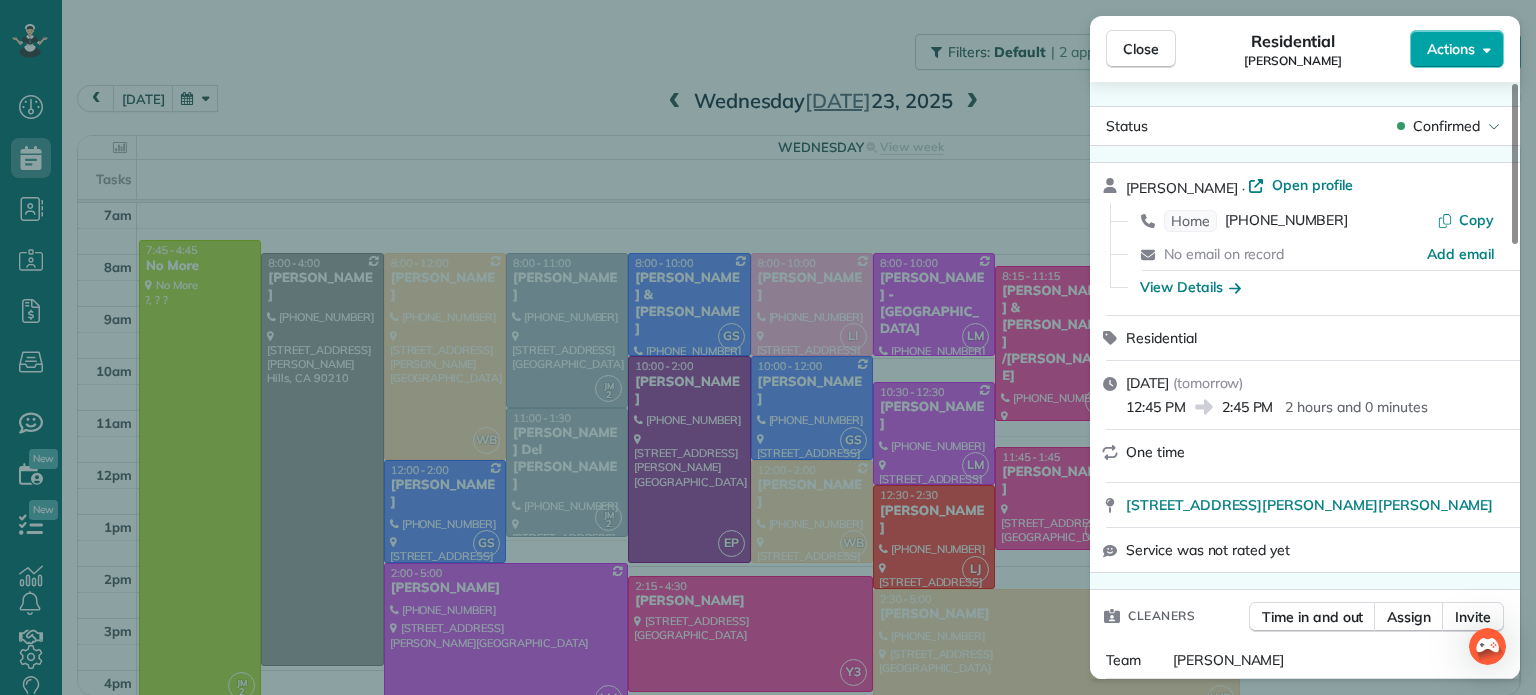 click on "Actions" at bounding box center [1451, 49] 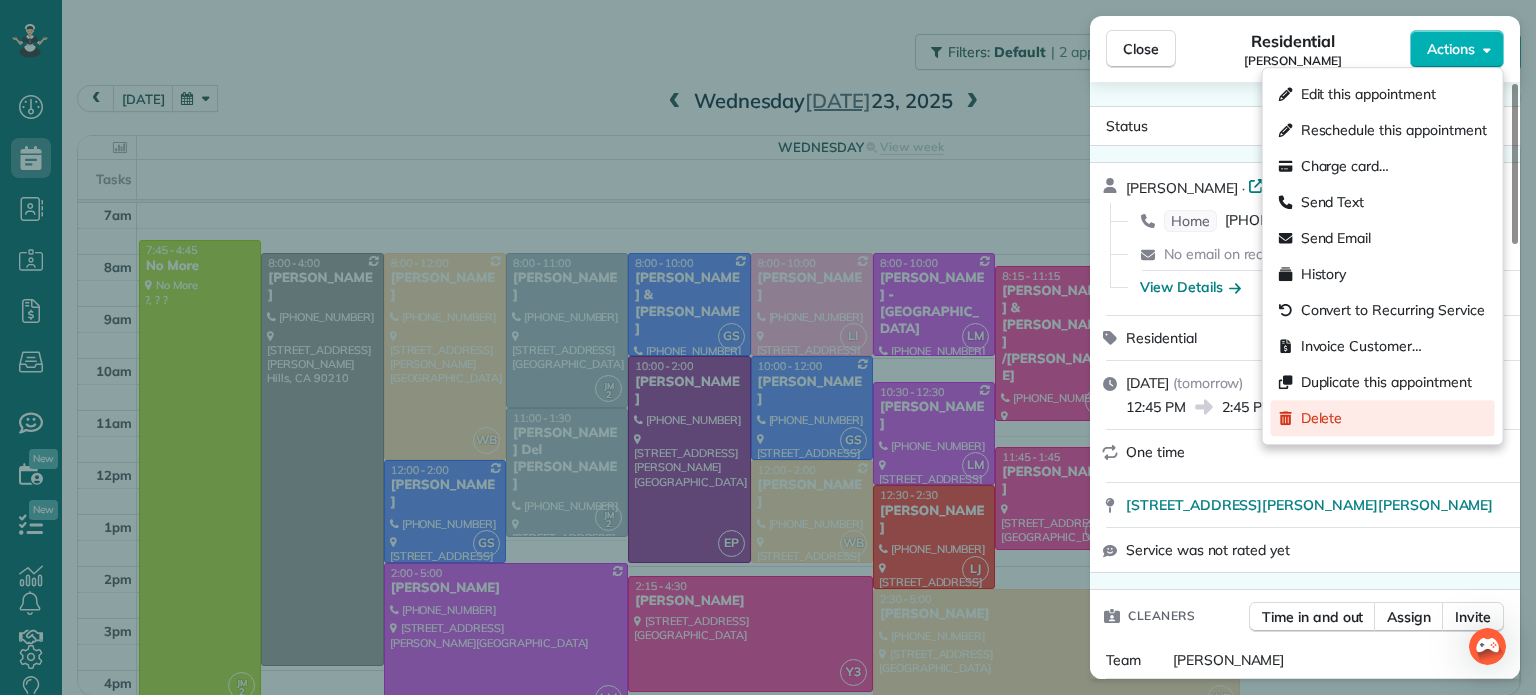 click on "Delete" at bounding box center [1322, 418] 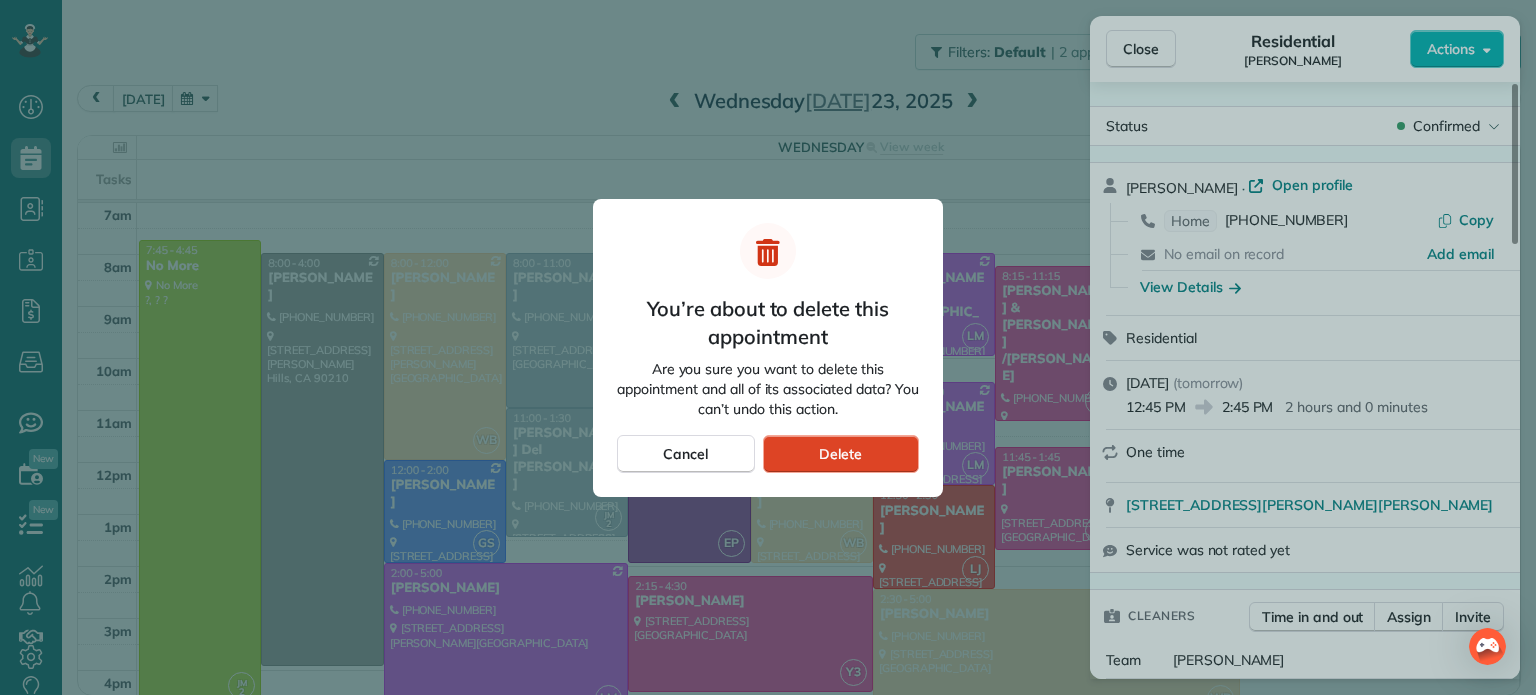 click on "Delete" at bounding box center (840, 454) 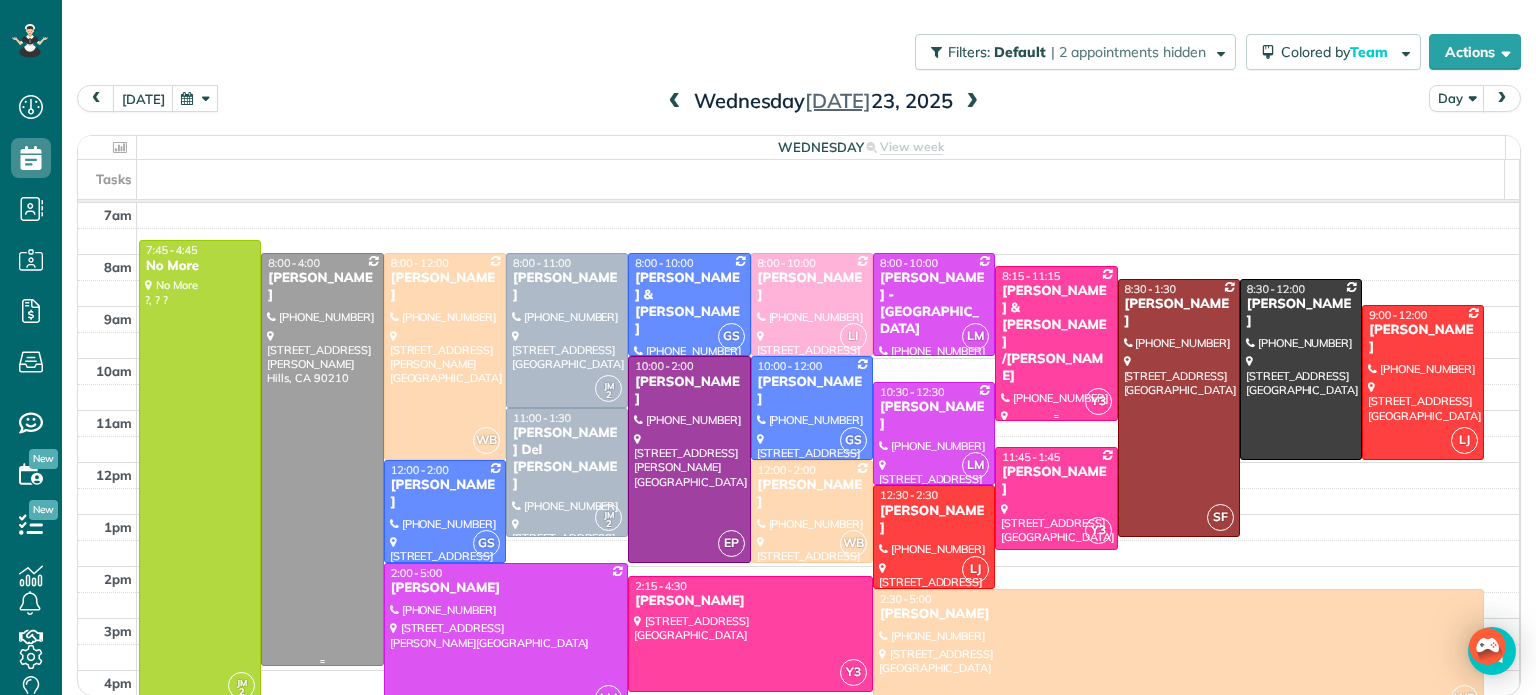 drag, startPoint x: 356, startPoint y: 499, endPoint x: 1080, endPoint y: 412, distance: 729.2085 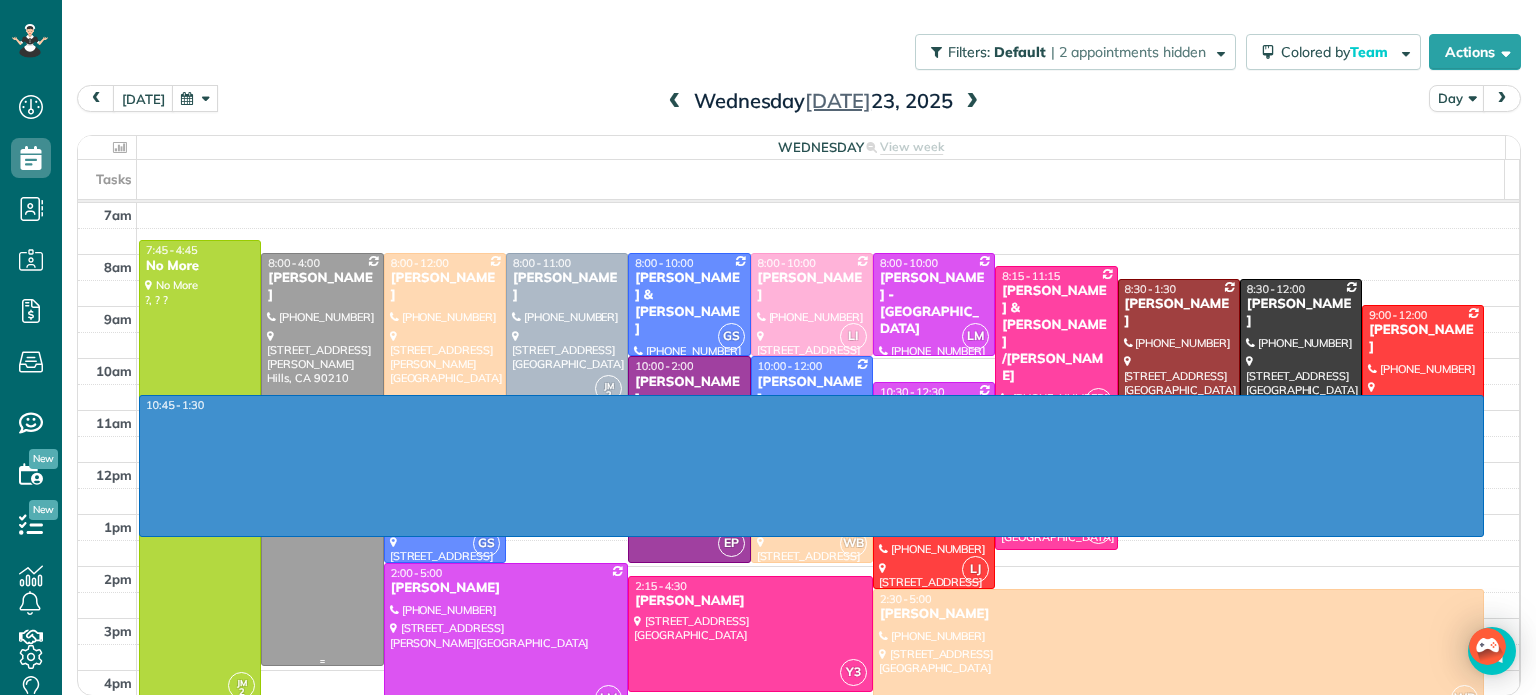 drag, startPoint x: 1288, startPoint y: 534, endPoint x: 1279, endPoint y: 407, distance: 127.3185 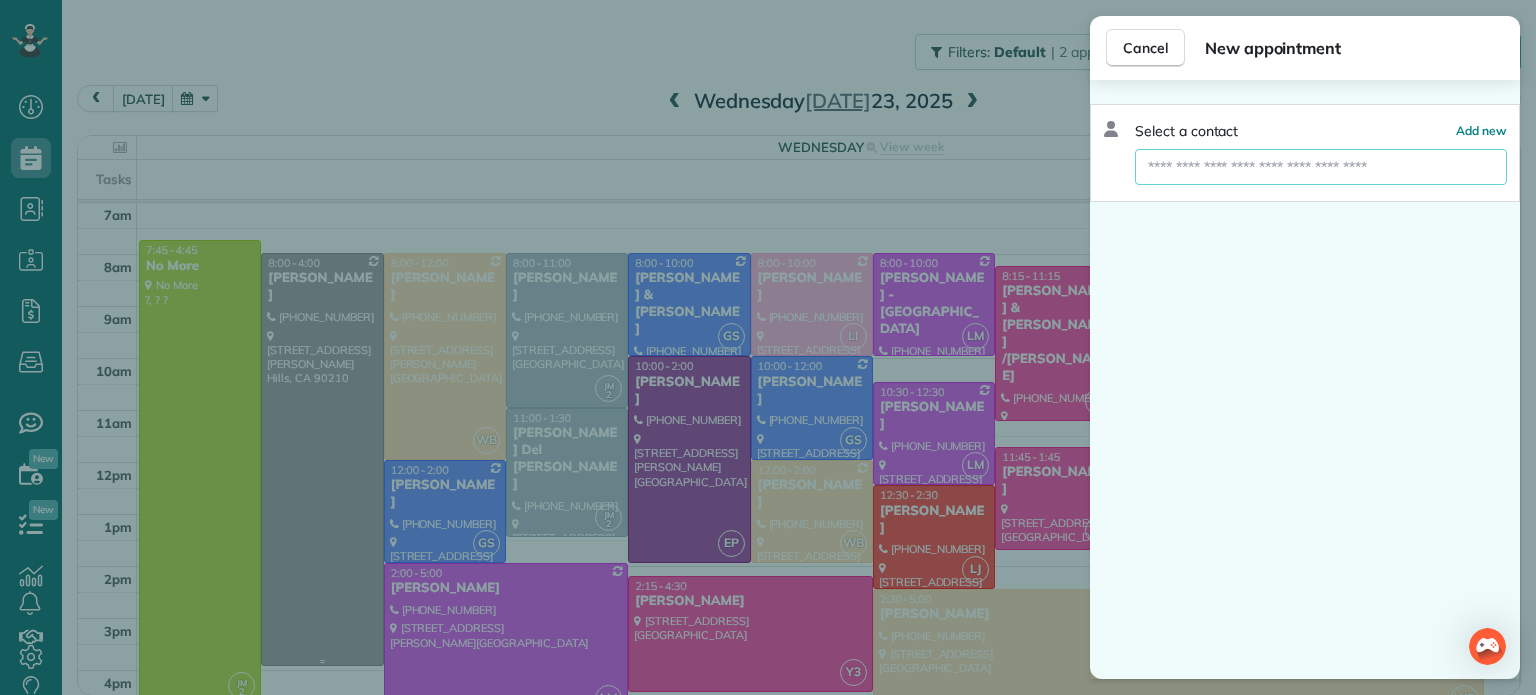 click at bounding box center (1321, 167) 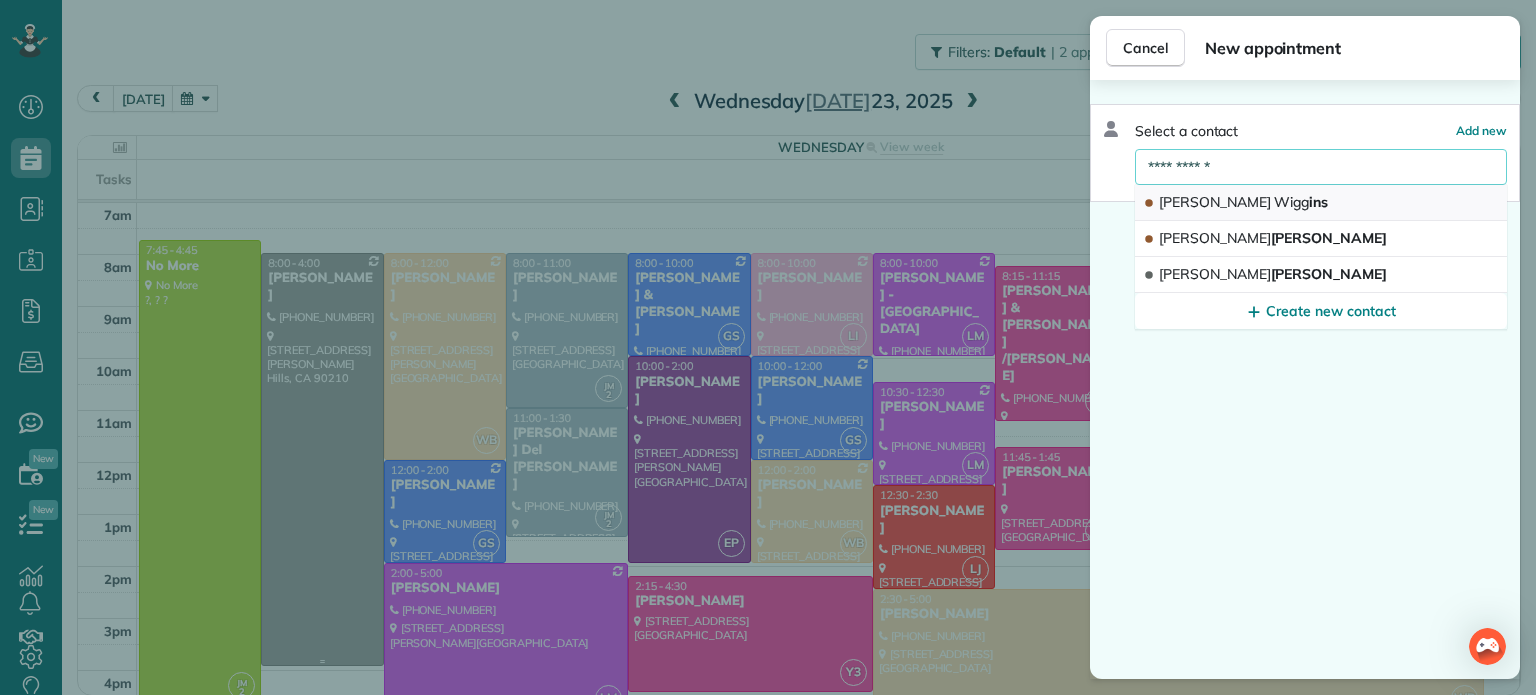 type on "**********" 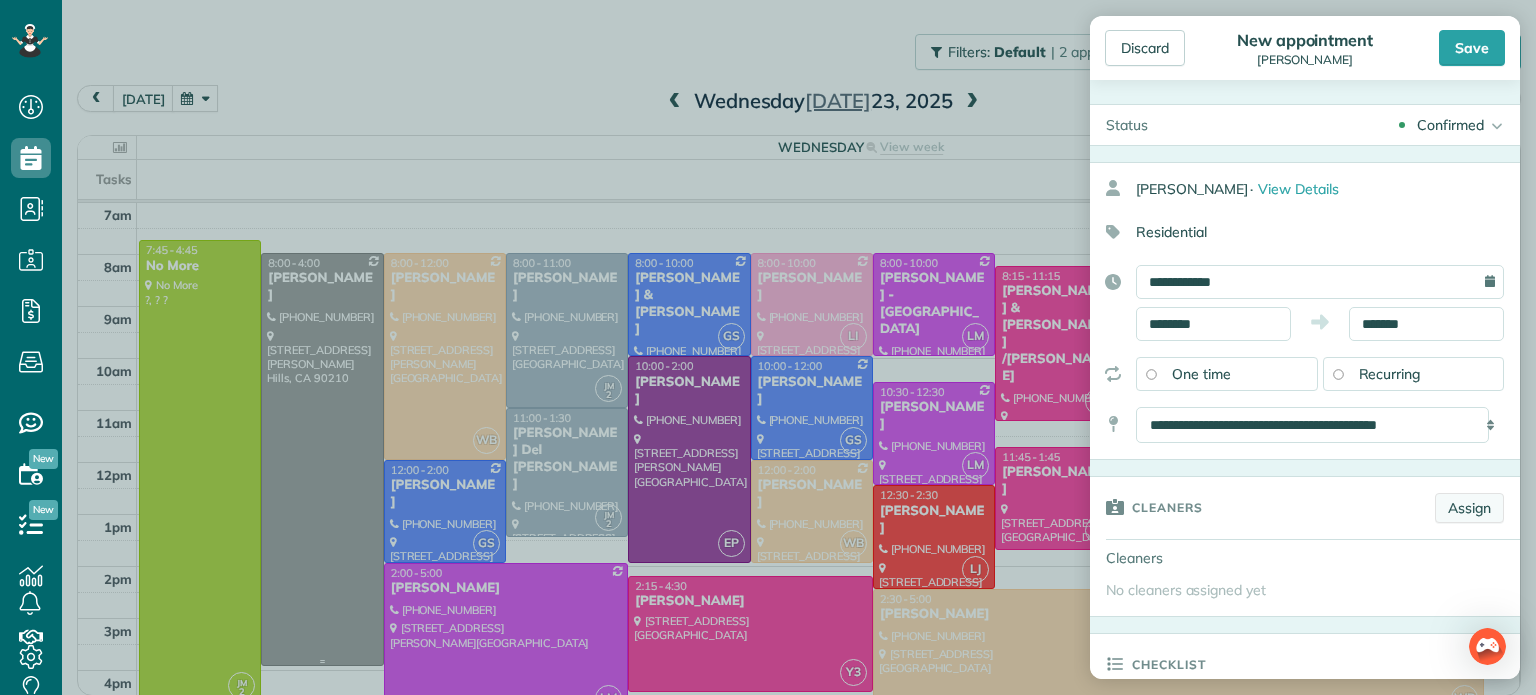 click on "Assign" at bounding box center (1469, 508) 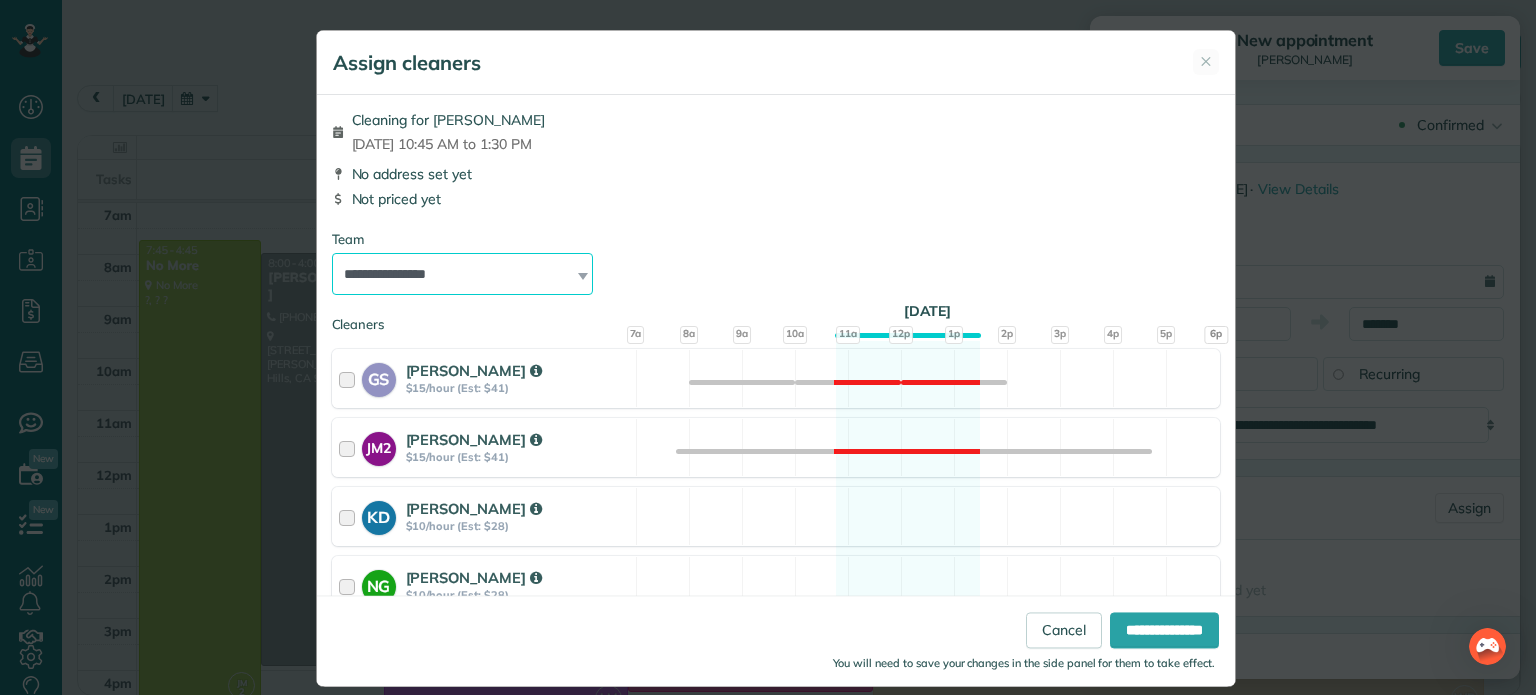 click on "**********" at bounding box center [463, 274] 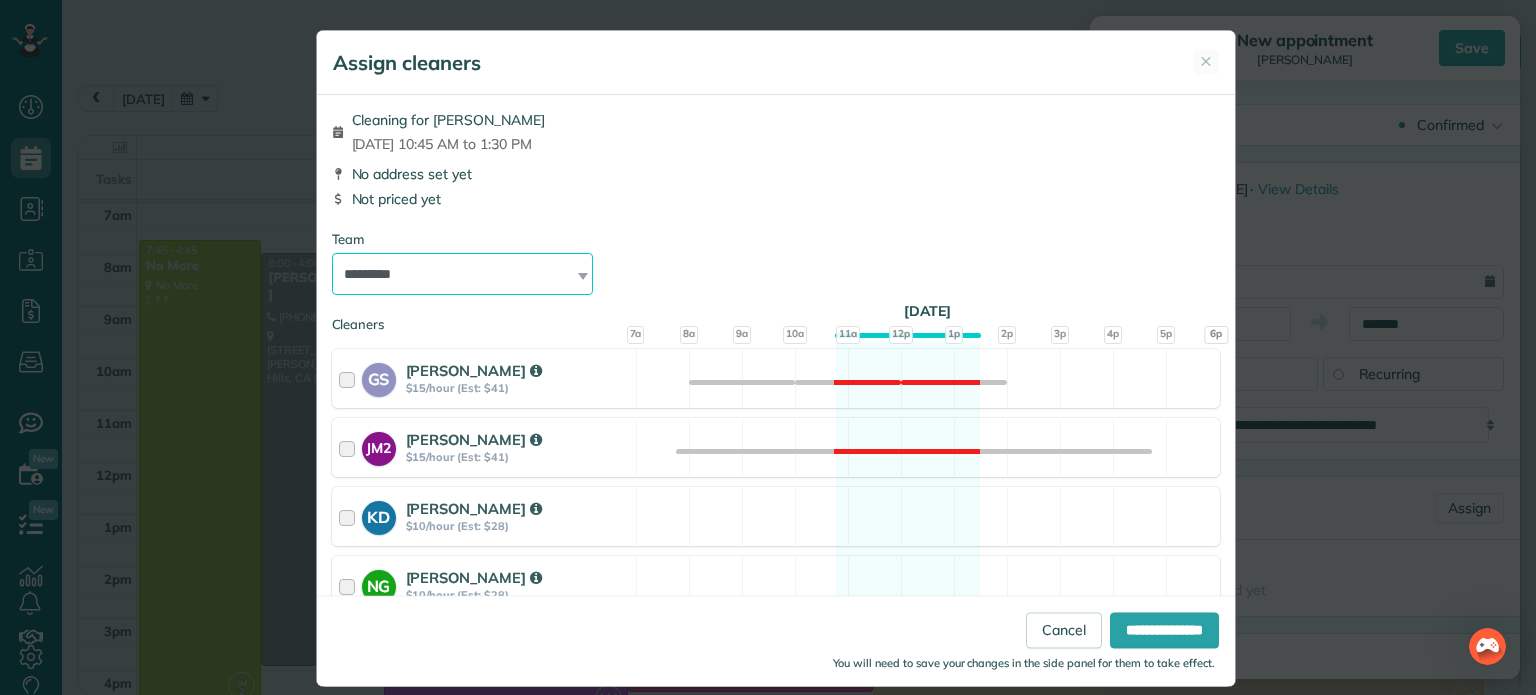 click on "**********" at bounding box center [463, 274] 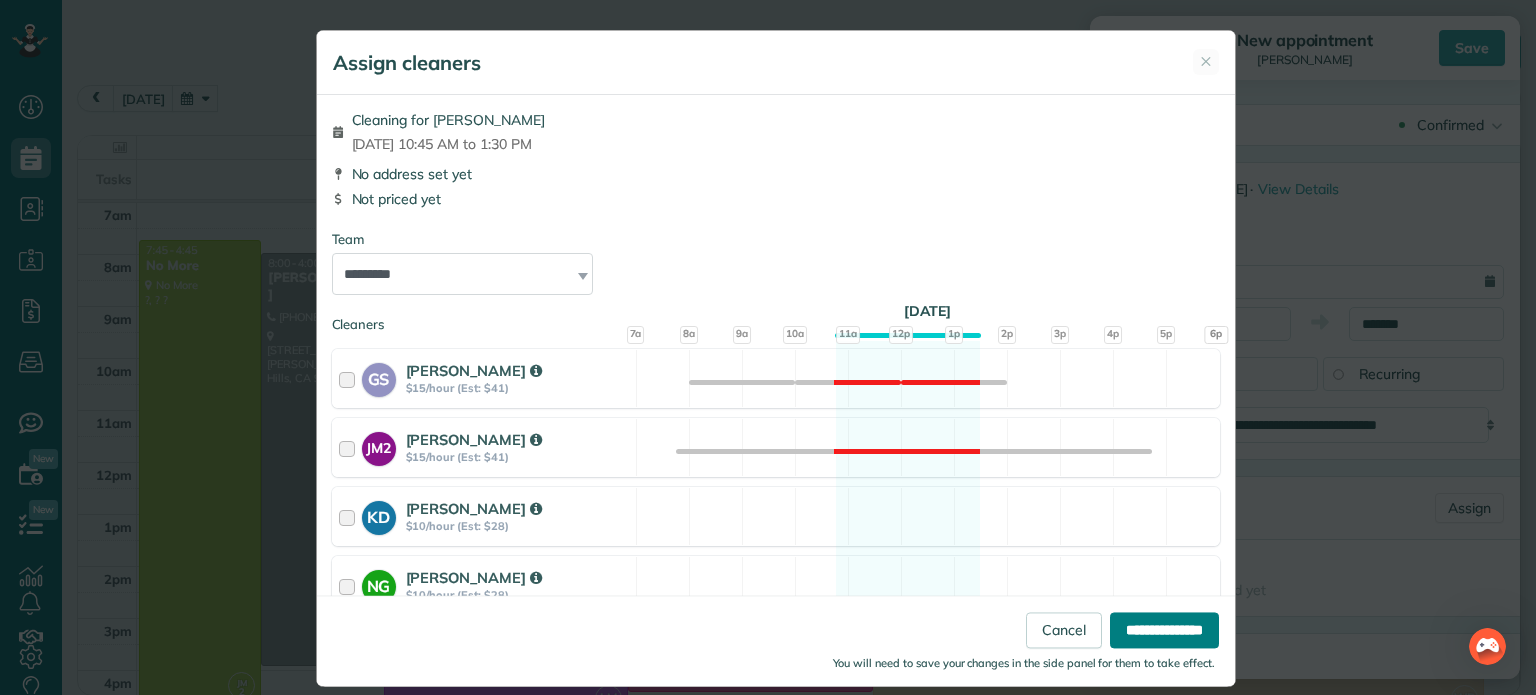 click on "**********" at bounding box center [1164, 631] 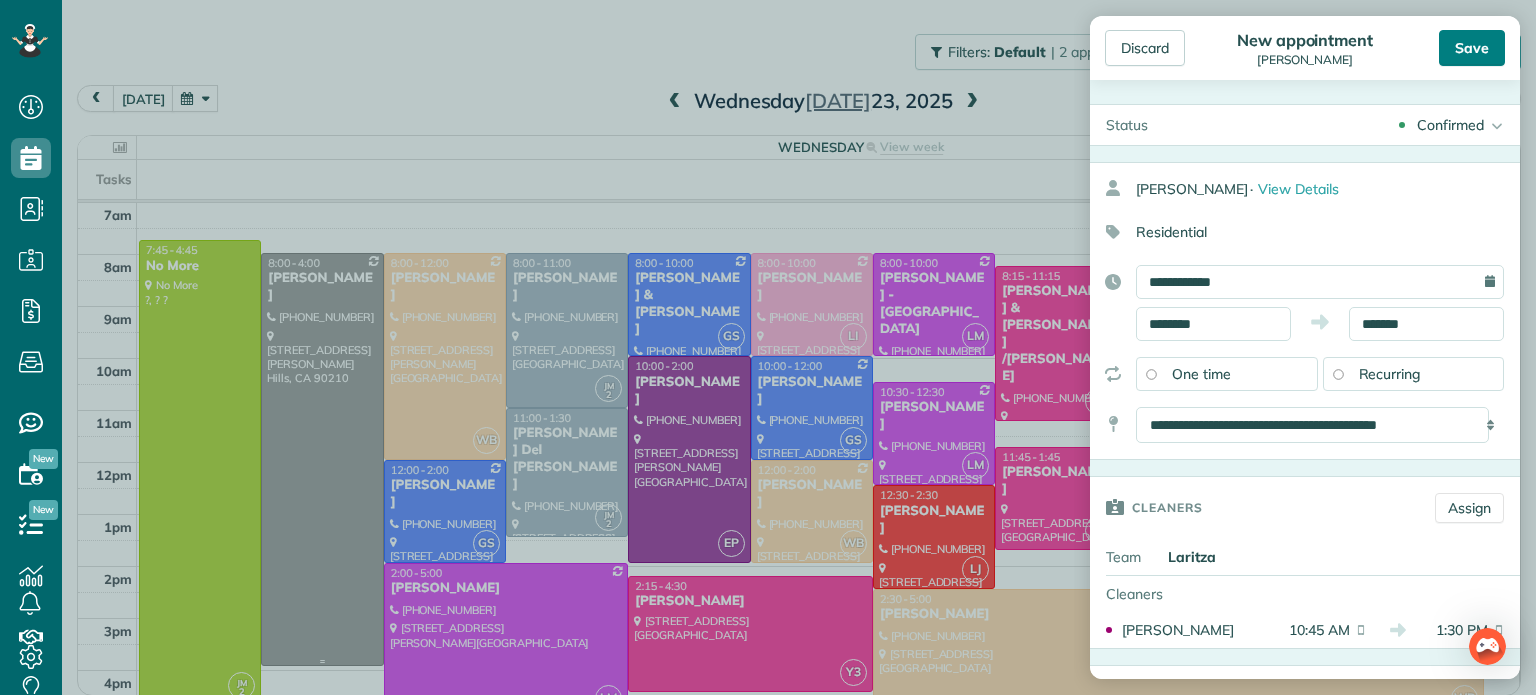 click on "Save" at bounding box center (1472, 48) 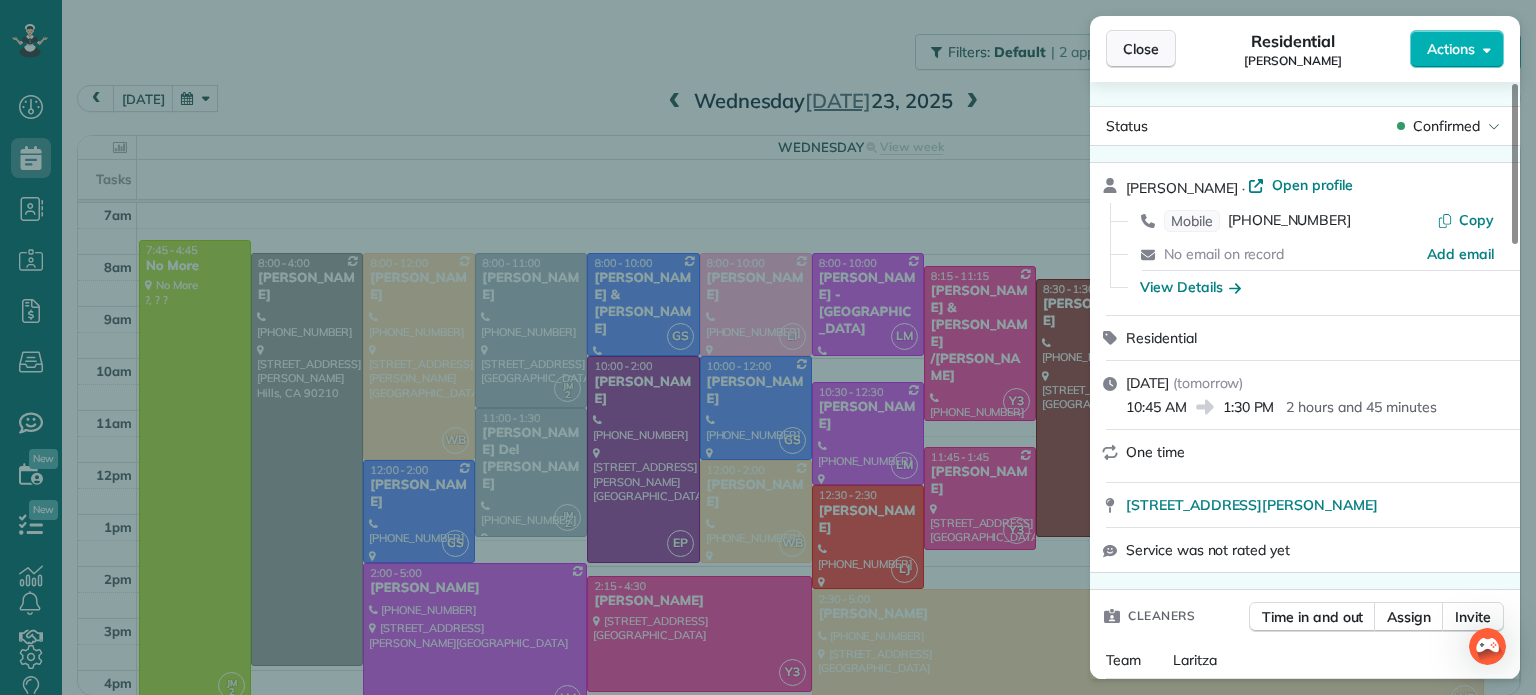 click on "Close" at bounding box center (1141, 49) 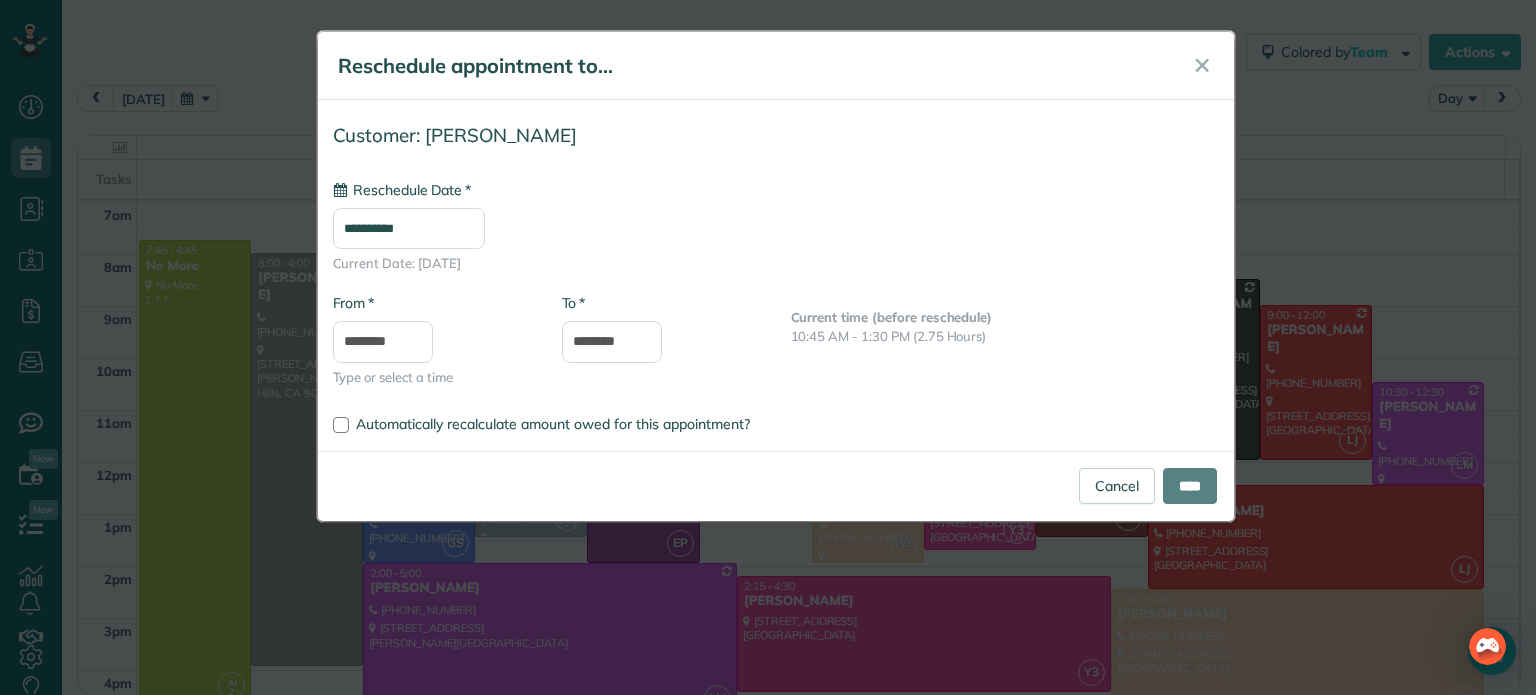 type on "**********" 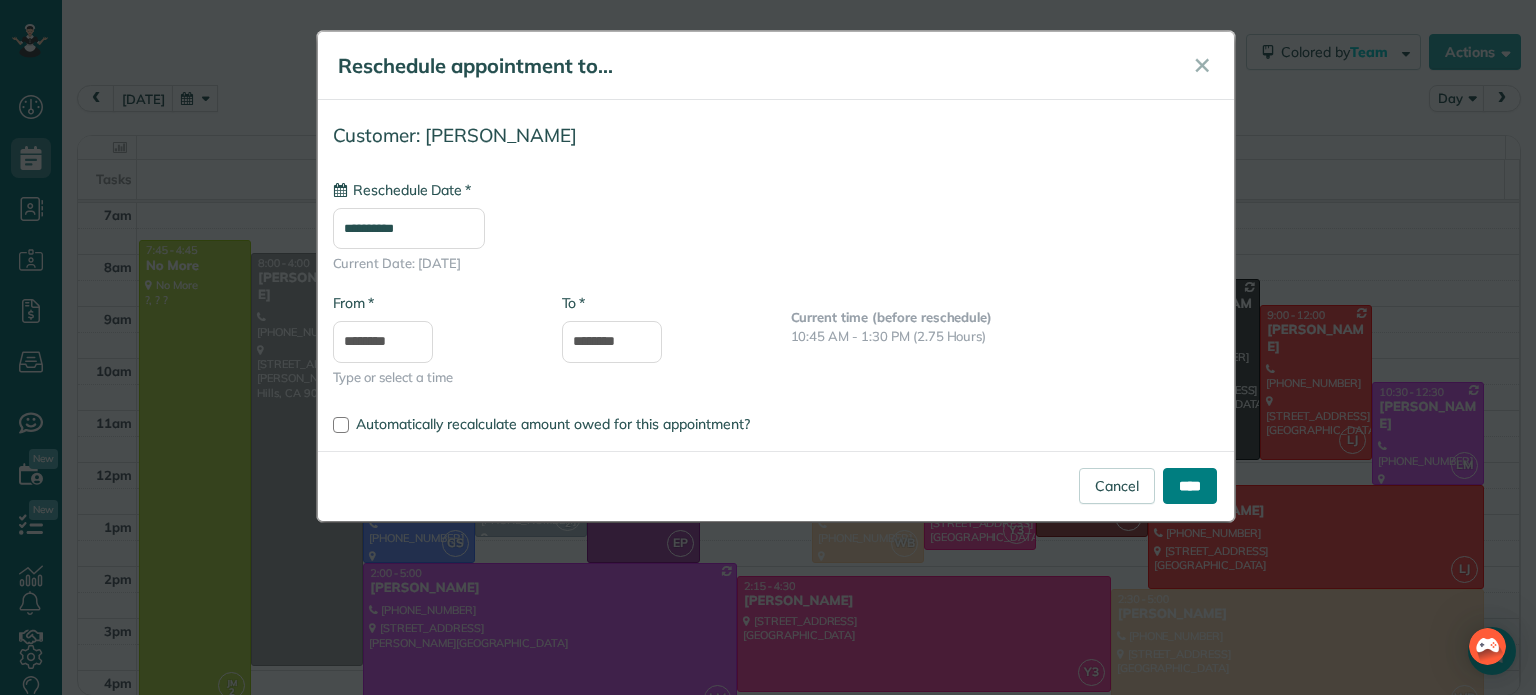 click on "****" at bounding box center (1190, 486) 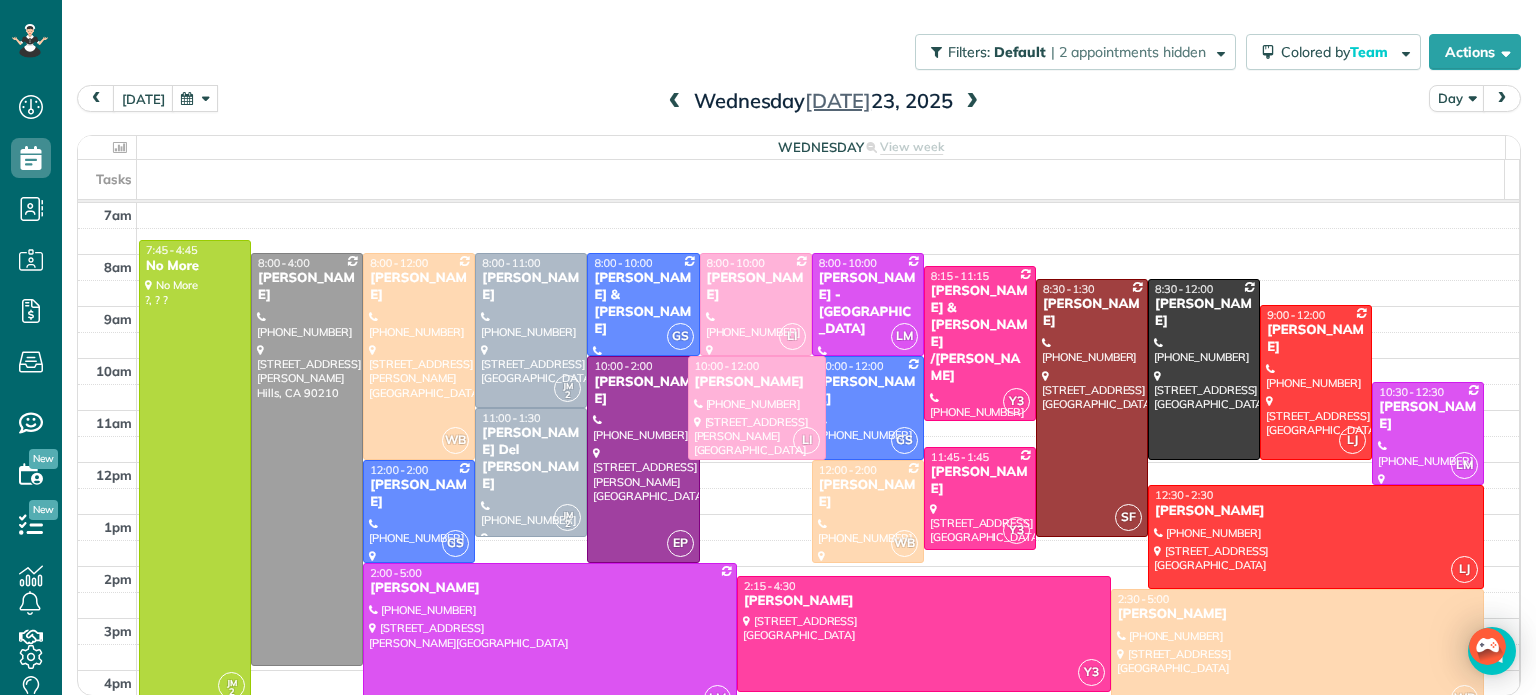 drag, startPoint x: 744, startPoint y: 496, endPoint x: 750, endPoint y: 459, distance: 37.48333 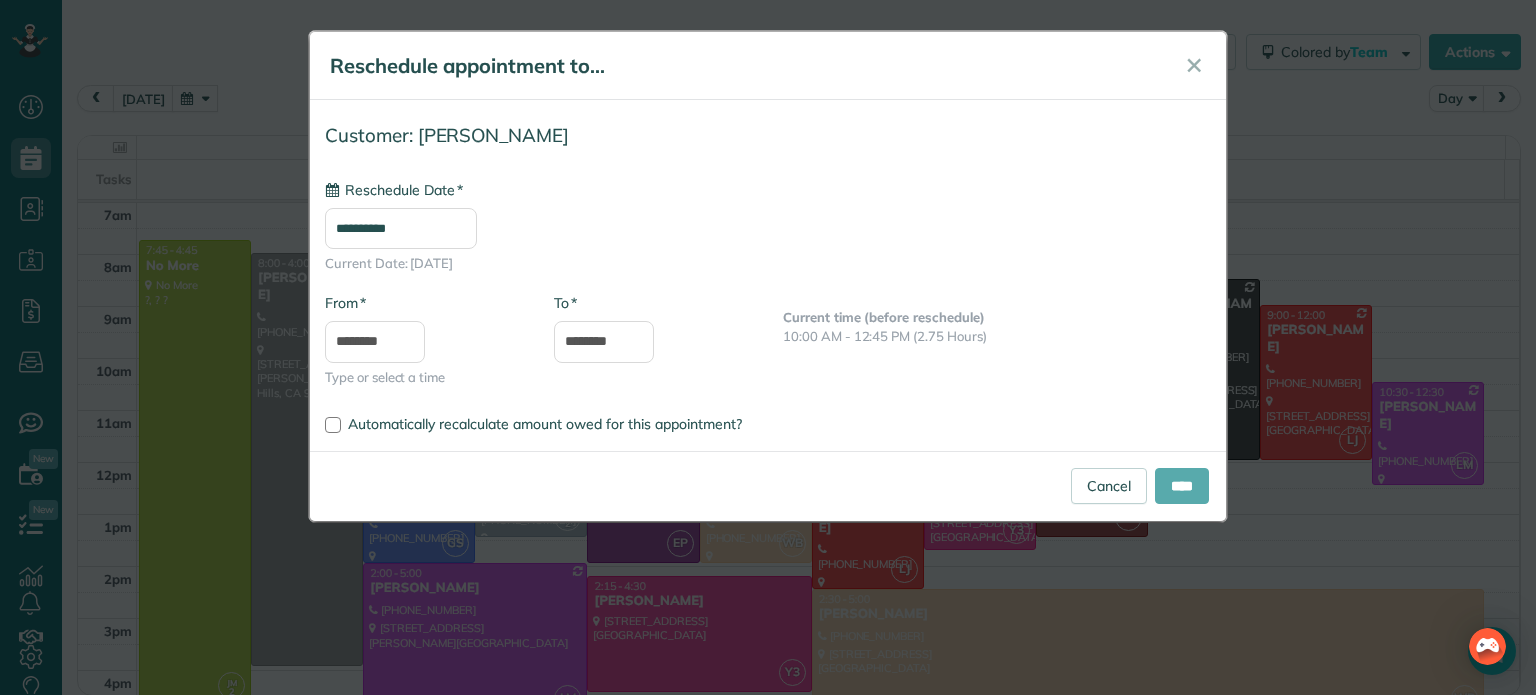 type on "**********" 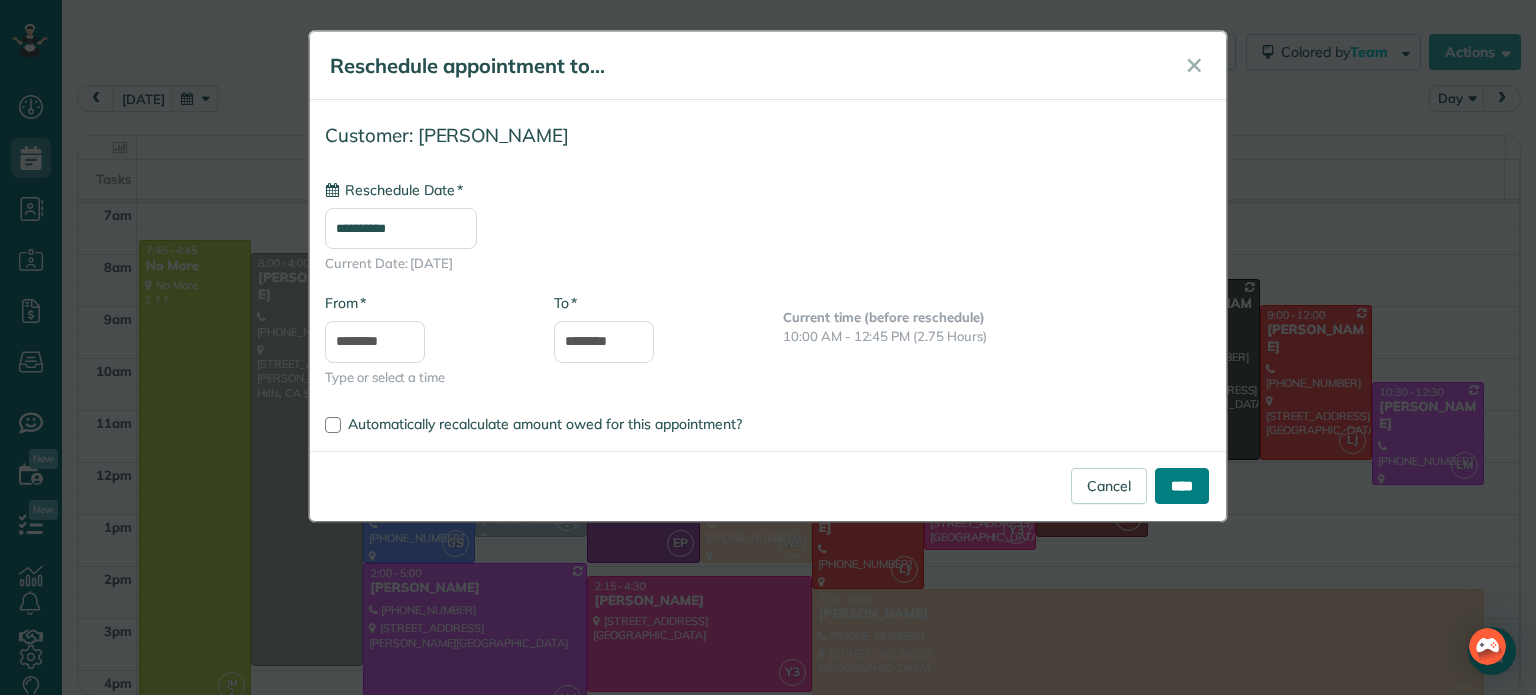 click on "****" at bounding box center [1182, 486] 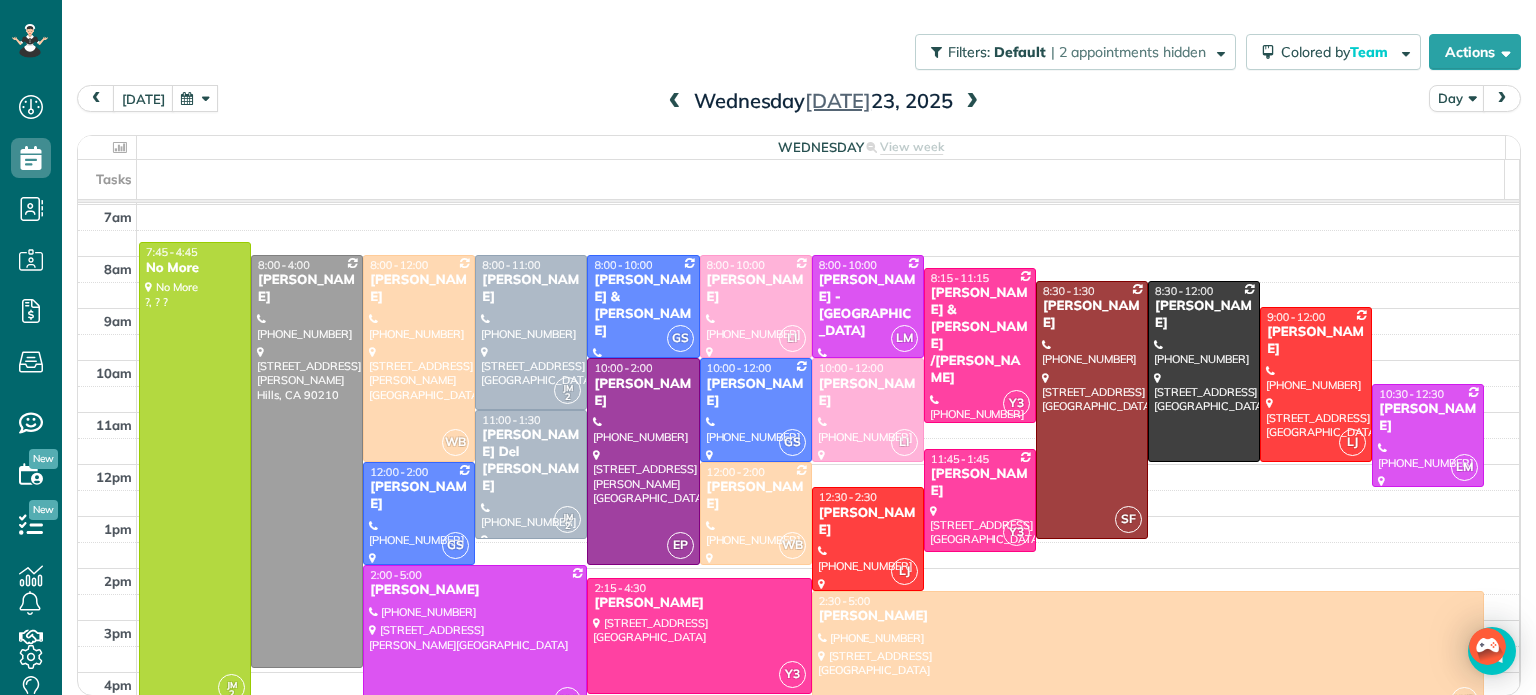 scroll, scrollTop: 134, scrollLeft: 0, axis: vertical 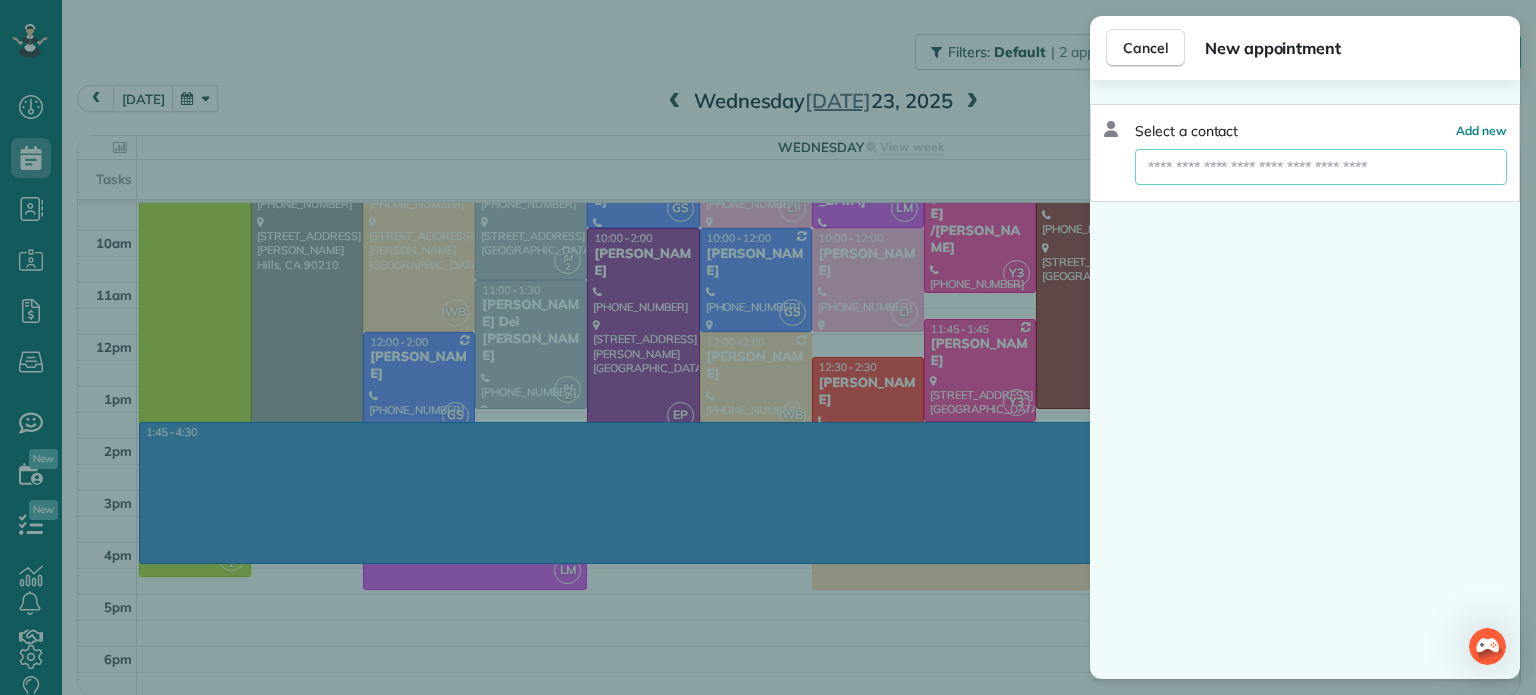 click at bounding box center (1321, 167) 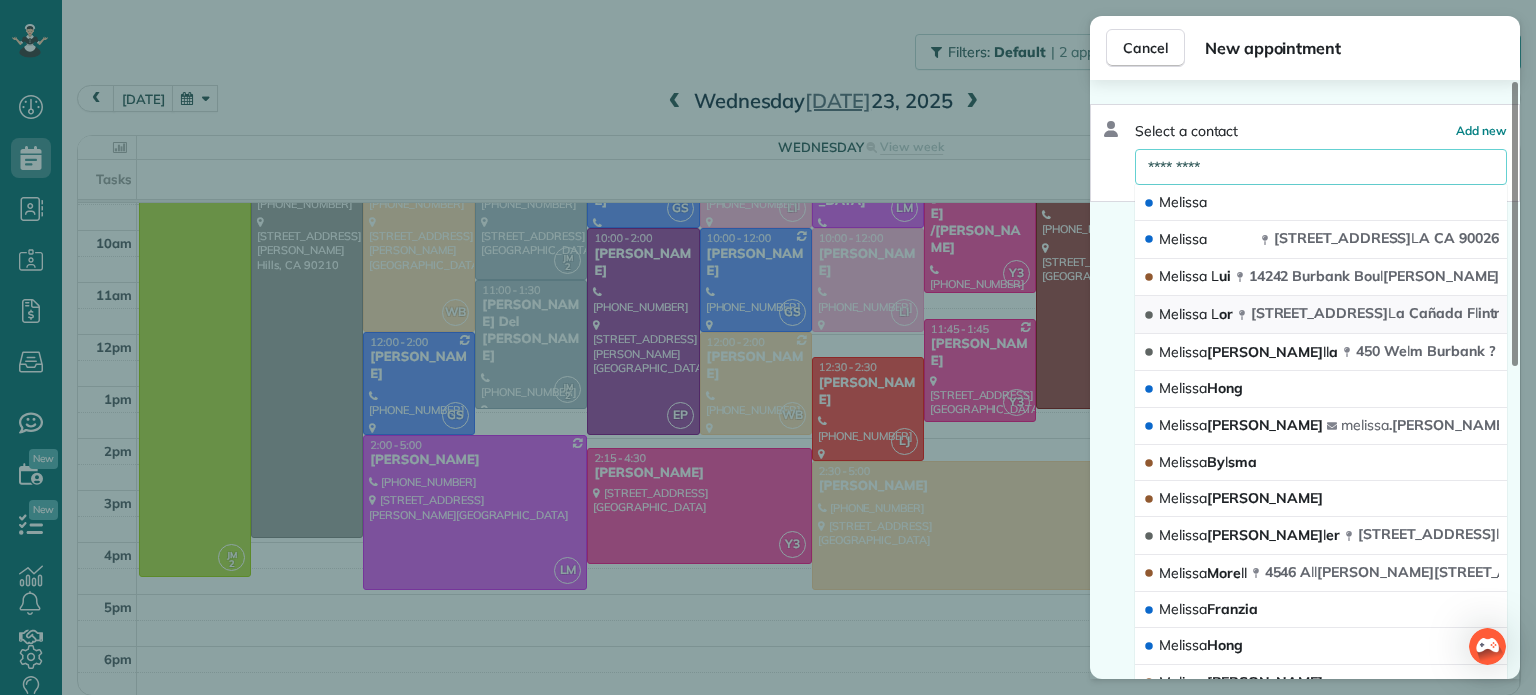 type on "*********" 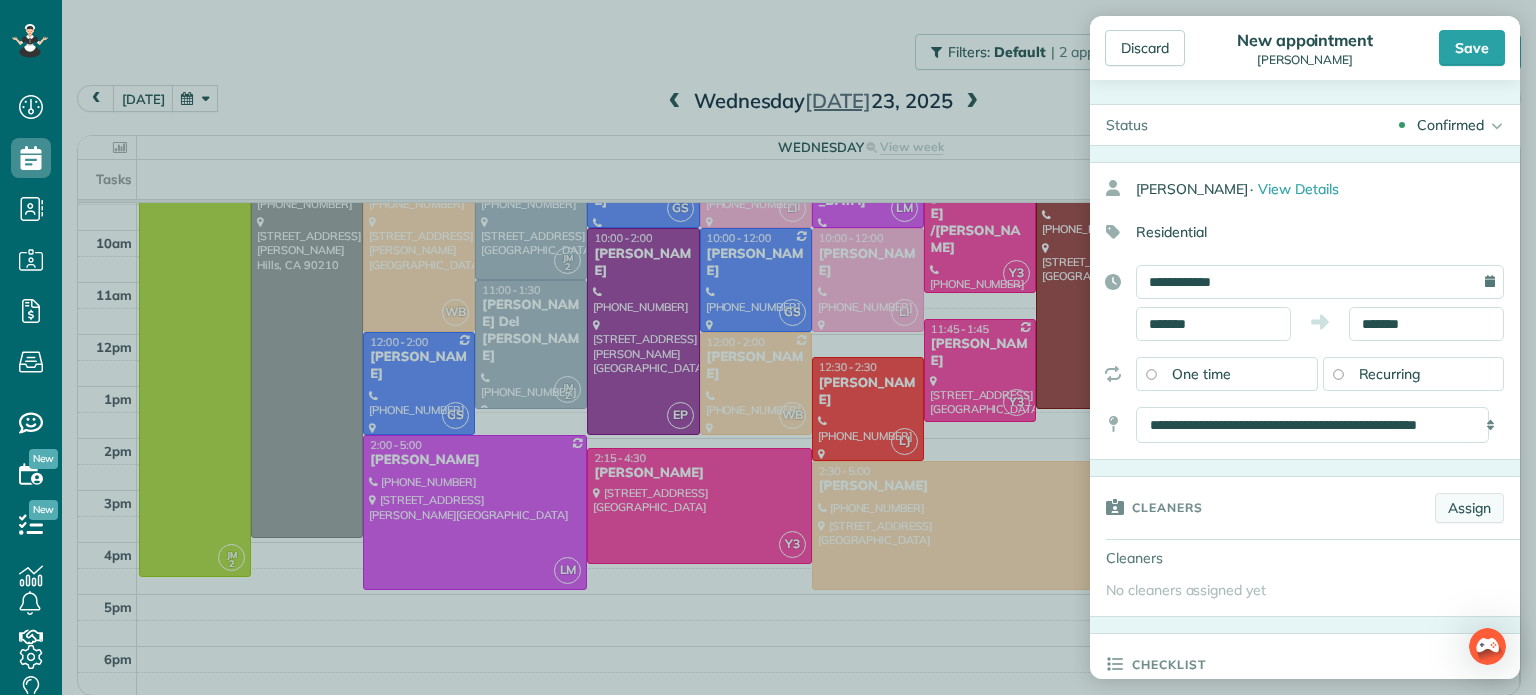 click on "Assign" at bounding box center [1469, 508] 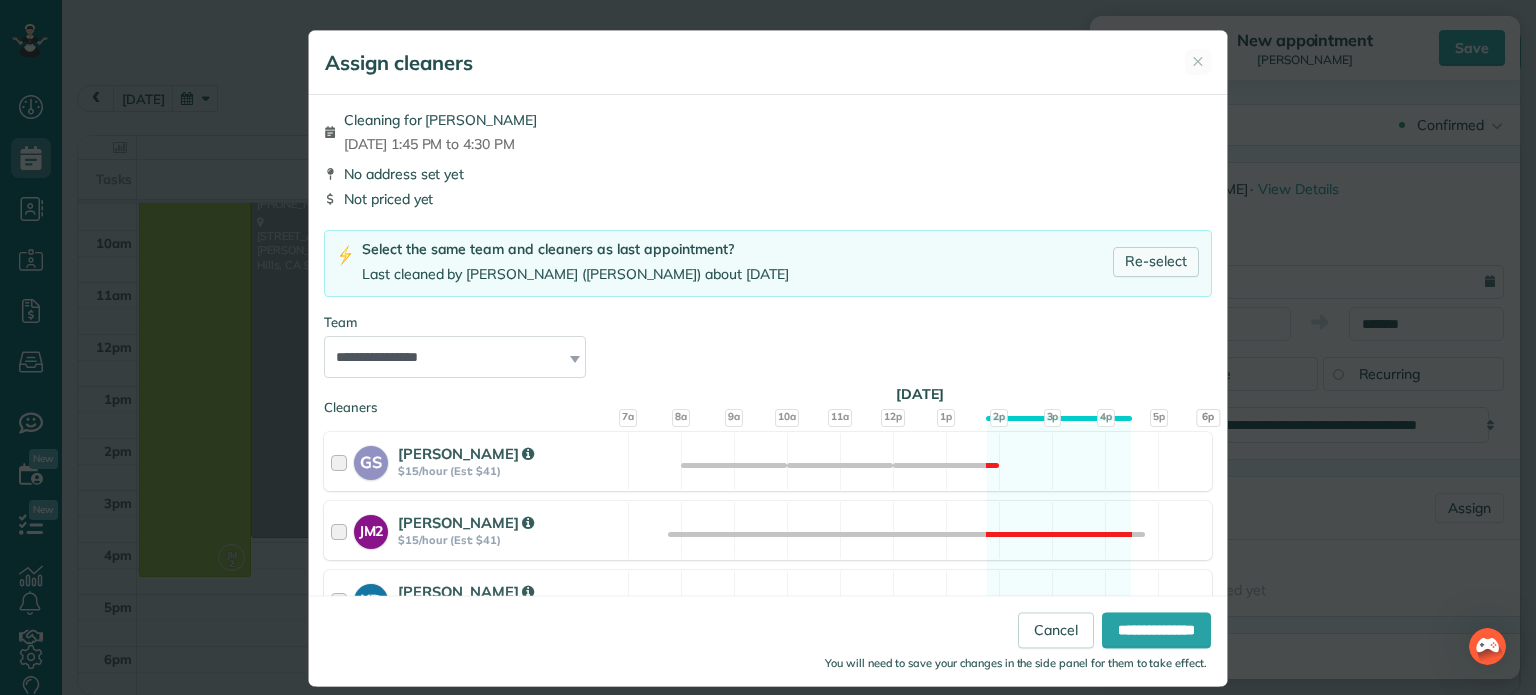 click on "Re-select" at bounding box center (1156, 262) 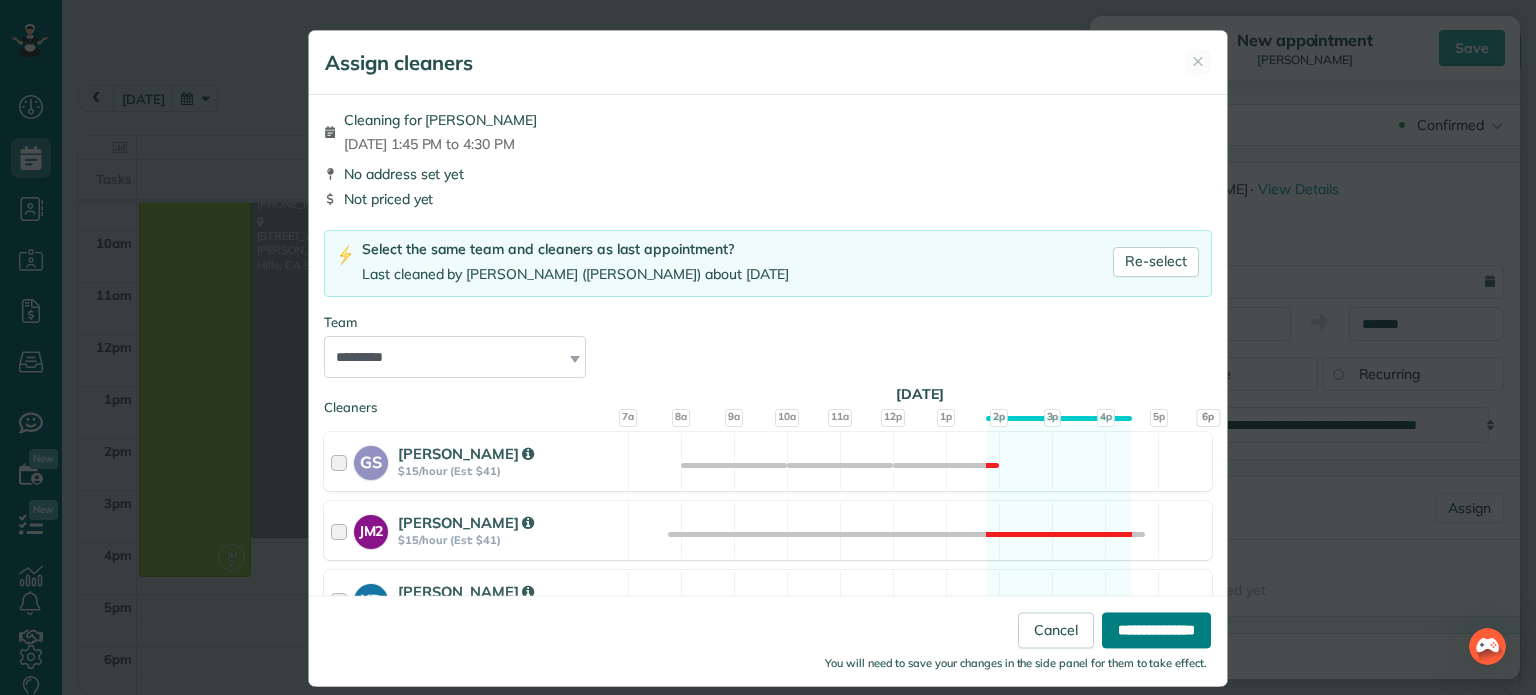 click on "**********" at bounding box center (1156, 631) 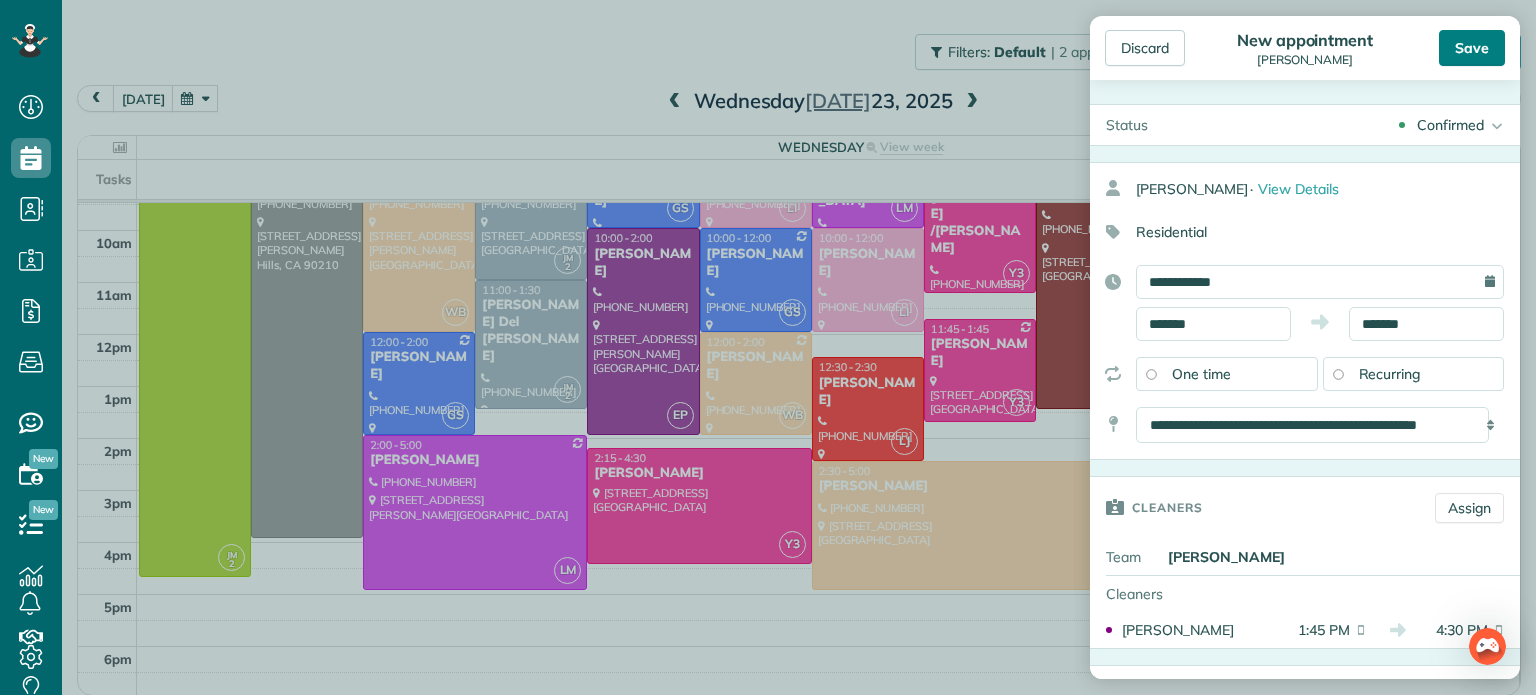 click on "Save" at bounding box center [1472, 48] 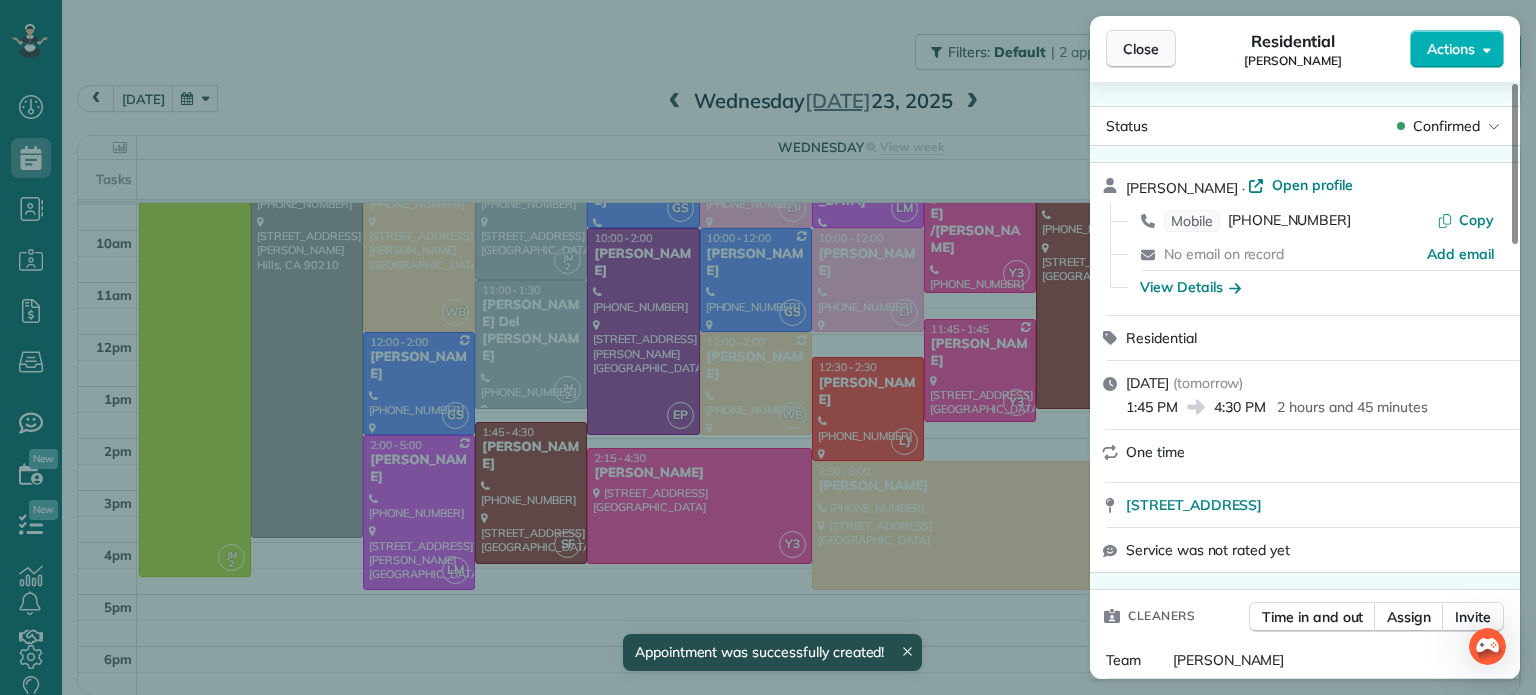 click on "Close" at bounding box center [1141, 49] 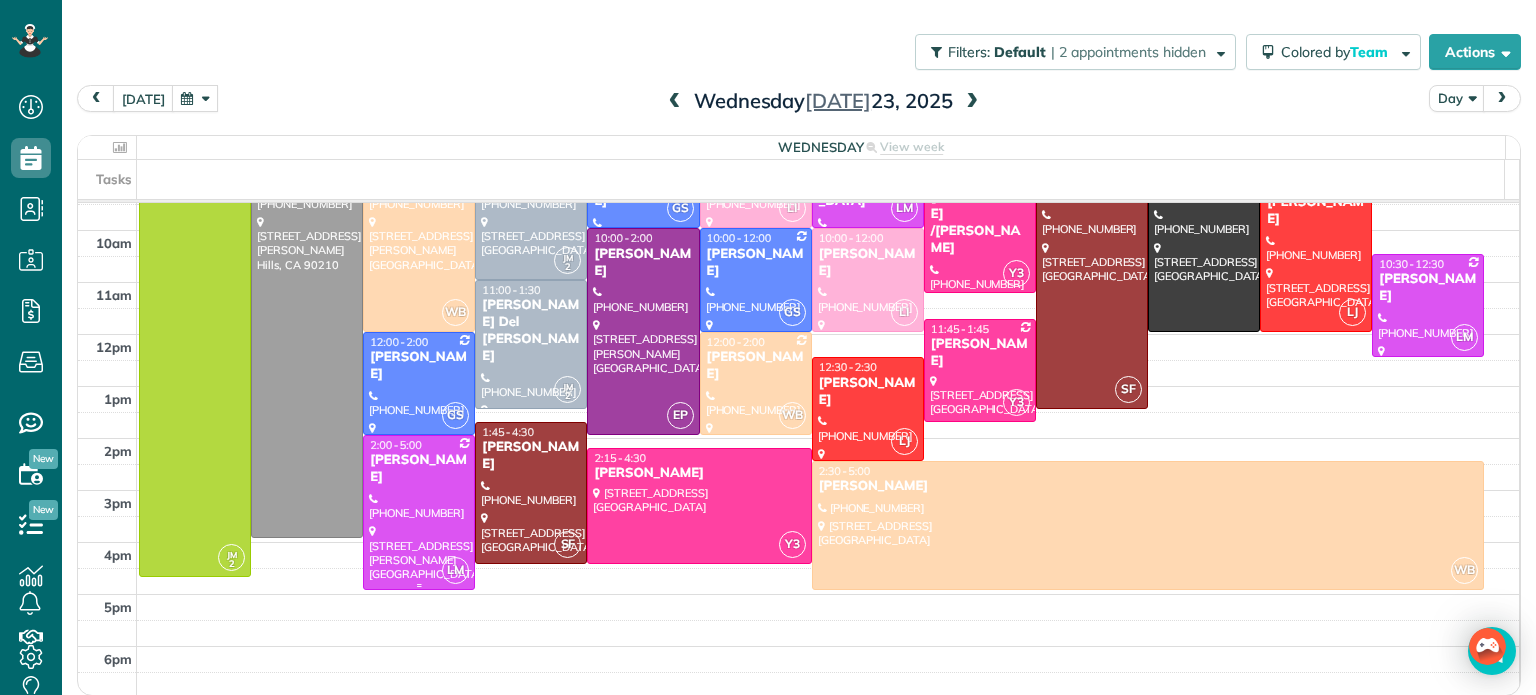 click at bounding box center (419, 512) 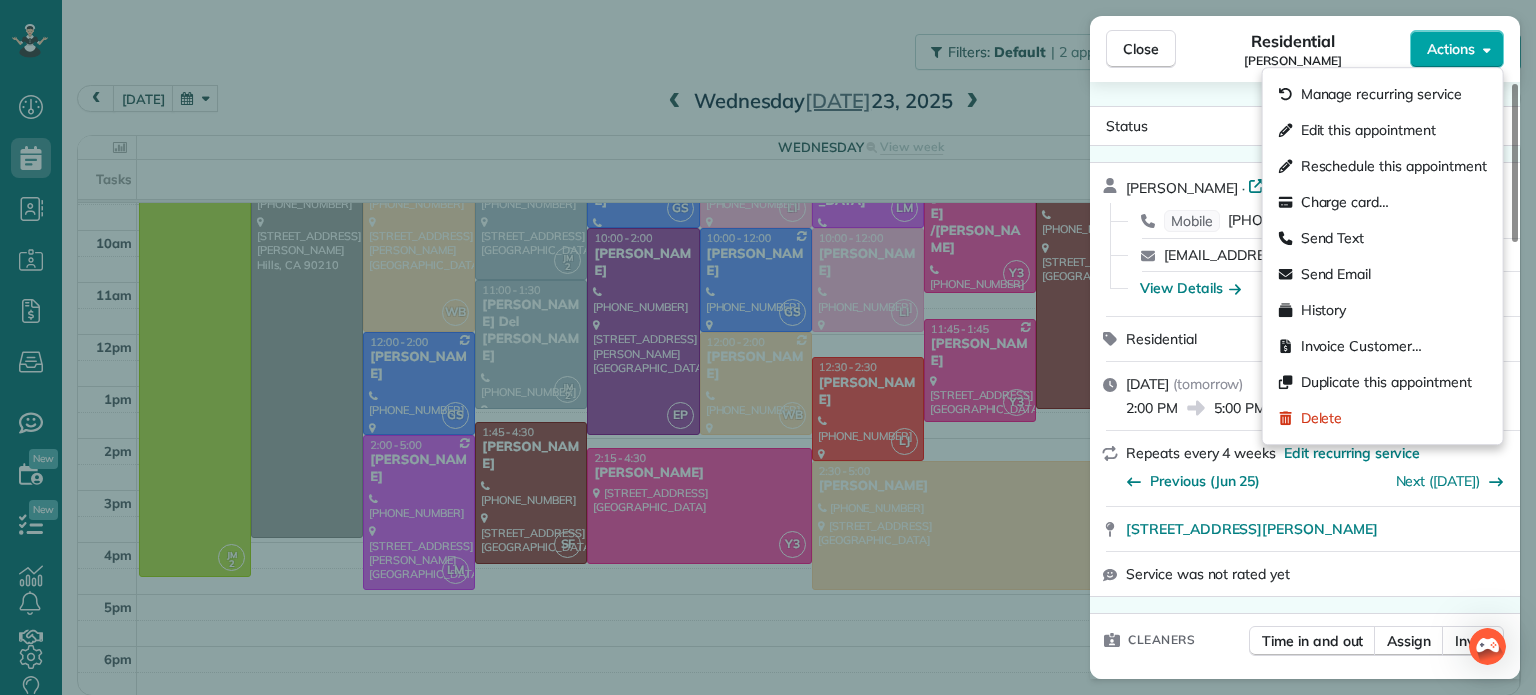 click on "Actions" at bounding box center [1451, 49] 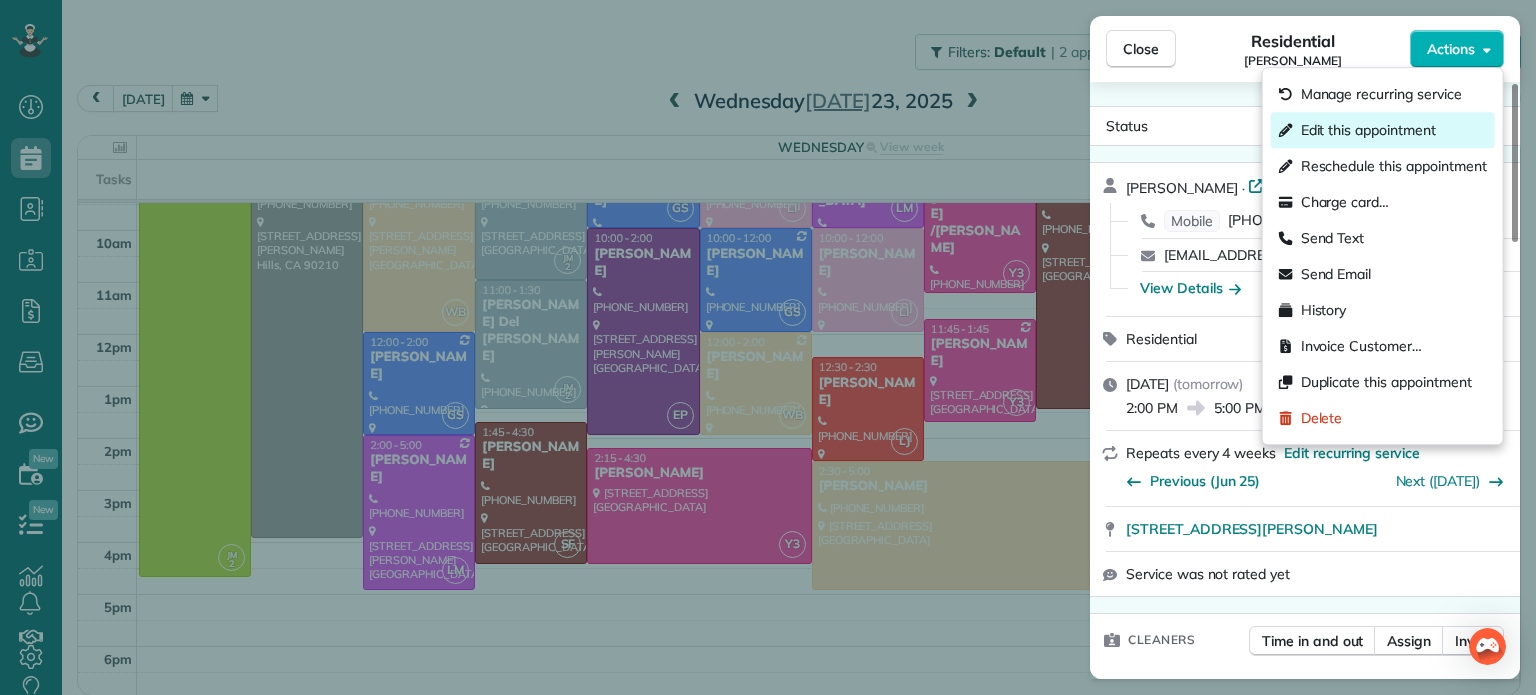 click on "Edit this appointment" at bounding box center (1368, 130) 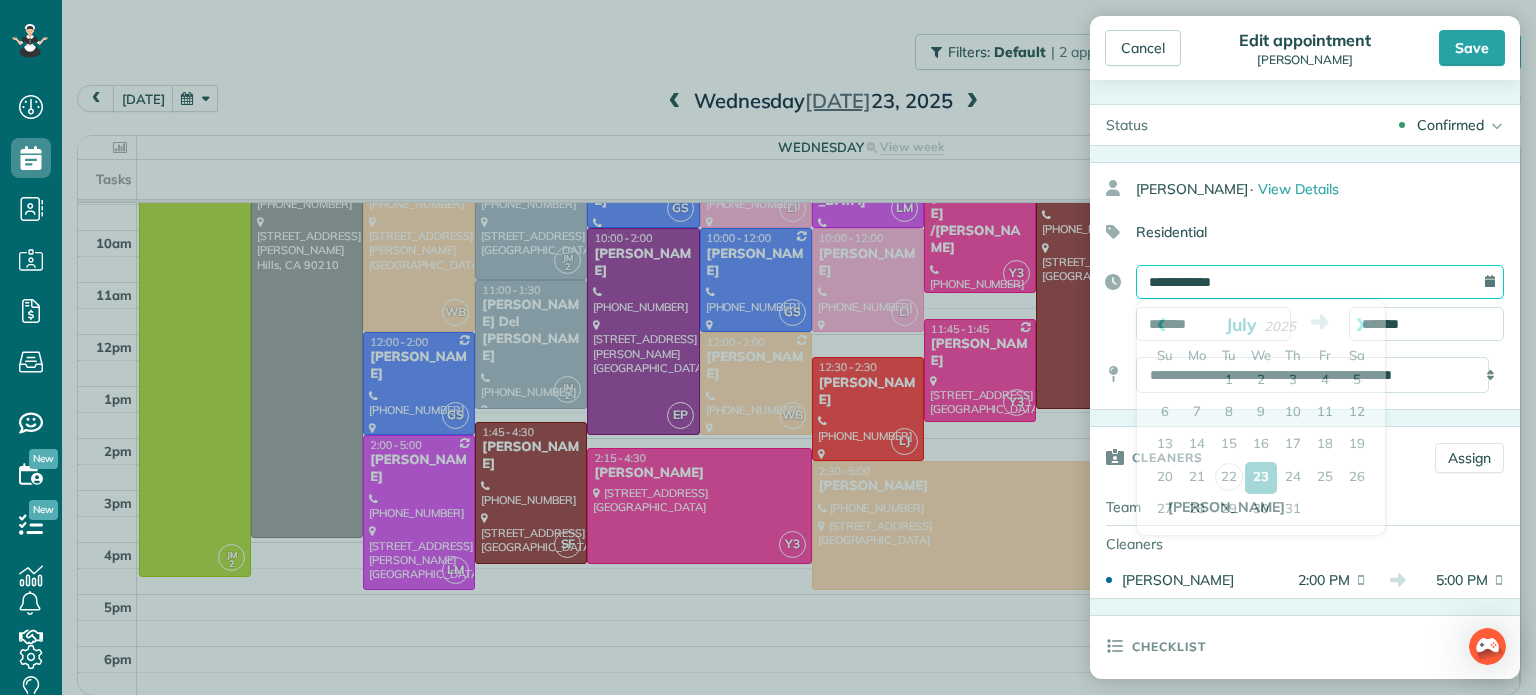 click on "**********" at bounding box center (1320, 282) 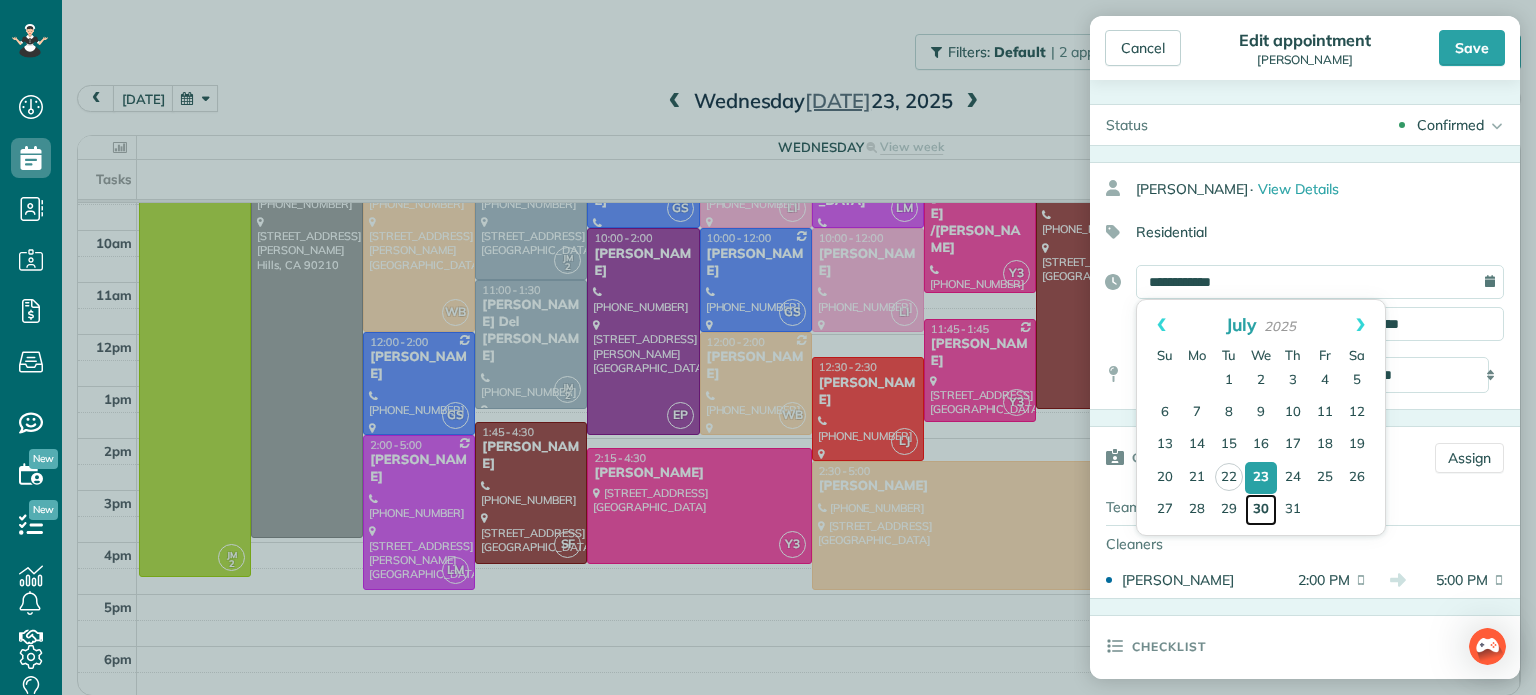 click on "30" at bounding box center [1261, 510] 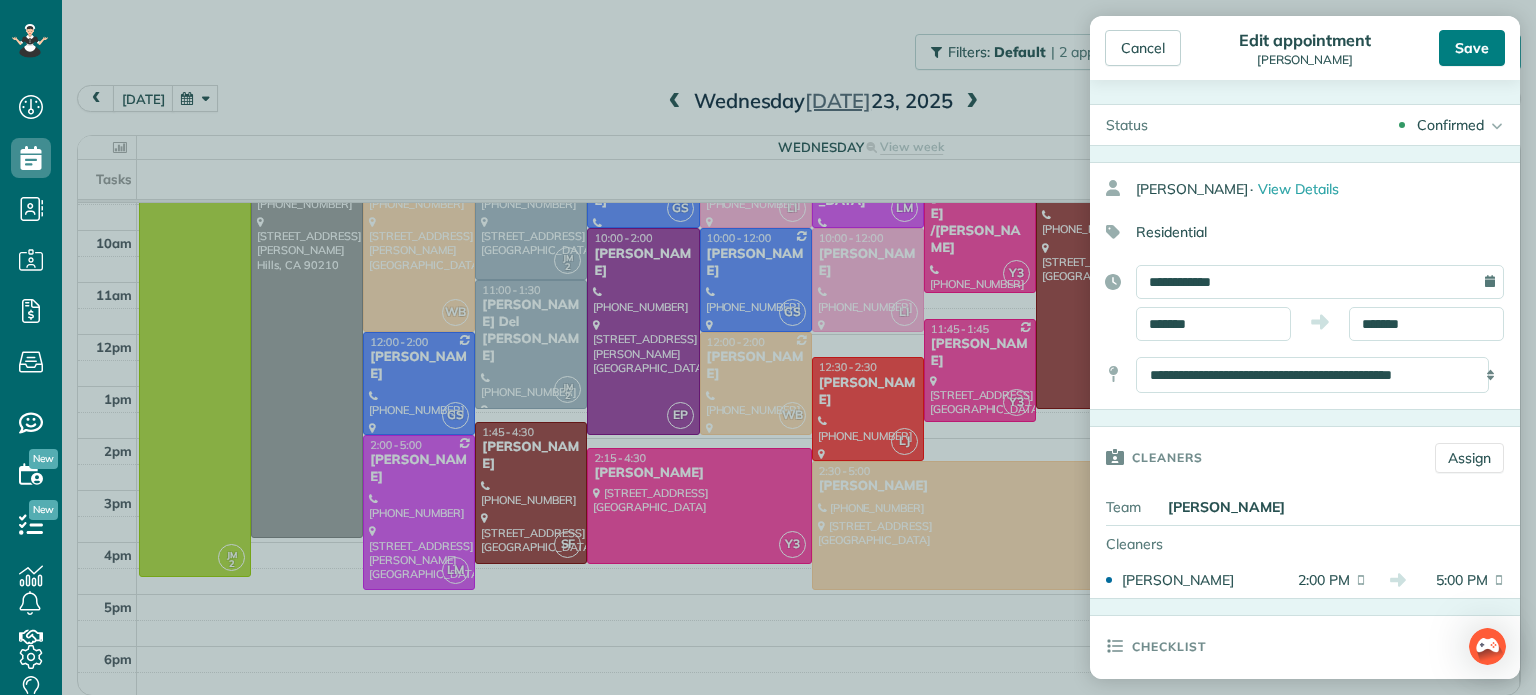click on "Save" at bounding box center (1472, 48) 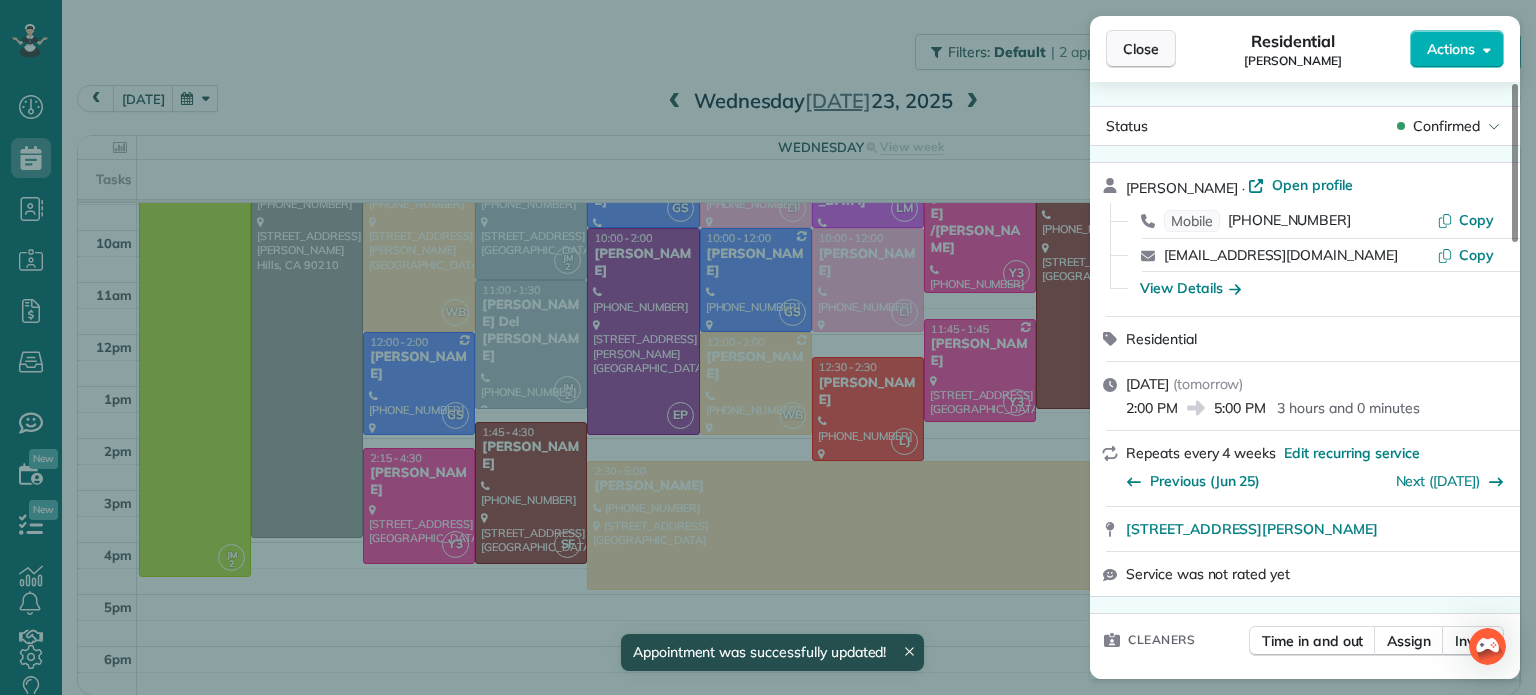 click on "Close" at bounding box center (1141, 49) 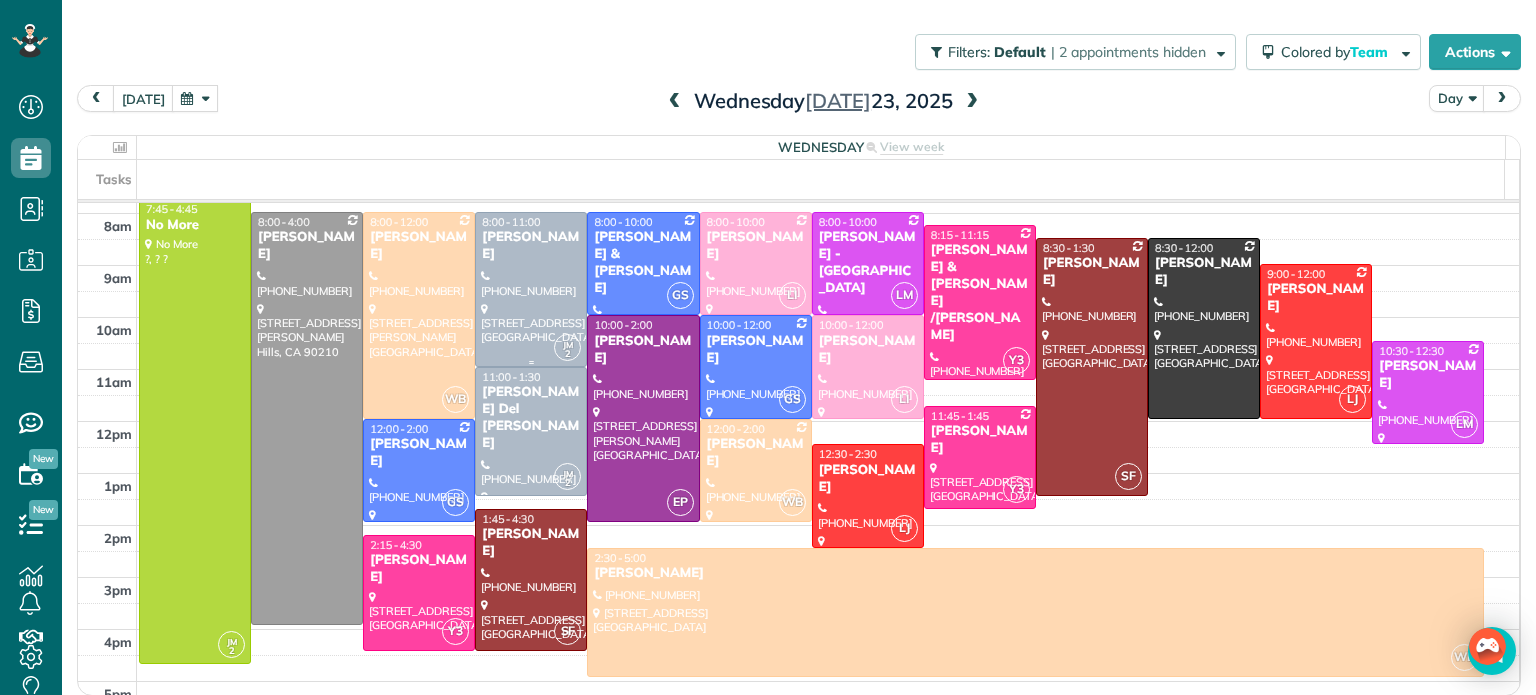scroll, scrollTop: 193, scrollLeft: 0, axis: vertical 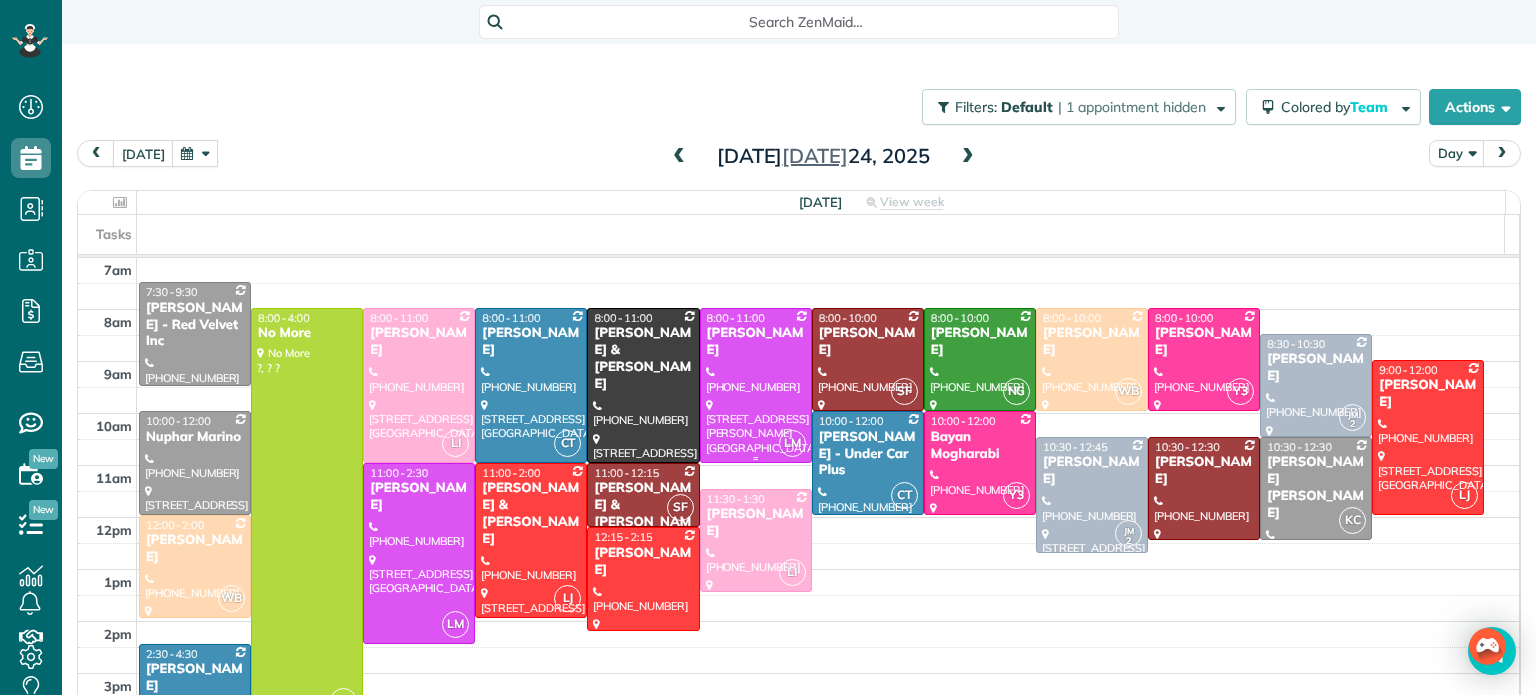 click at bounding box center [756, 385] 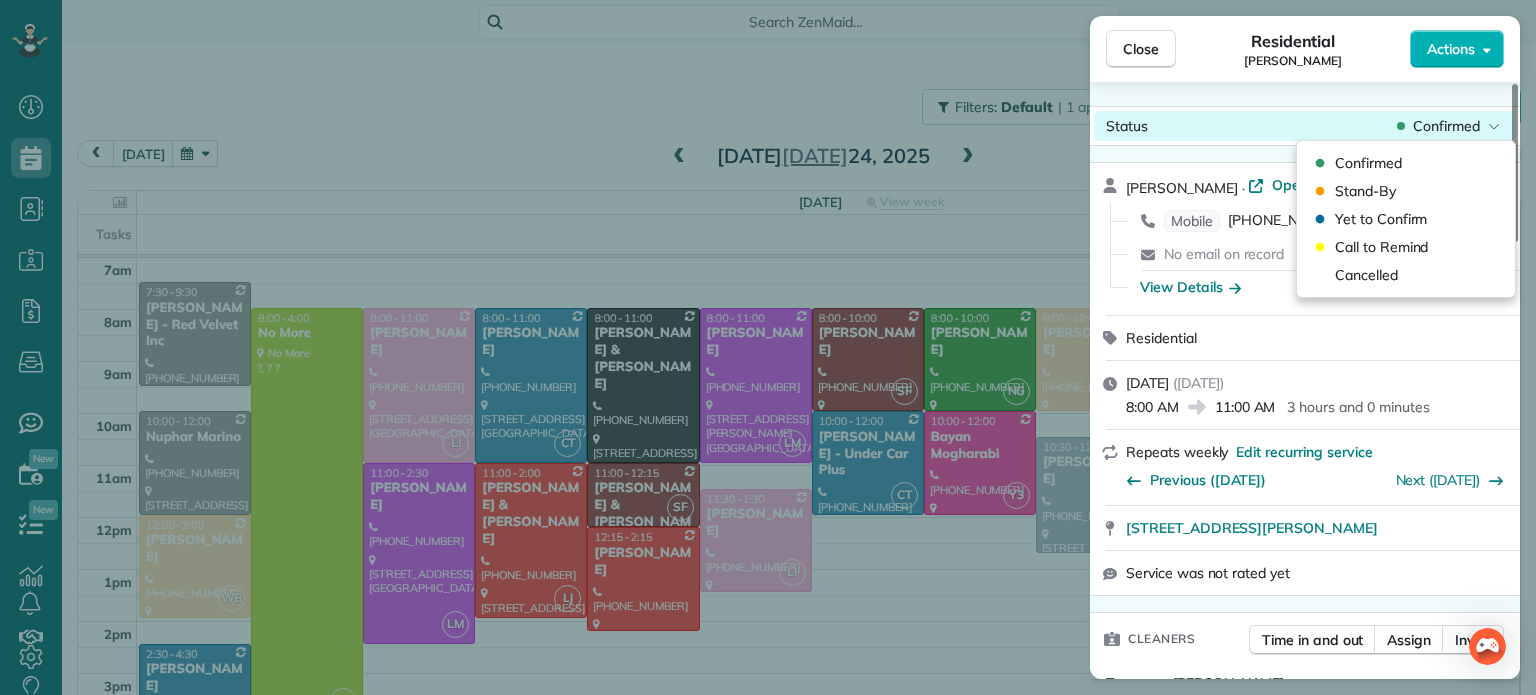 click on "Confirmed" at bounding box center (1446, 126) 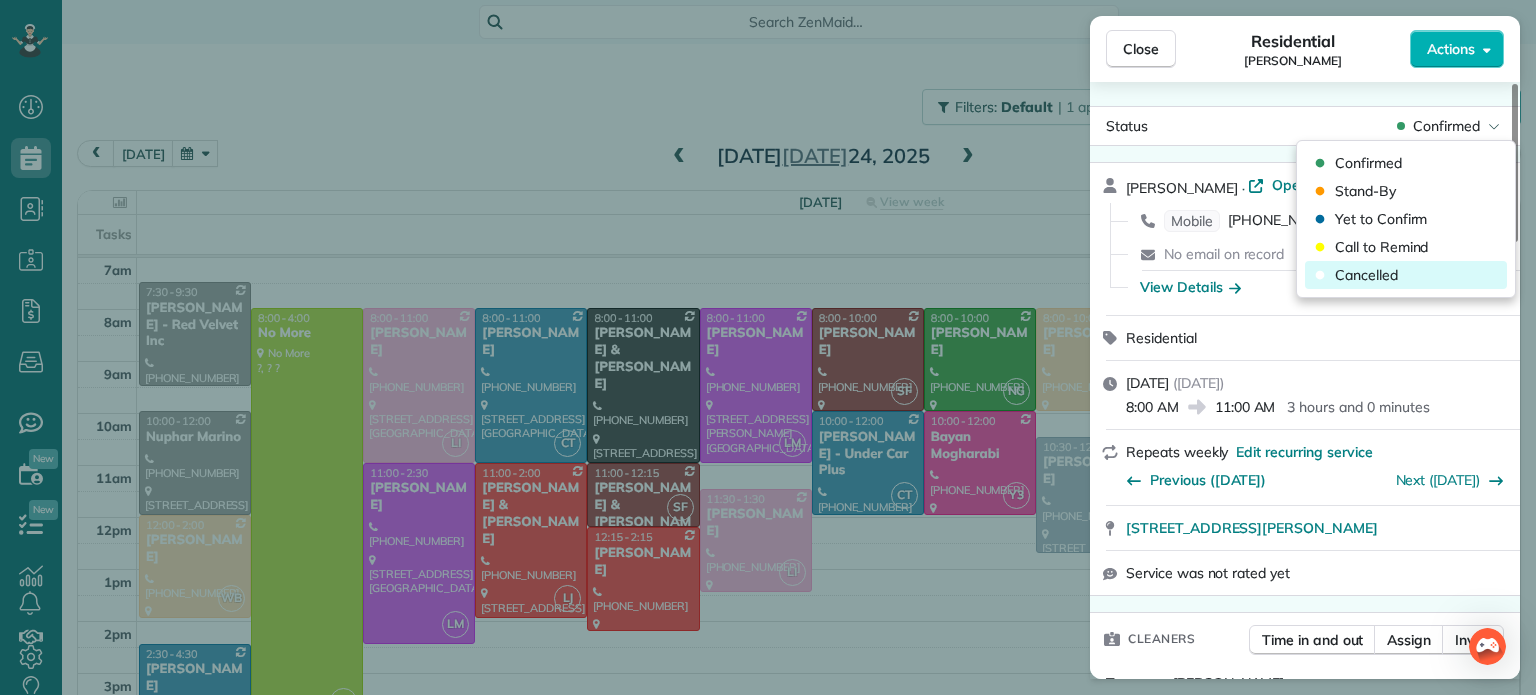 click on "Cancelled" at bounding box center (1366, 275) 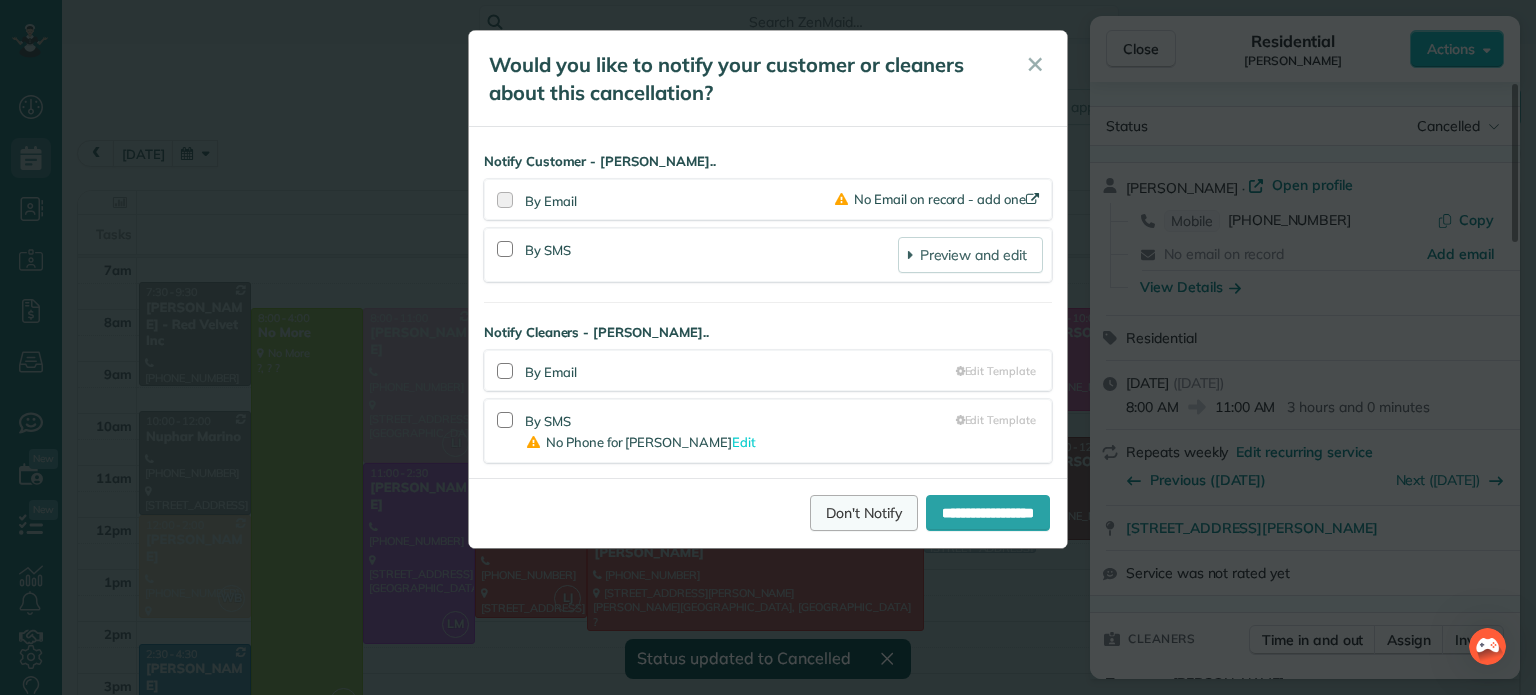 click on "Don't Notify" at bounding box center (864, 513) 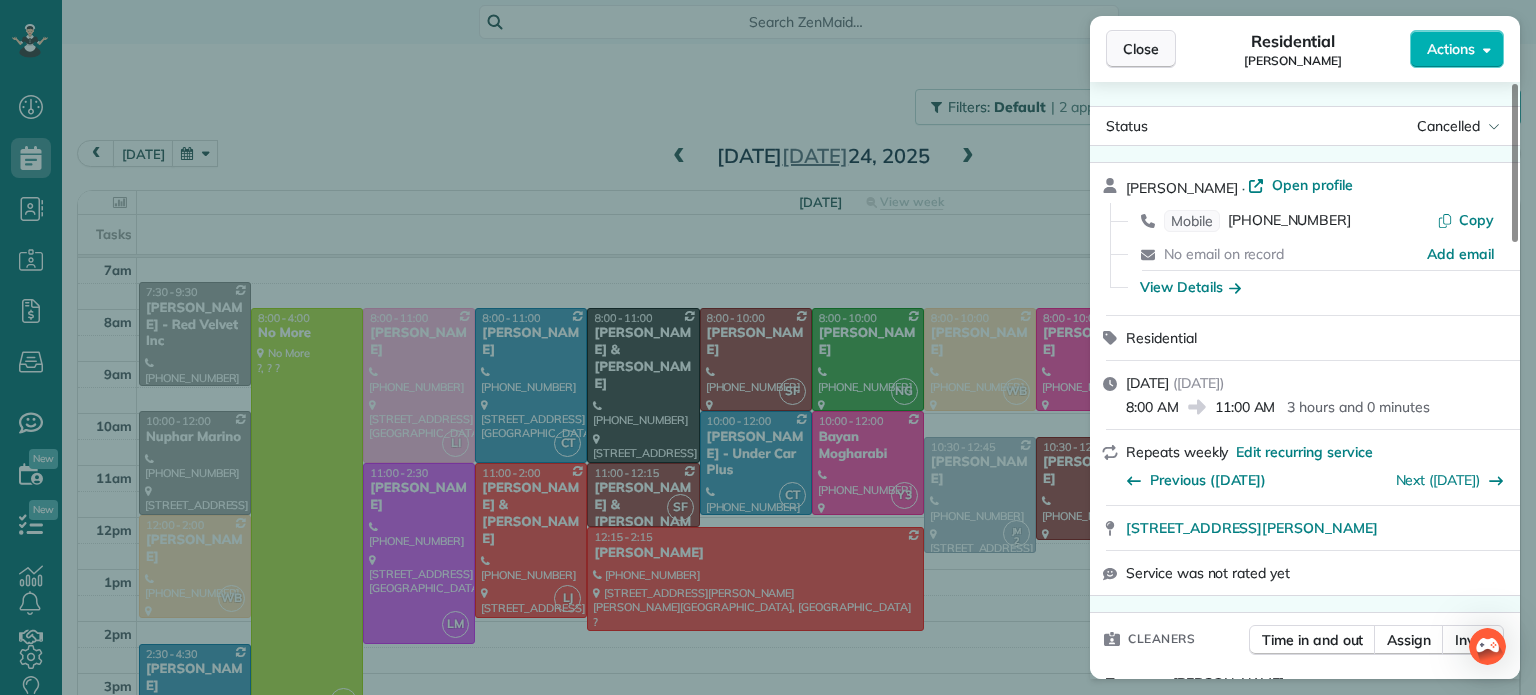 click on "Close" at bounding box center (1141, 49) 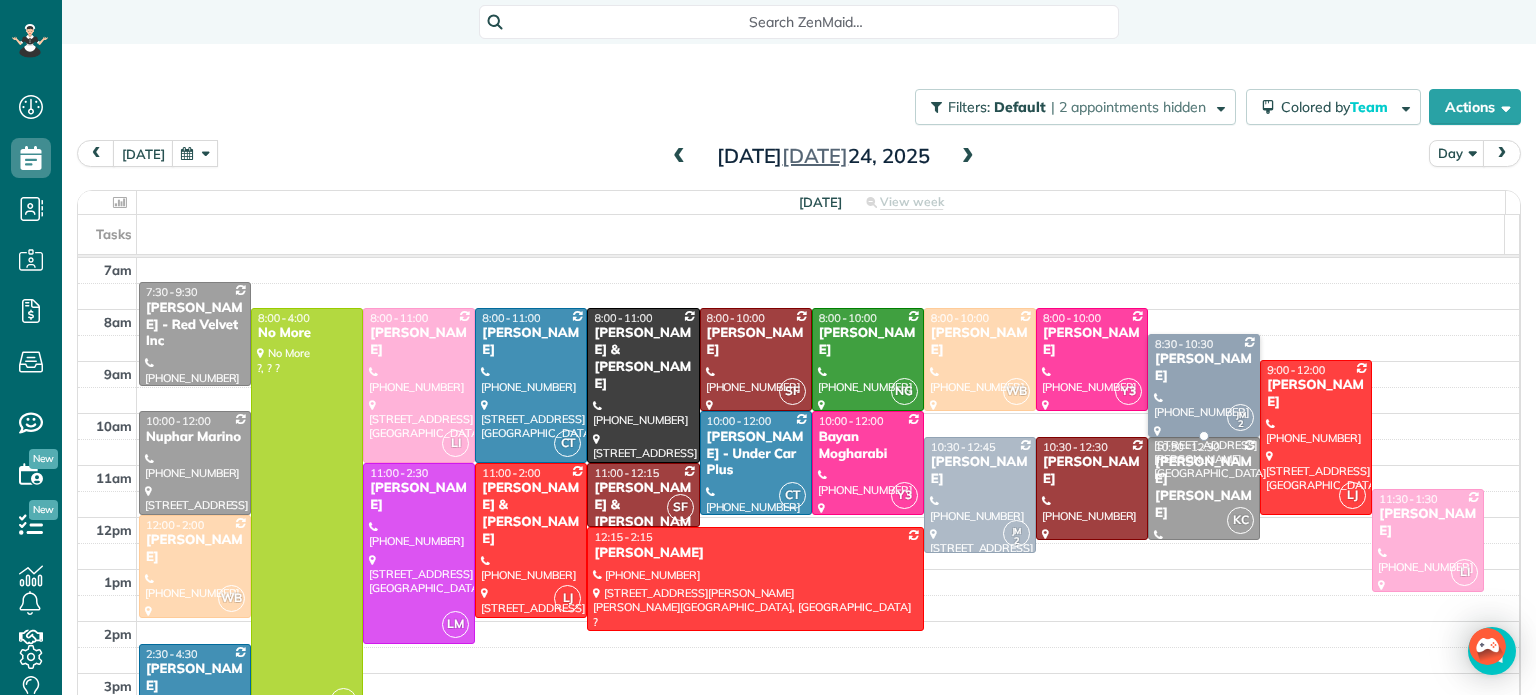click on "today   Day Thursday  Jul  24, 2025" at bounding box center [799, 158] 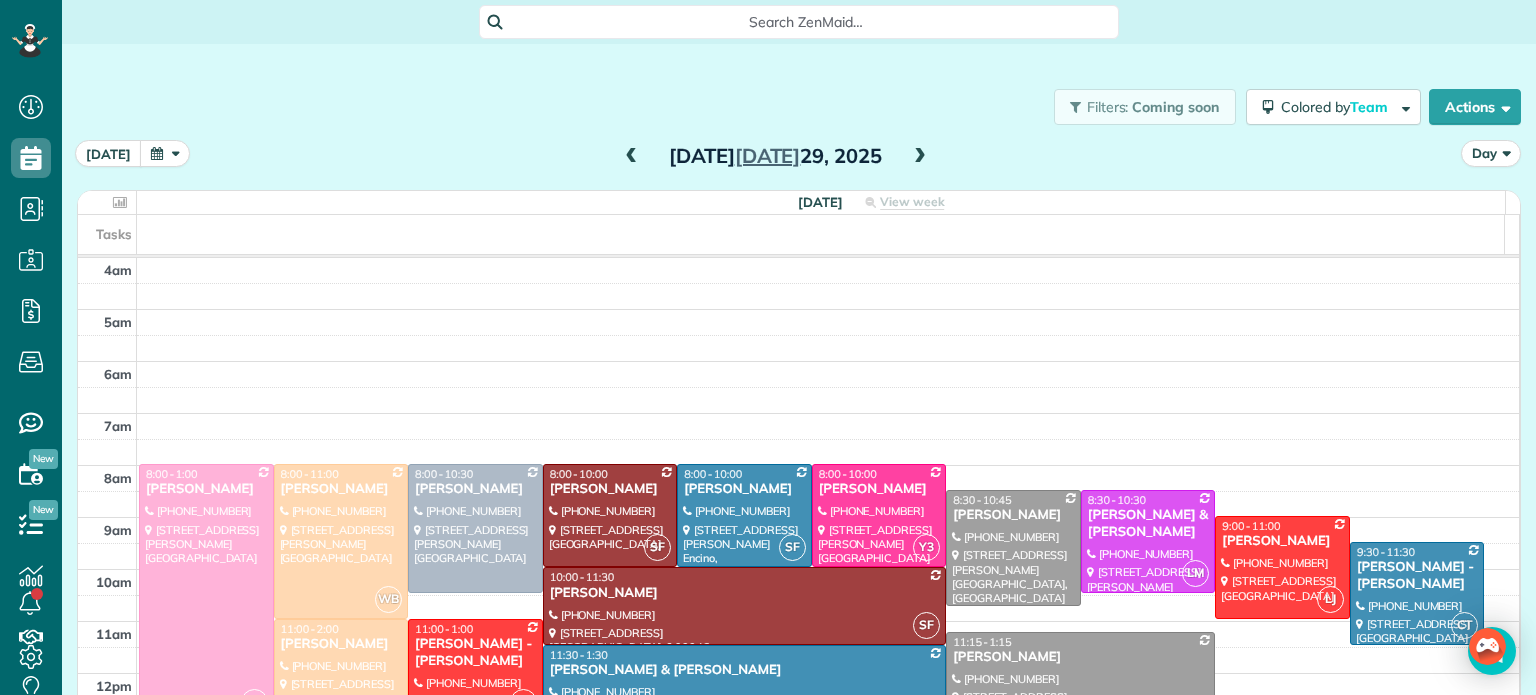 scroll, scrollTop: 0, scrollLeft: 0, axis: both 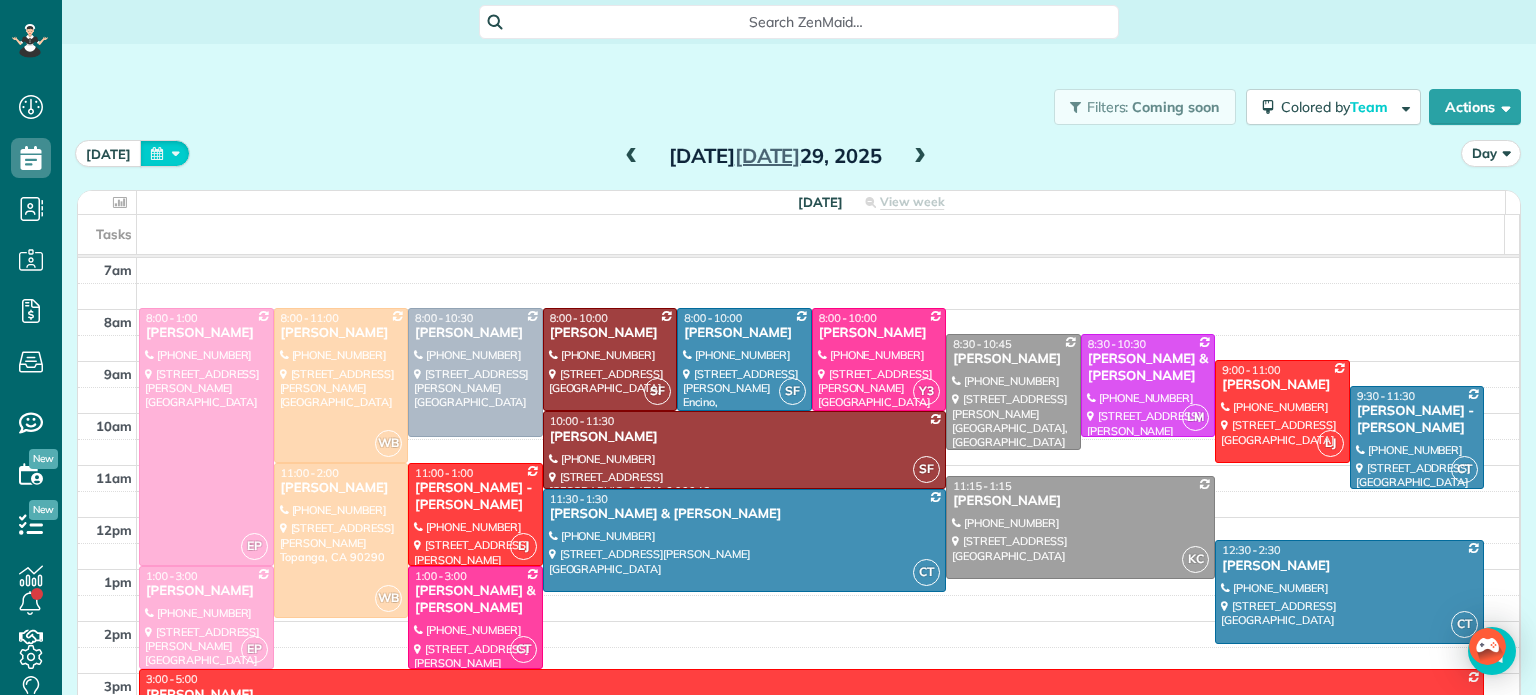 click at bounding box center [165, 153] 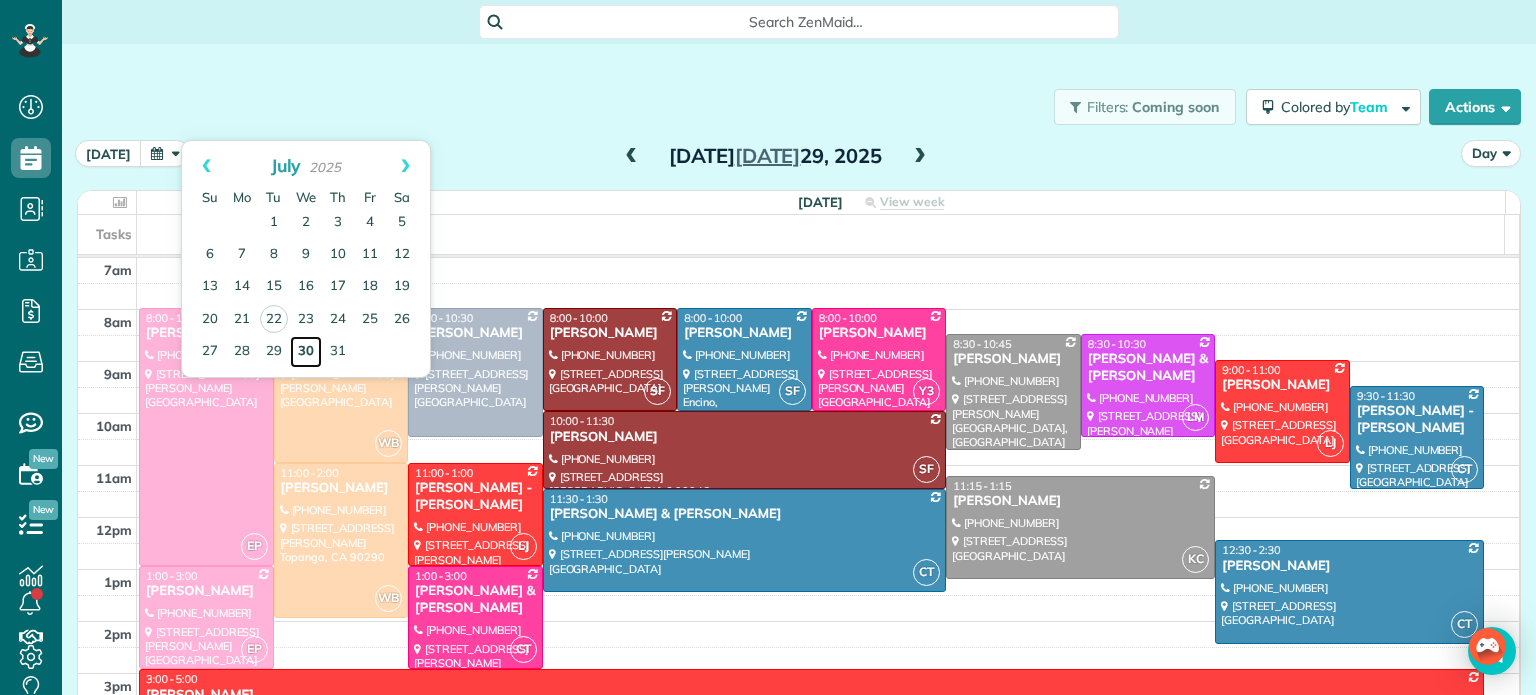 click on "30" at bounding box center [306, 352] 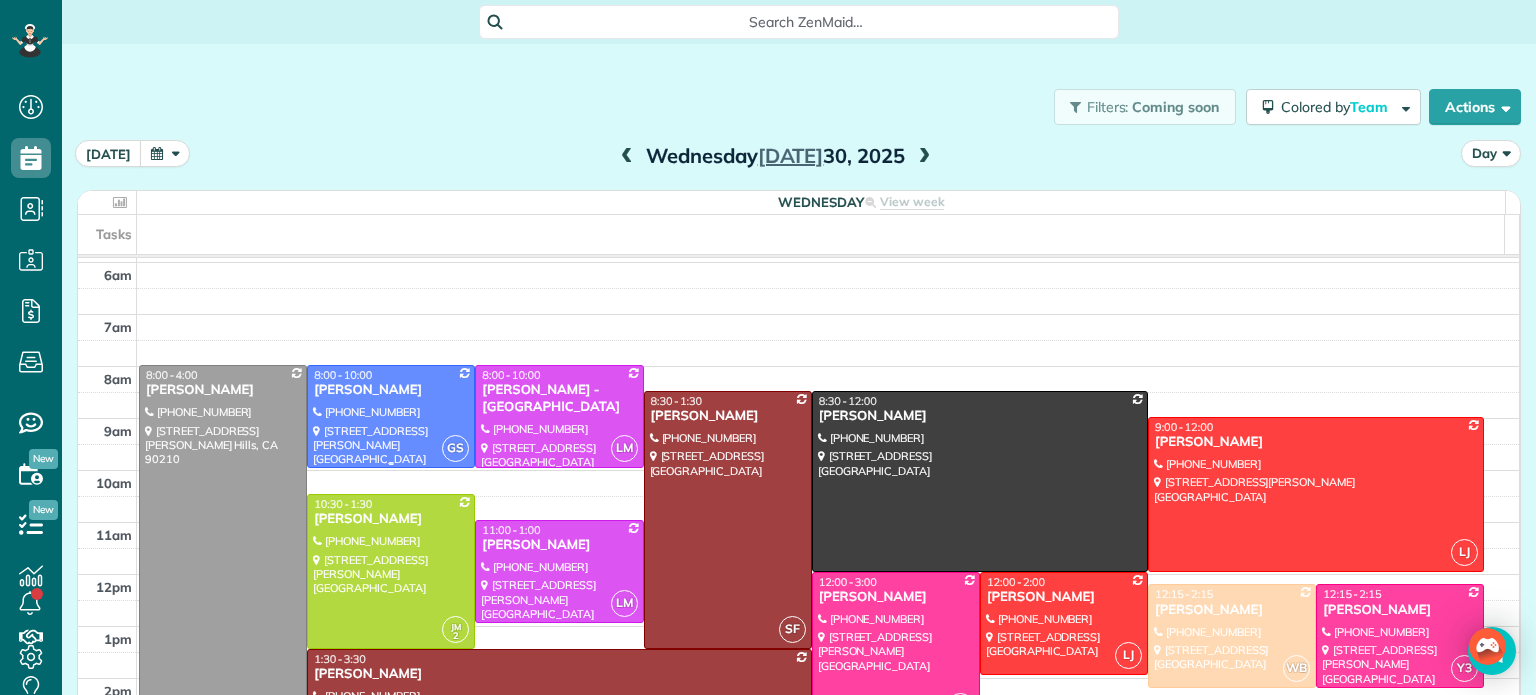 scroll, scrollTop: 98, scrollLeft: 0, axis: vertical 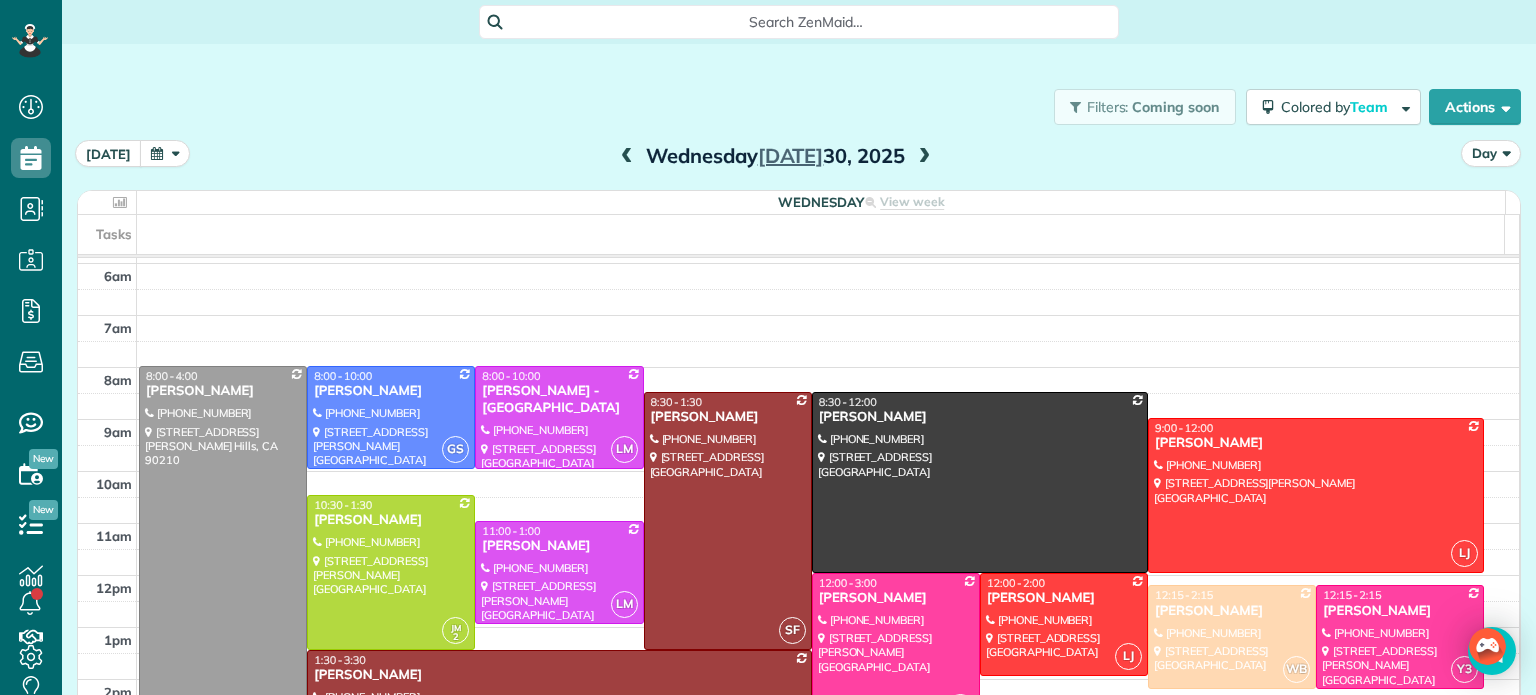 click at bounding box center [924, 157] 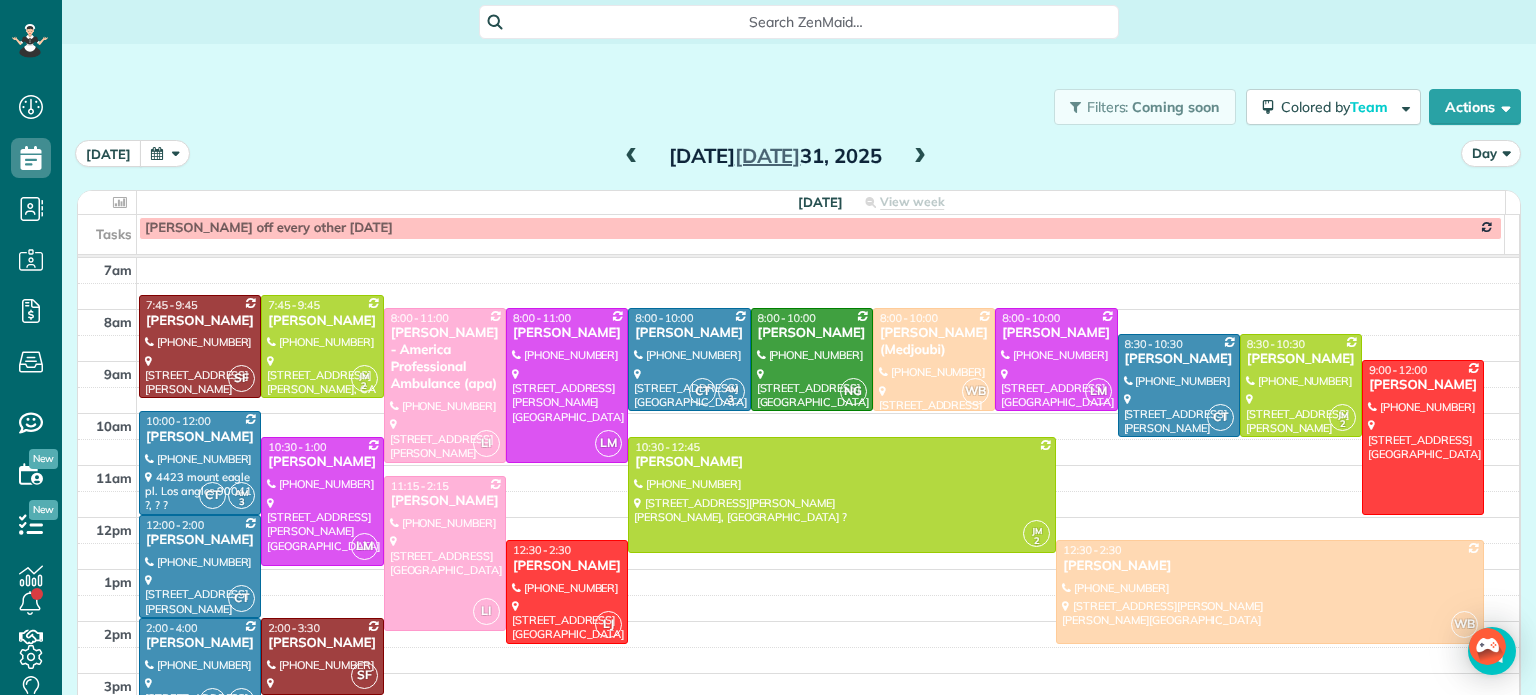 click at bounding box center (920, 157) 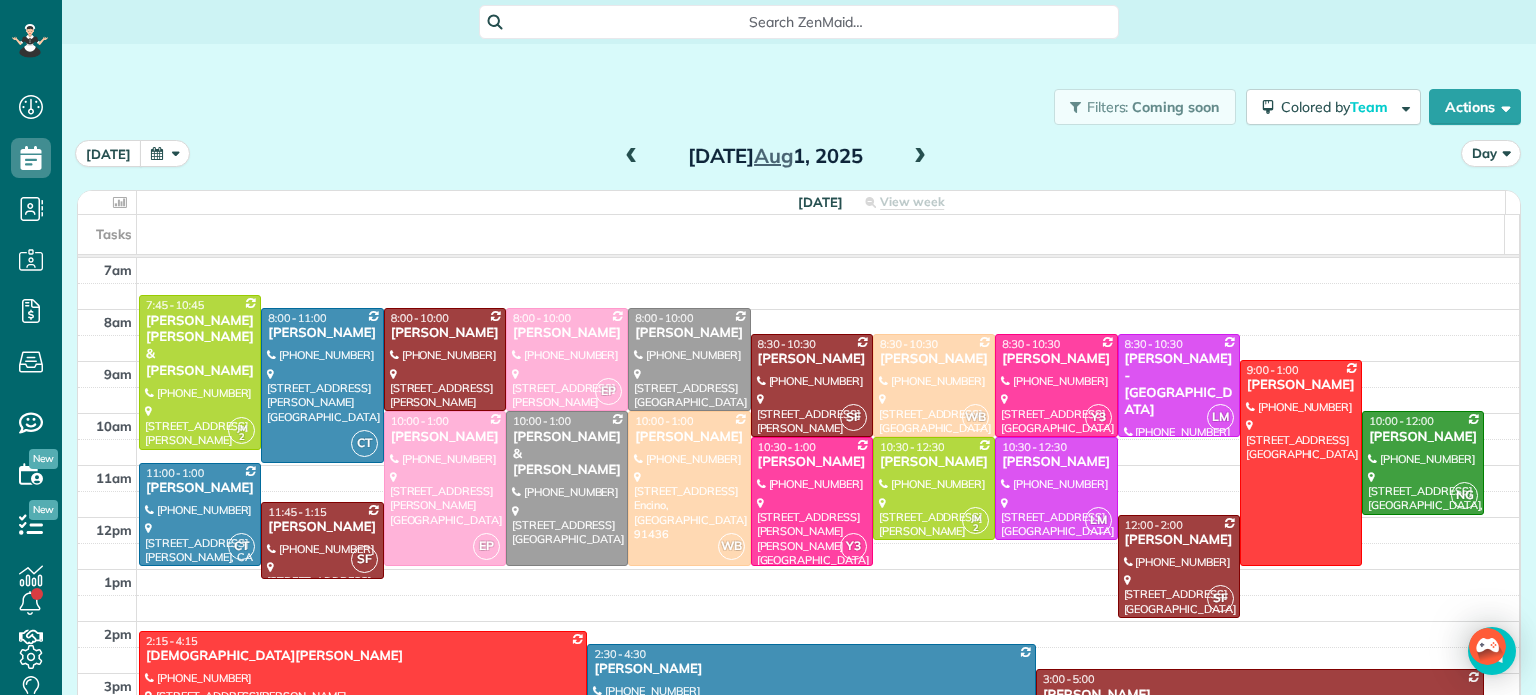 click at bounding box center [920, 157] 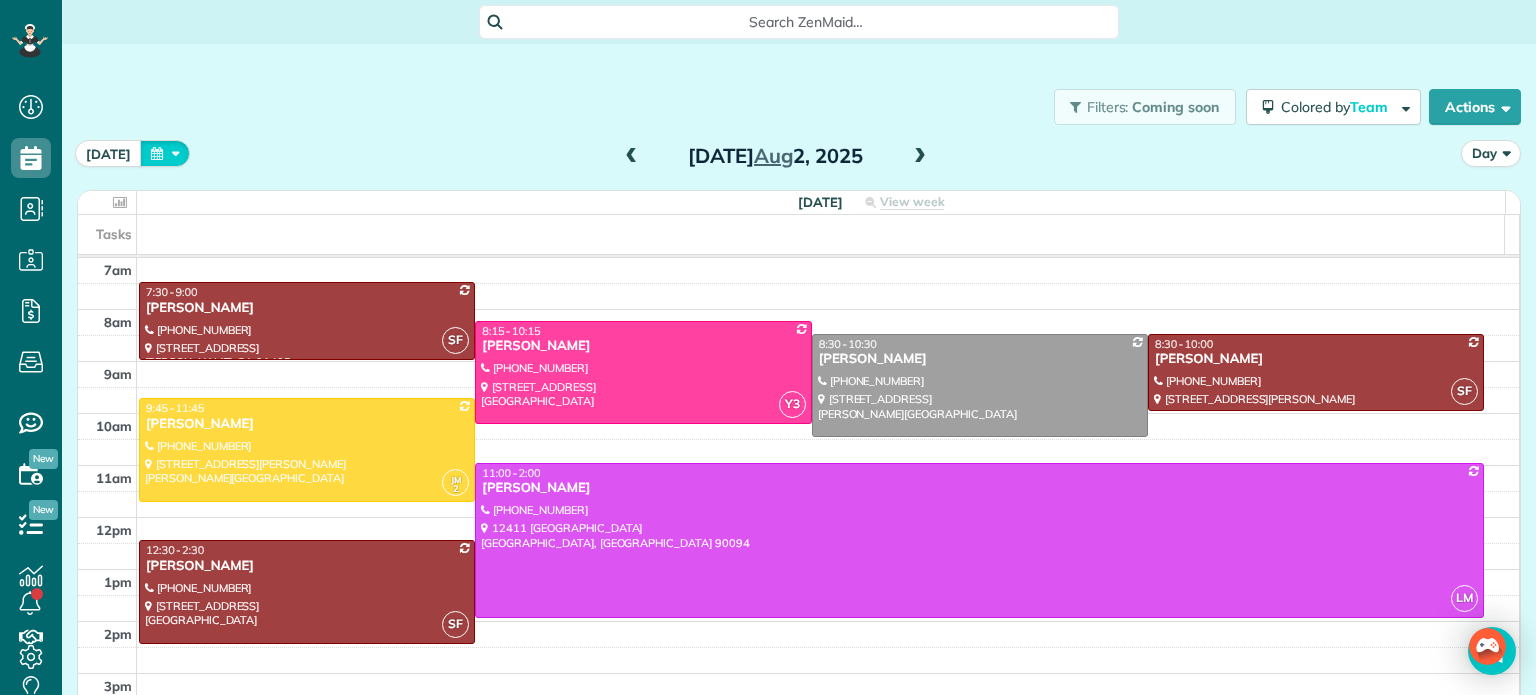 click at bounding box center (165, 153) 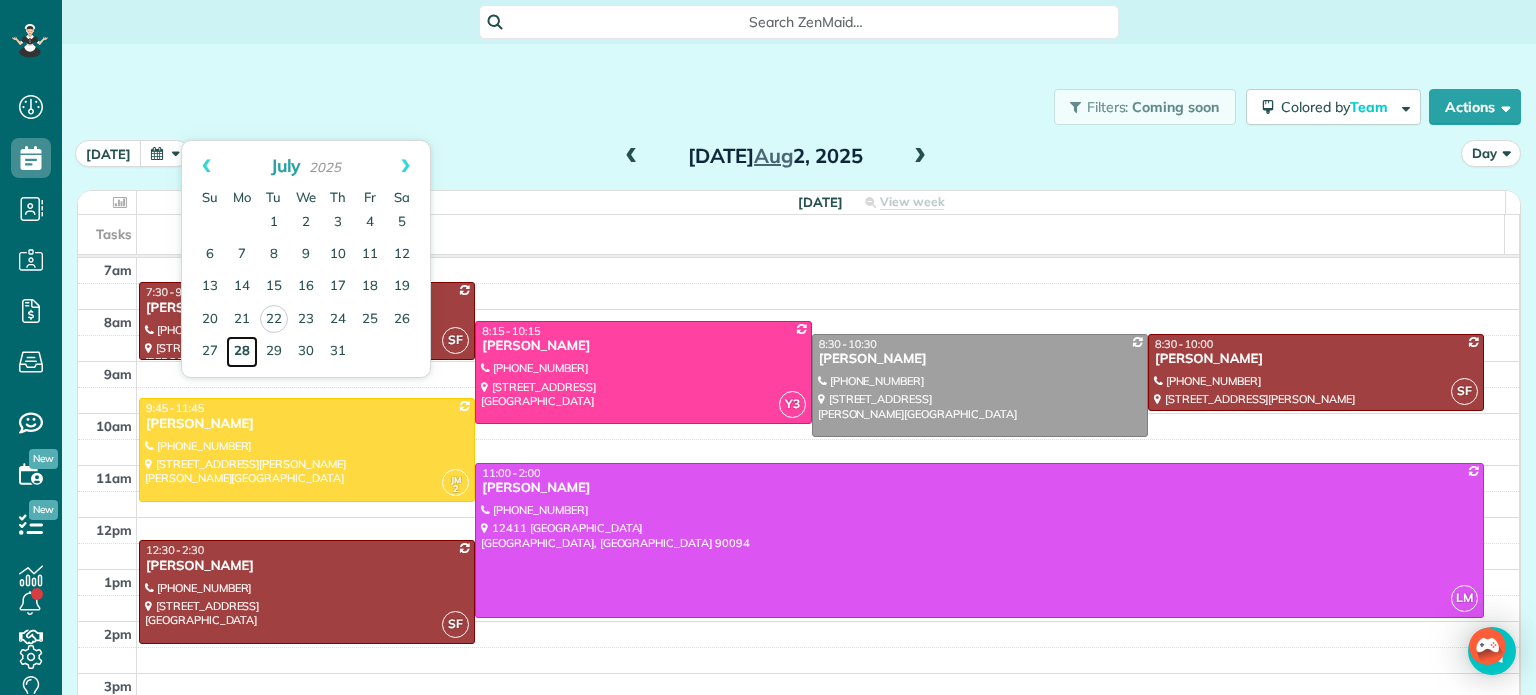 click on "28" at bounding box center (242, 352) 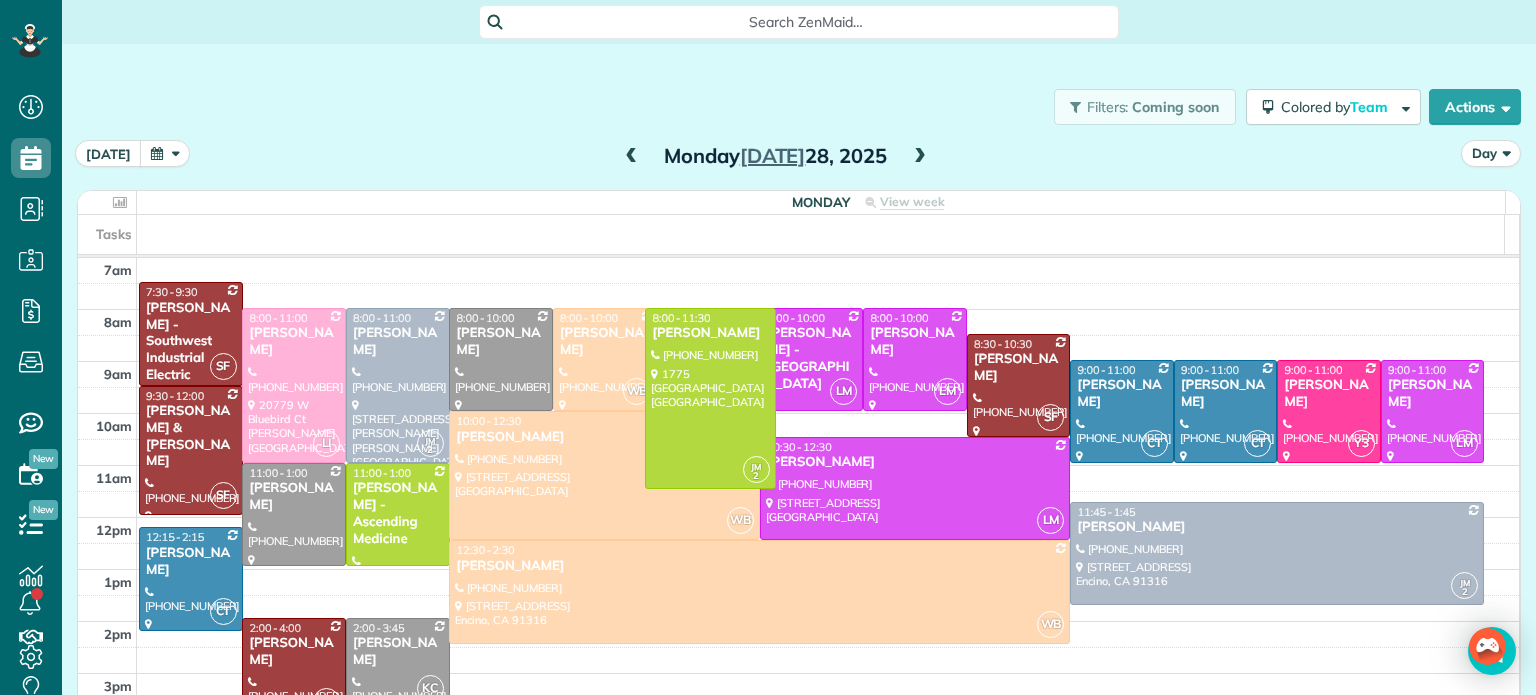 drag, startPoint x: 686, startPoint y: 402, endPoint x: 680, endPoint y: 478, distance: 76.23647 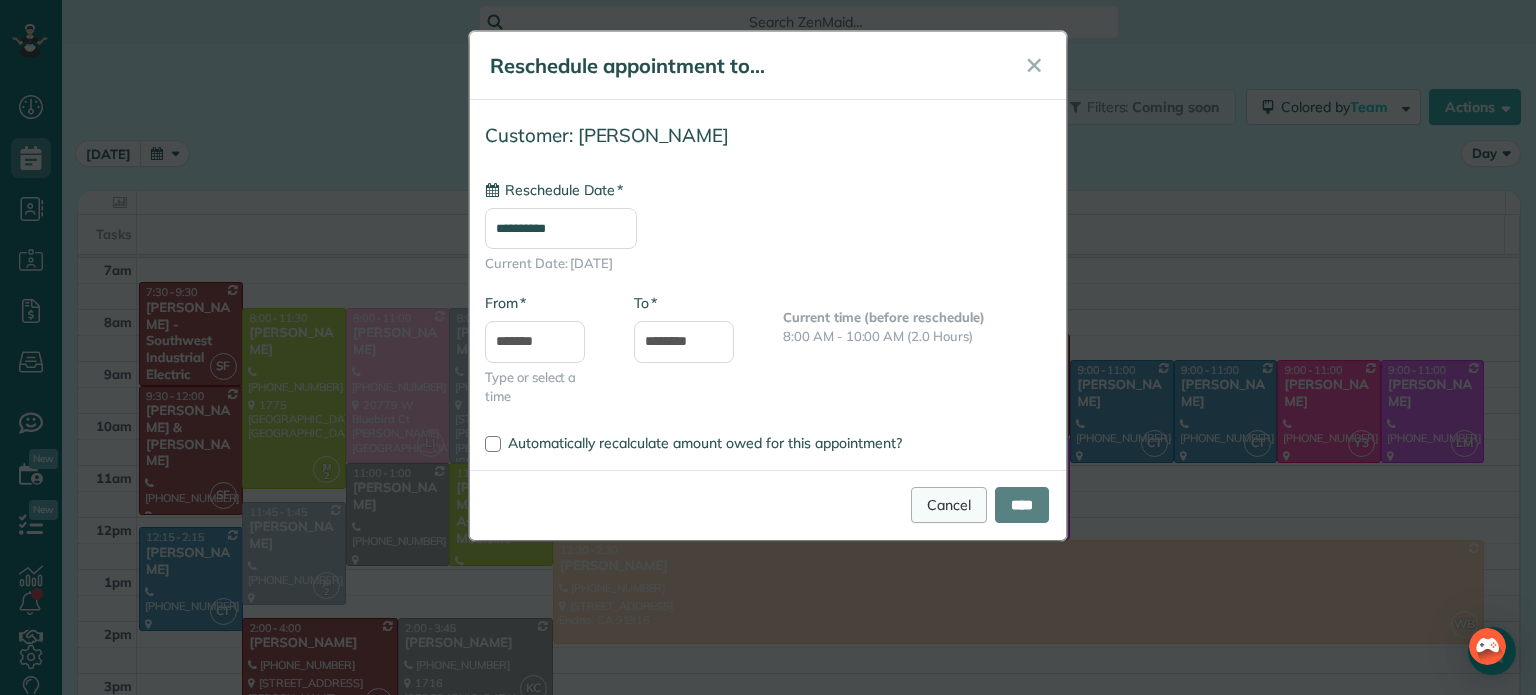 type on "**********" 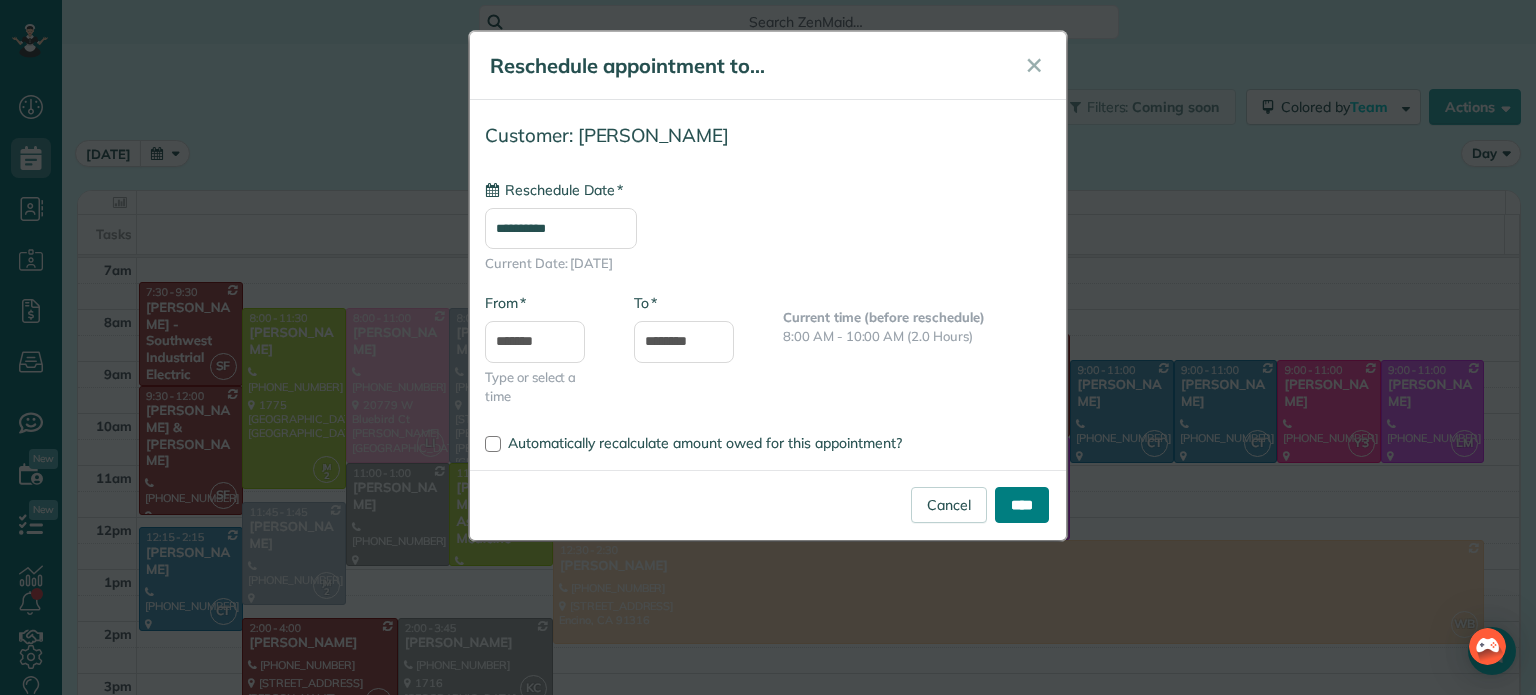 click on "****" at bounding box center (1022, 505) 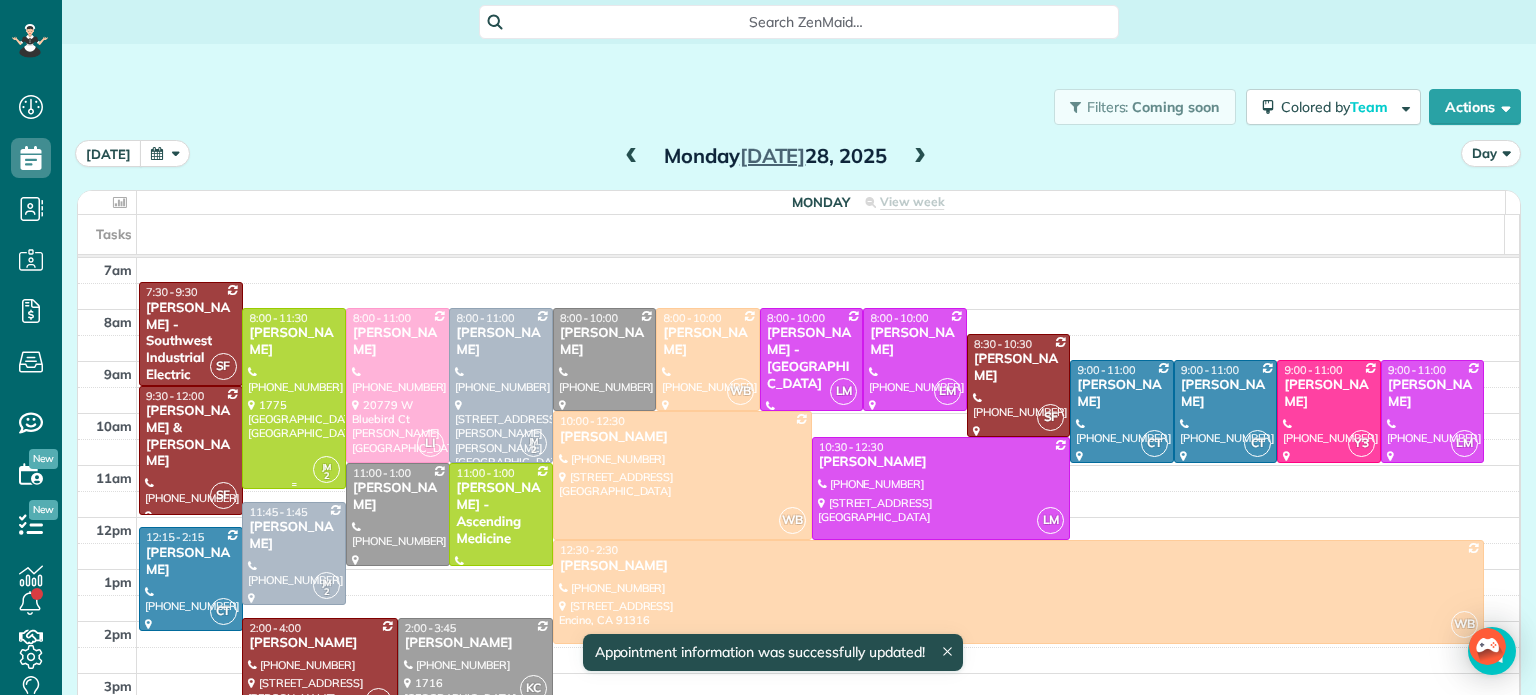 click at bounding box center [294, 398] 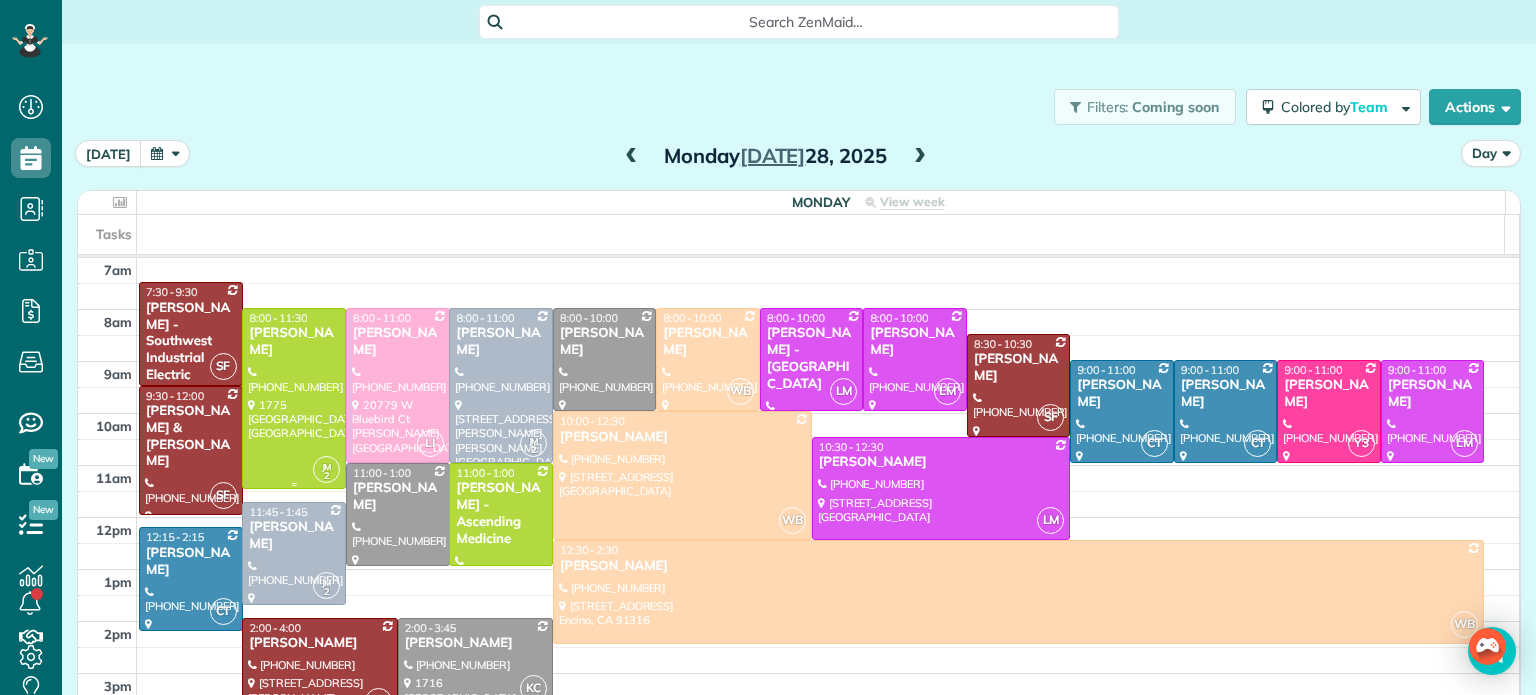 click at bounding box center (294, 398) 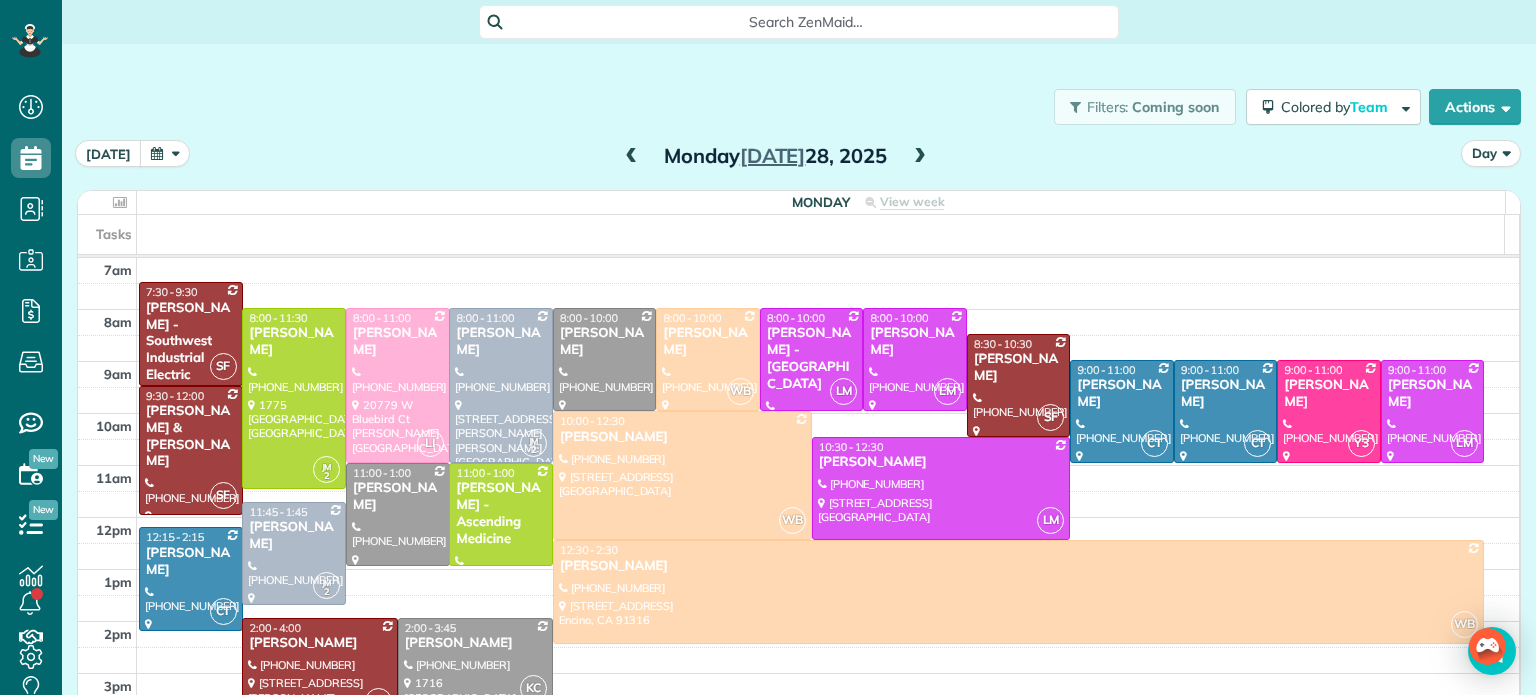click on "Filters:   Coming soon
Colored by  Team
Color by Cleaner
Color by Team
Color by Status
Color by Recurrence
Color by Paid/Unpaid
Filters  Default
Schedule Changes
Actions
Create Appointment
Create Task
Clock In/Out
Send Work Orders
Print Route Sheets
Today's Emails/Texts
View Metrics
Export data.." at bounding box center [799, 107] 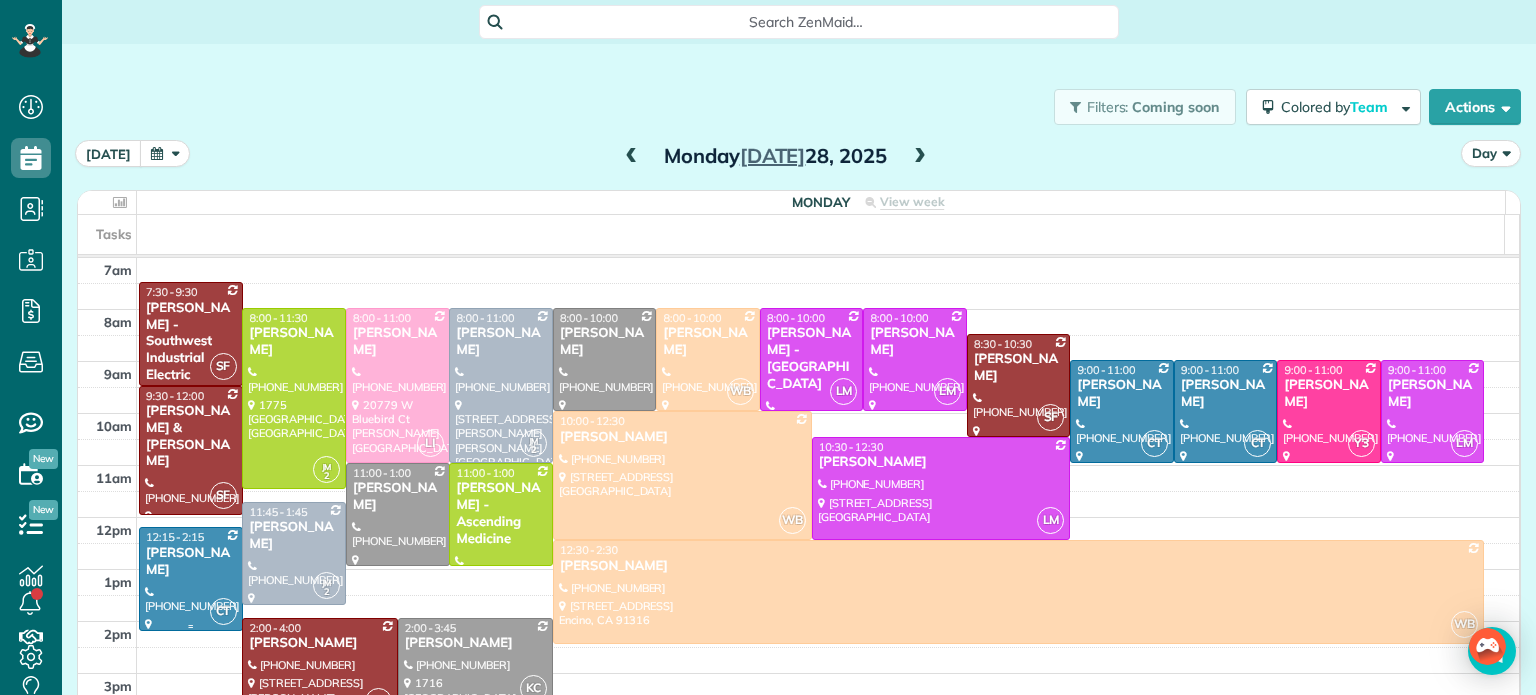 click on "12:15 - 2:15" at bounding box center [175, 537] 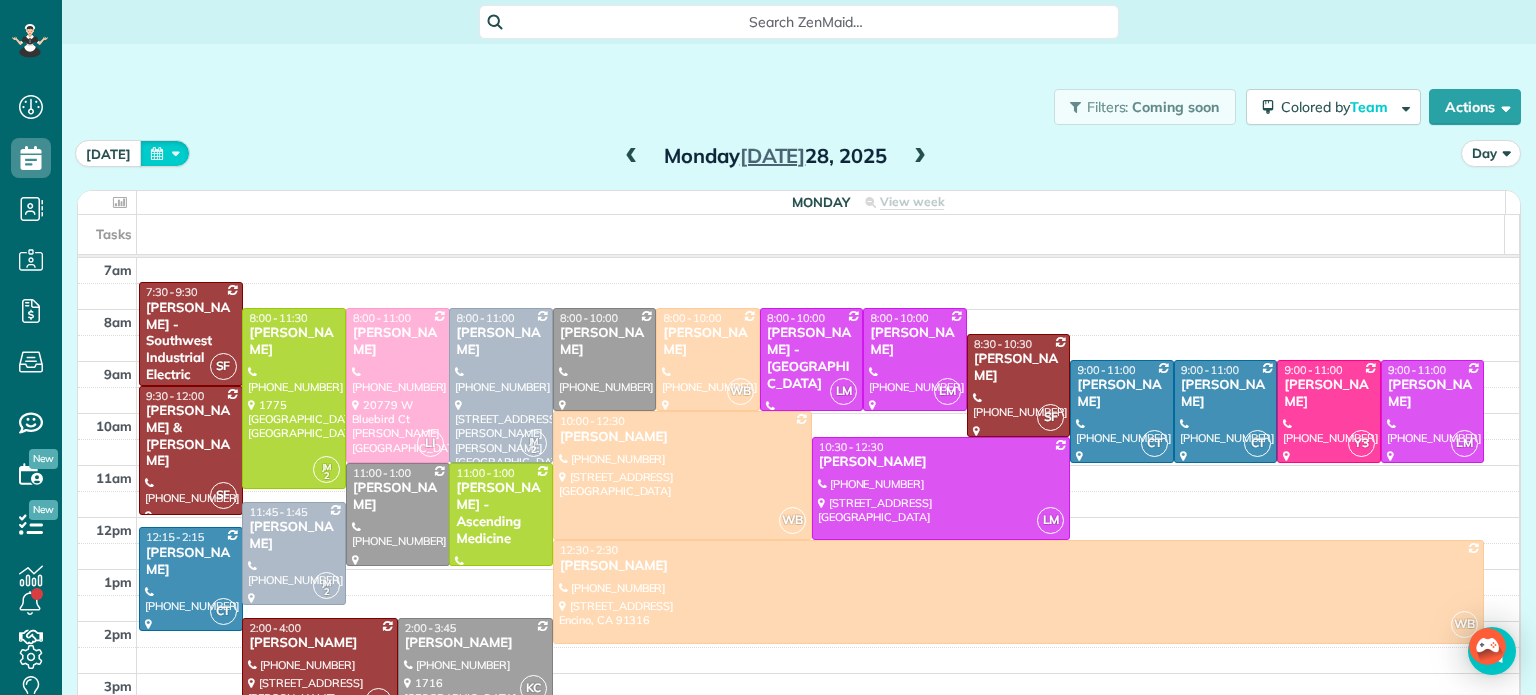 click at bounding box center [165, 153] 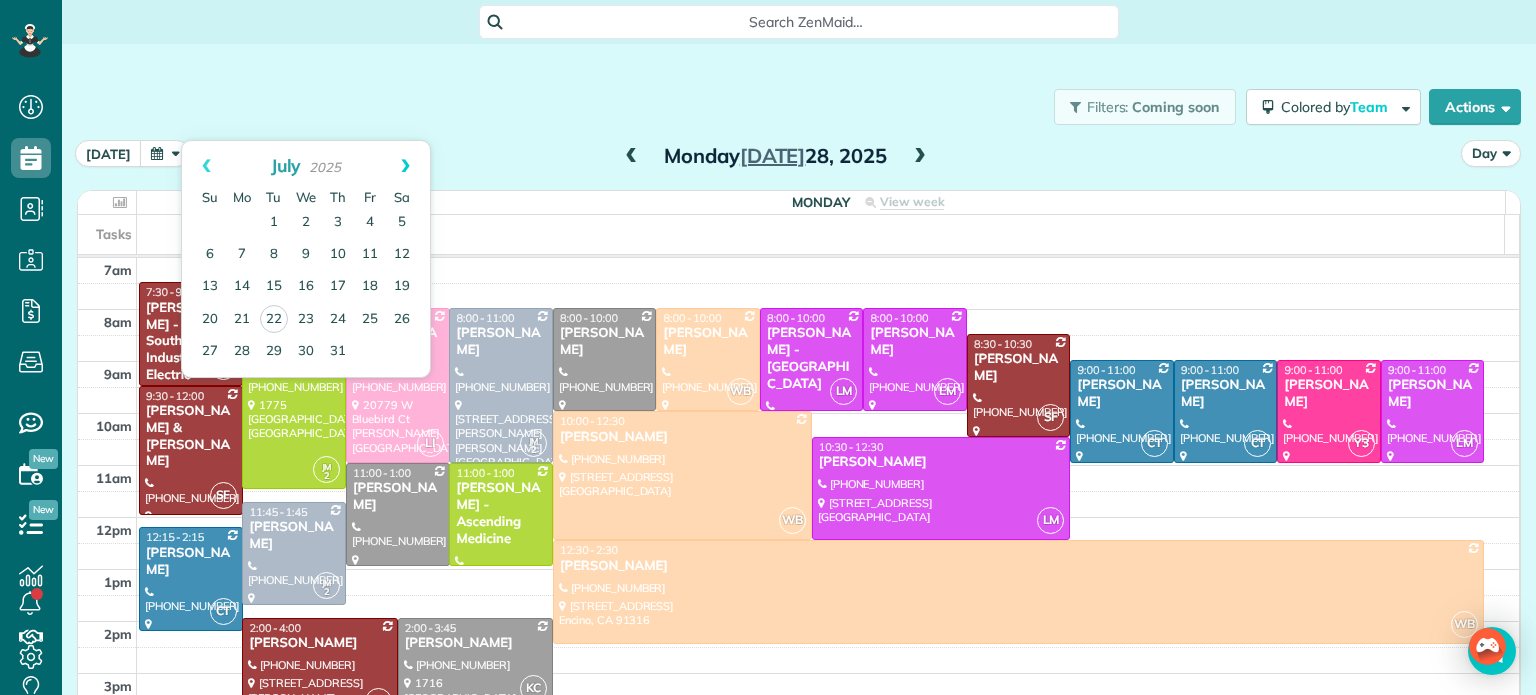 click on "Next" at bounding box center (405, 166) 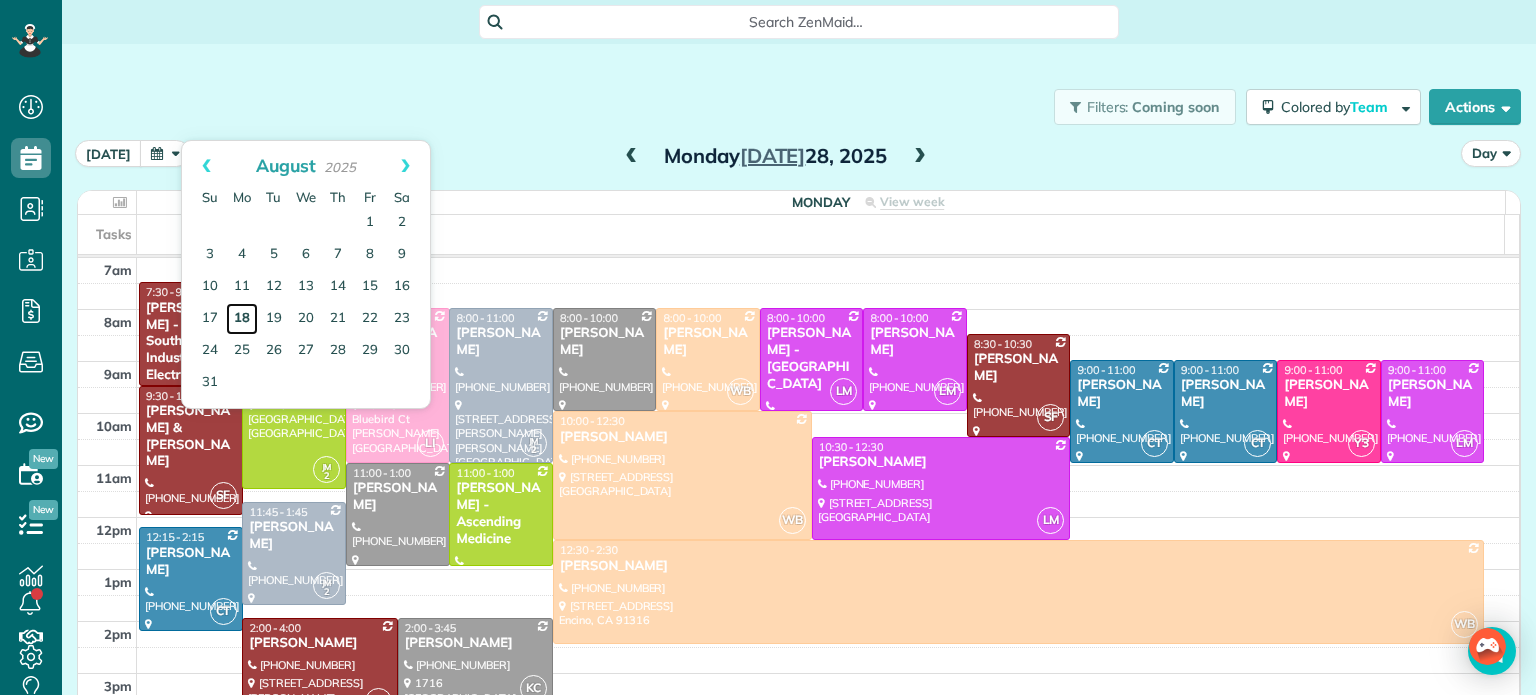 click on "18" at bounding box center (242, 319) 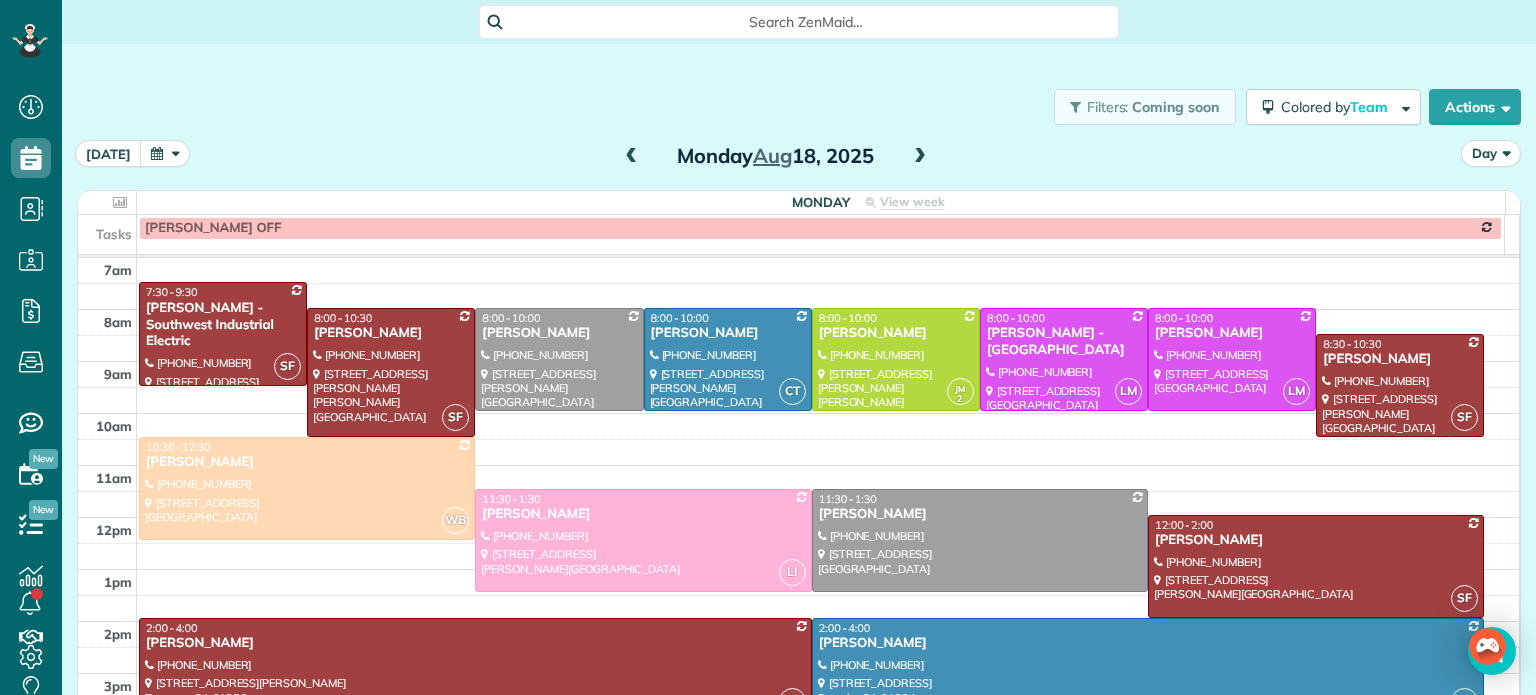 click at bounding box center (920, 157) 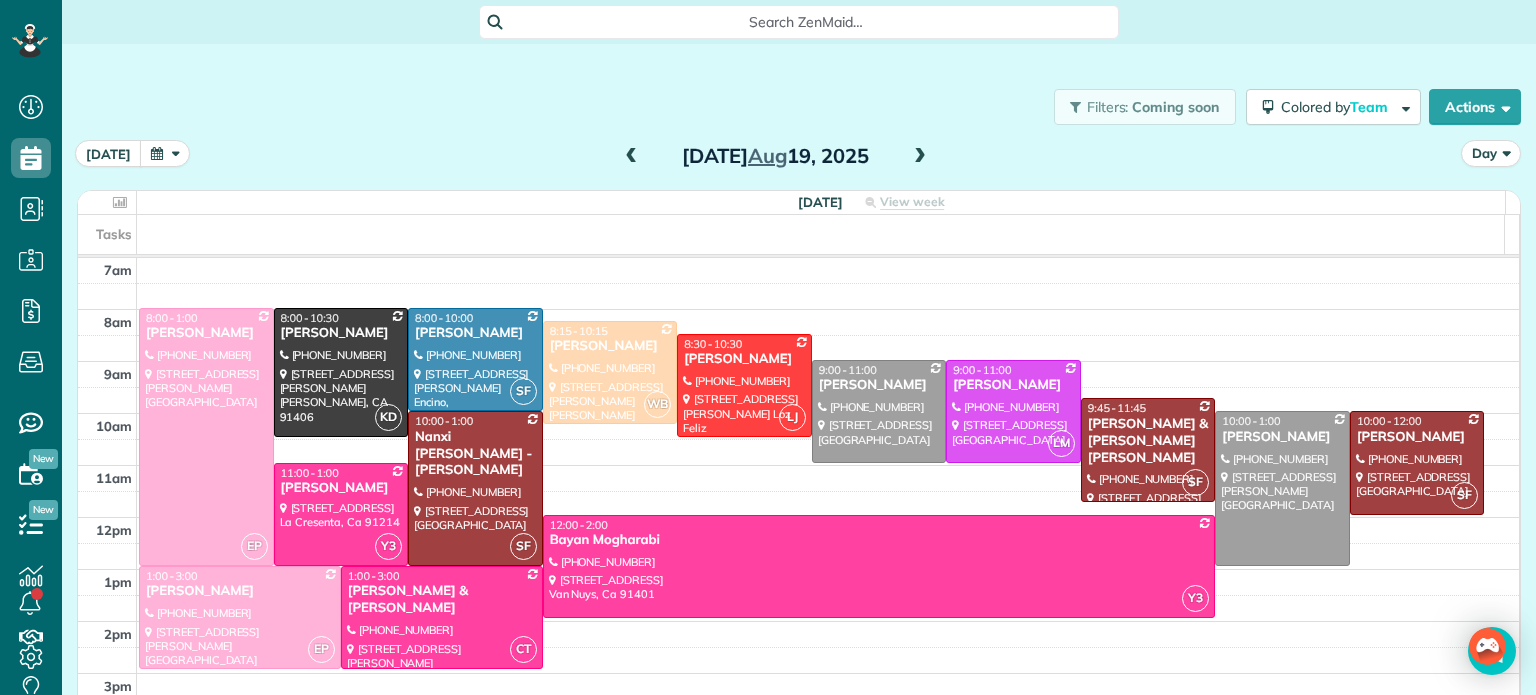 click at bounding box center (920, 157) 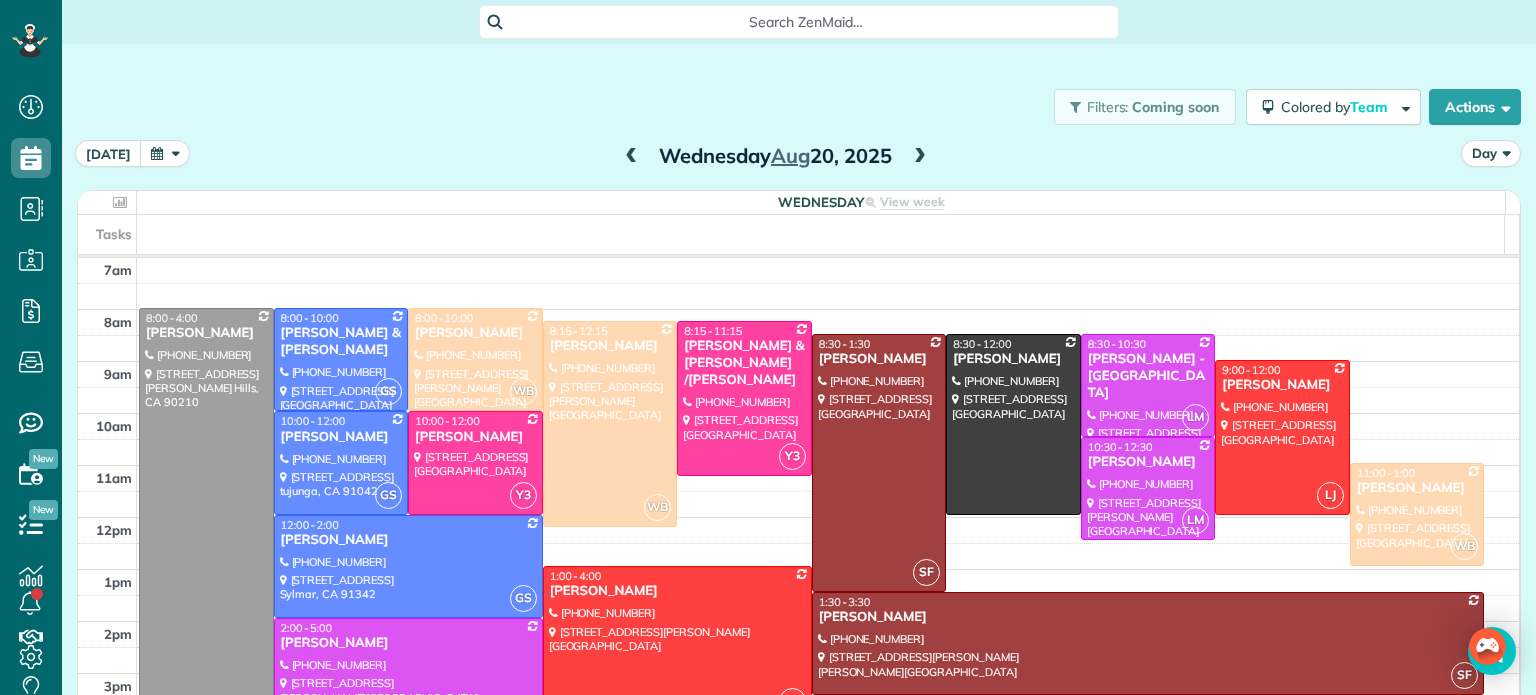 click at bounding box center (920, 157) 